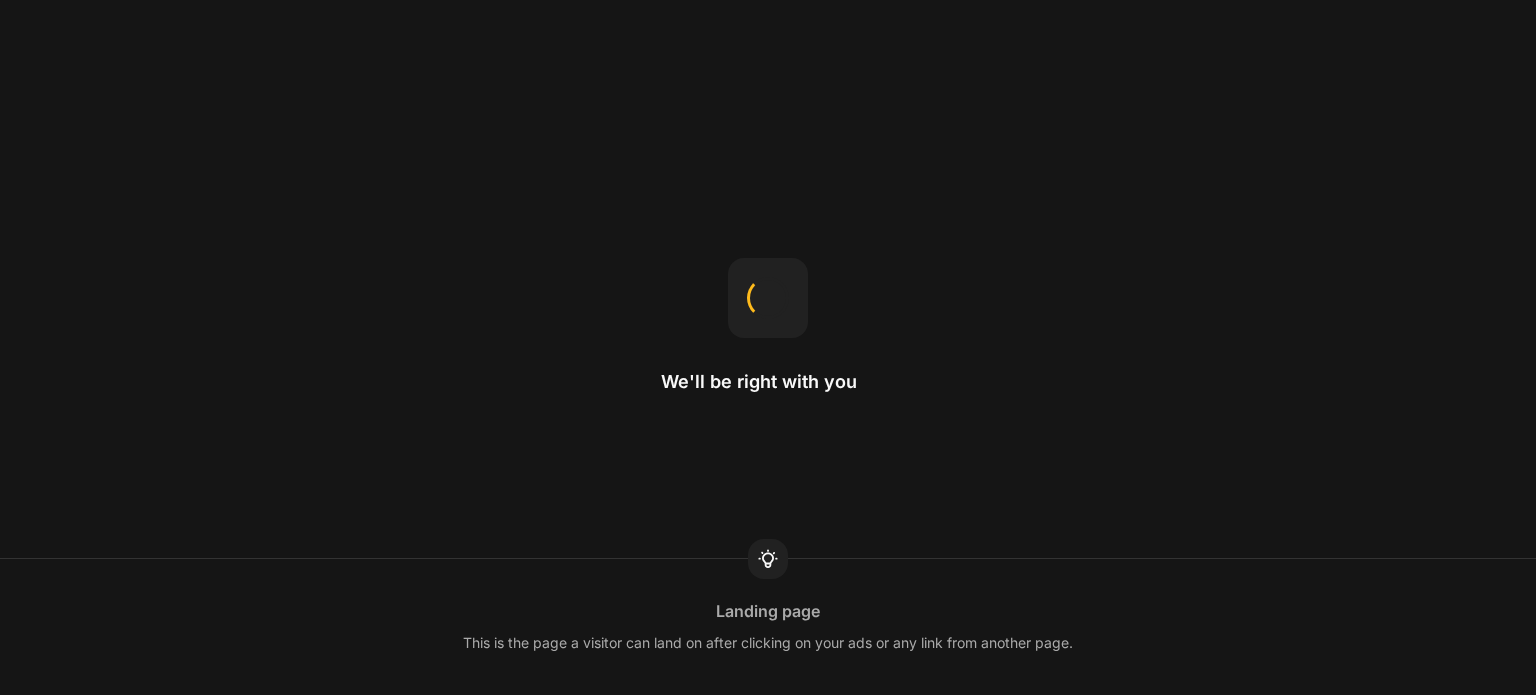 scroll, scrollTop: 0, scrollLeft: 0, axis: both 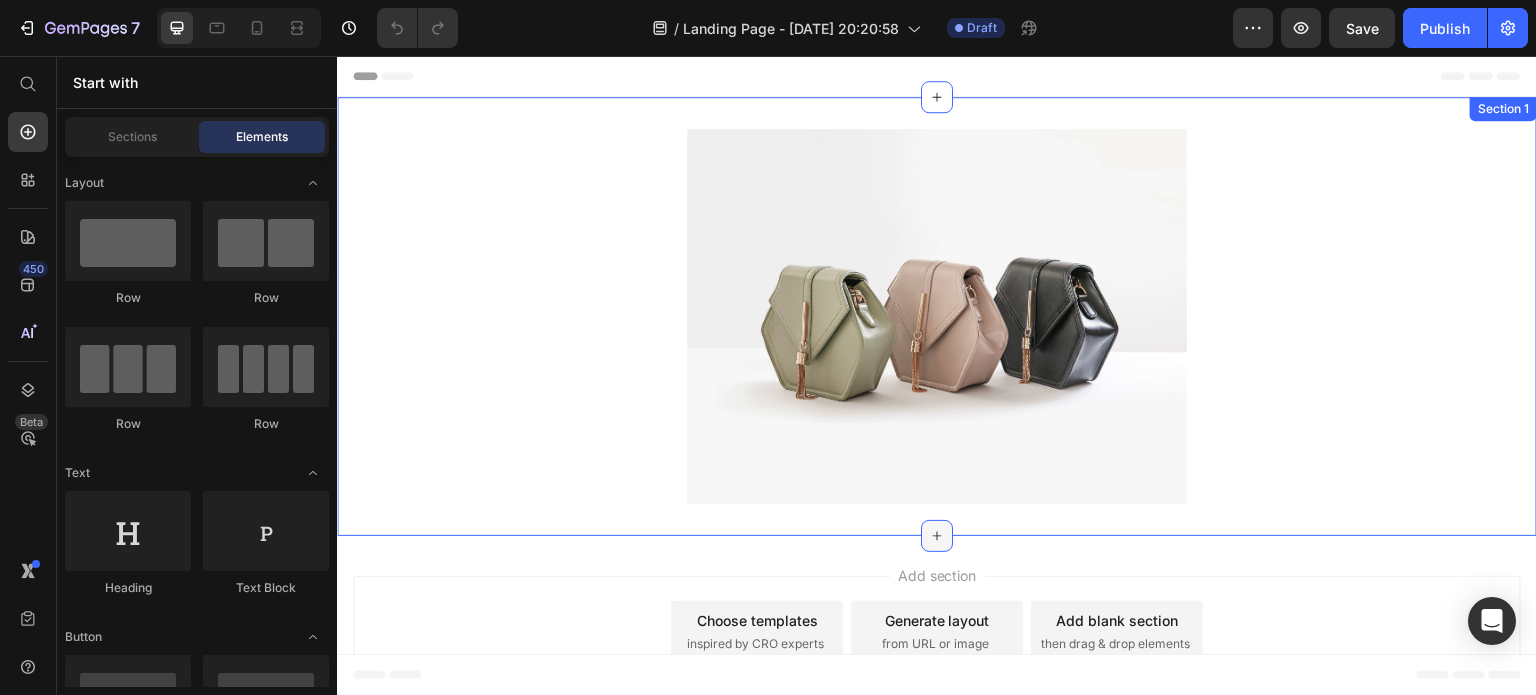 click at bounding box center (937, 536) 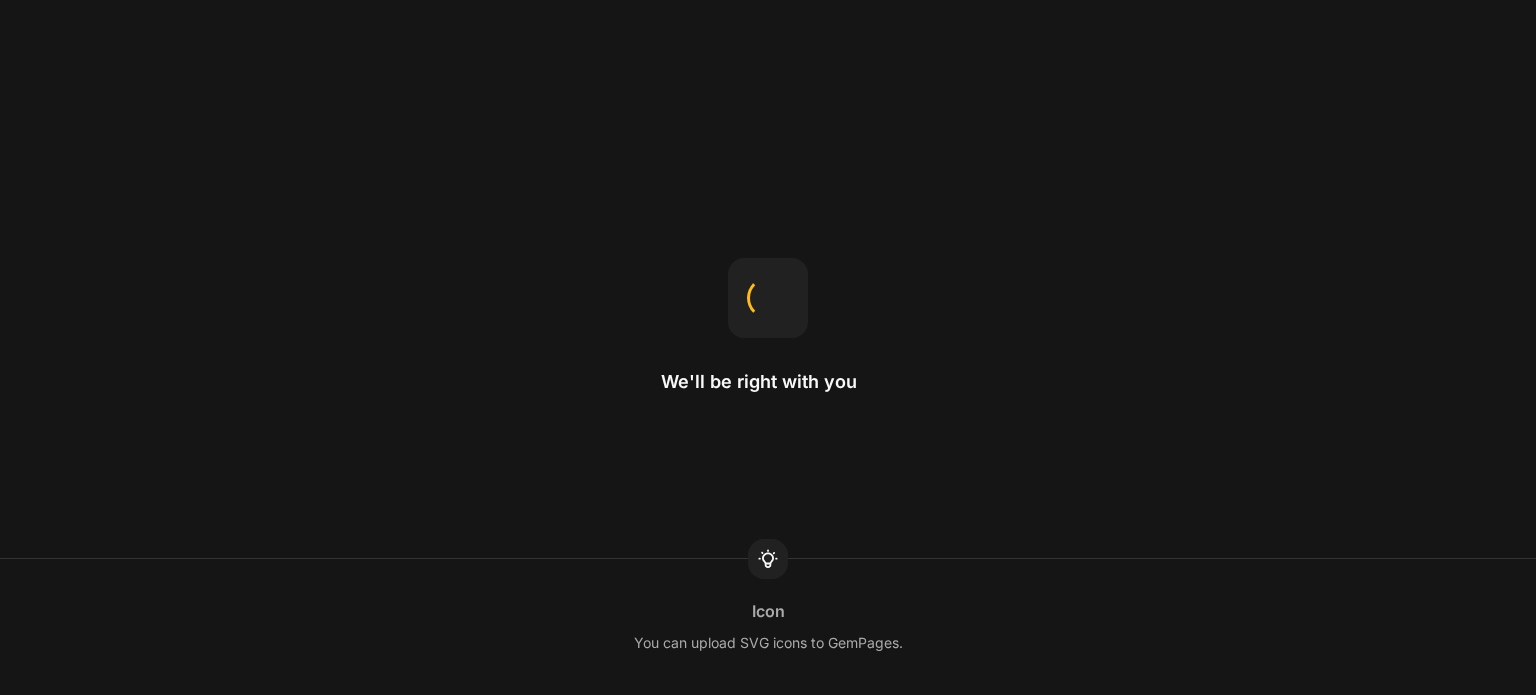 scroll, scrollTop: 0, scrollLeft: 0, axis: both 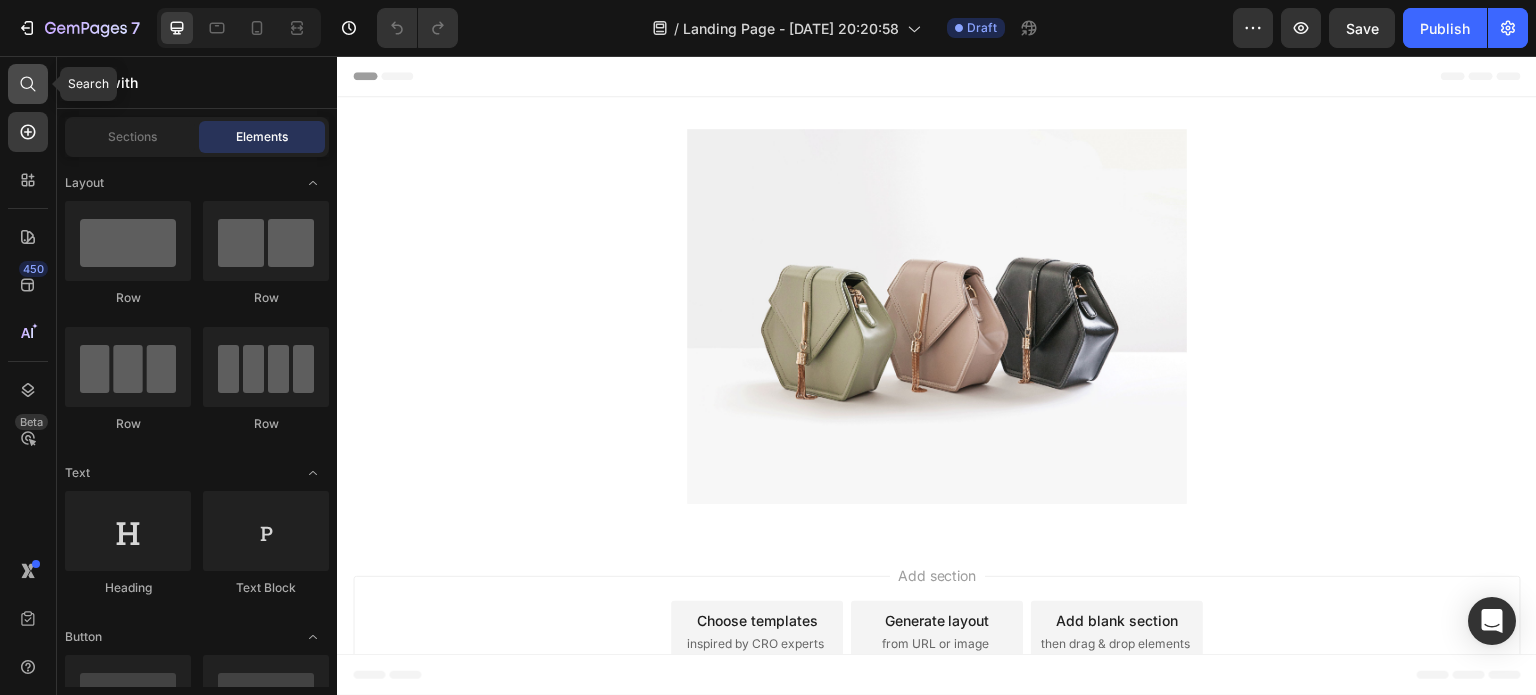 click 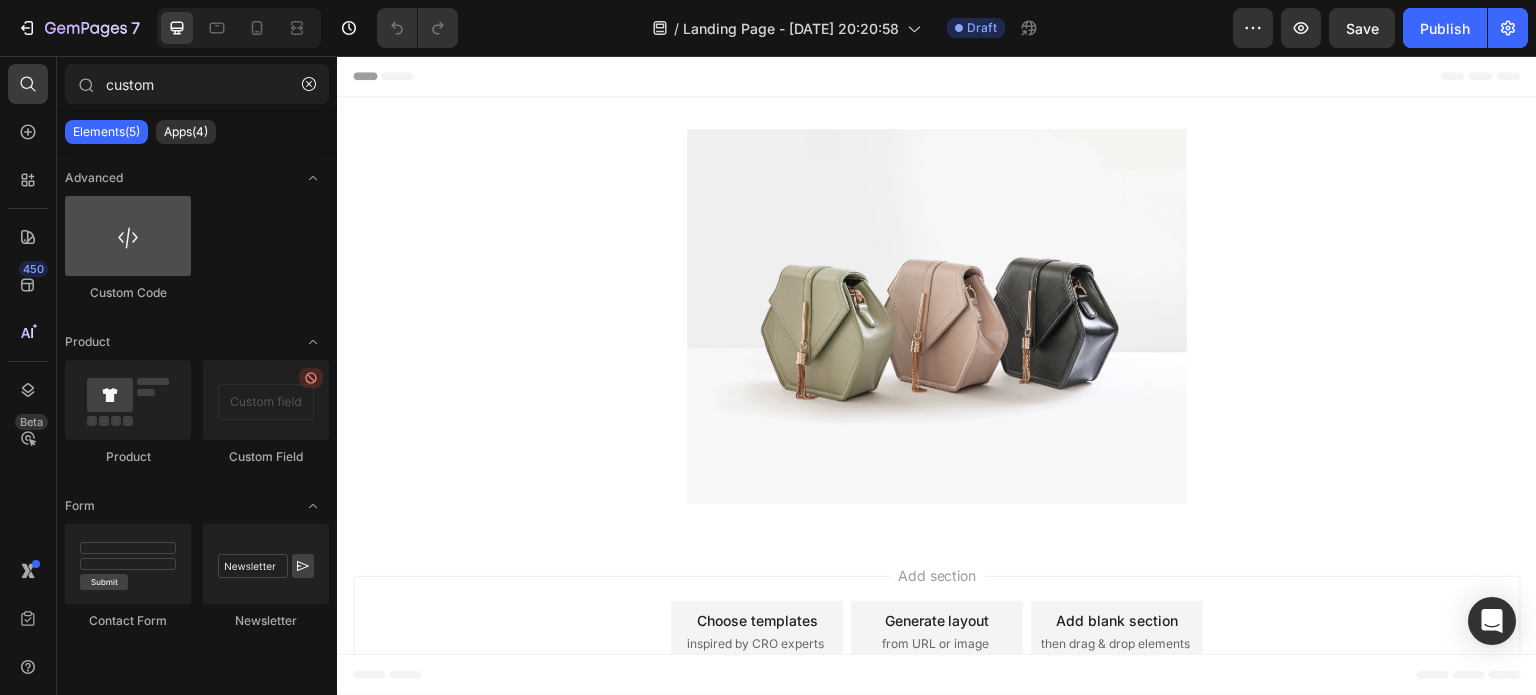 type on "custom" 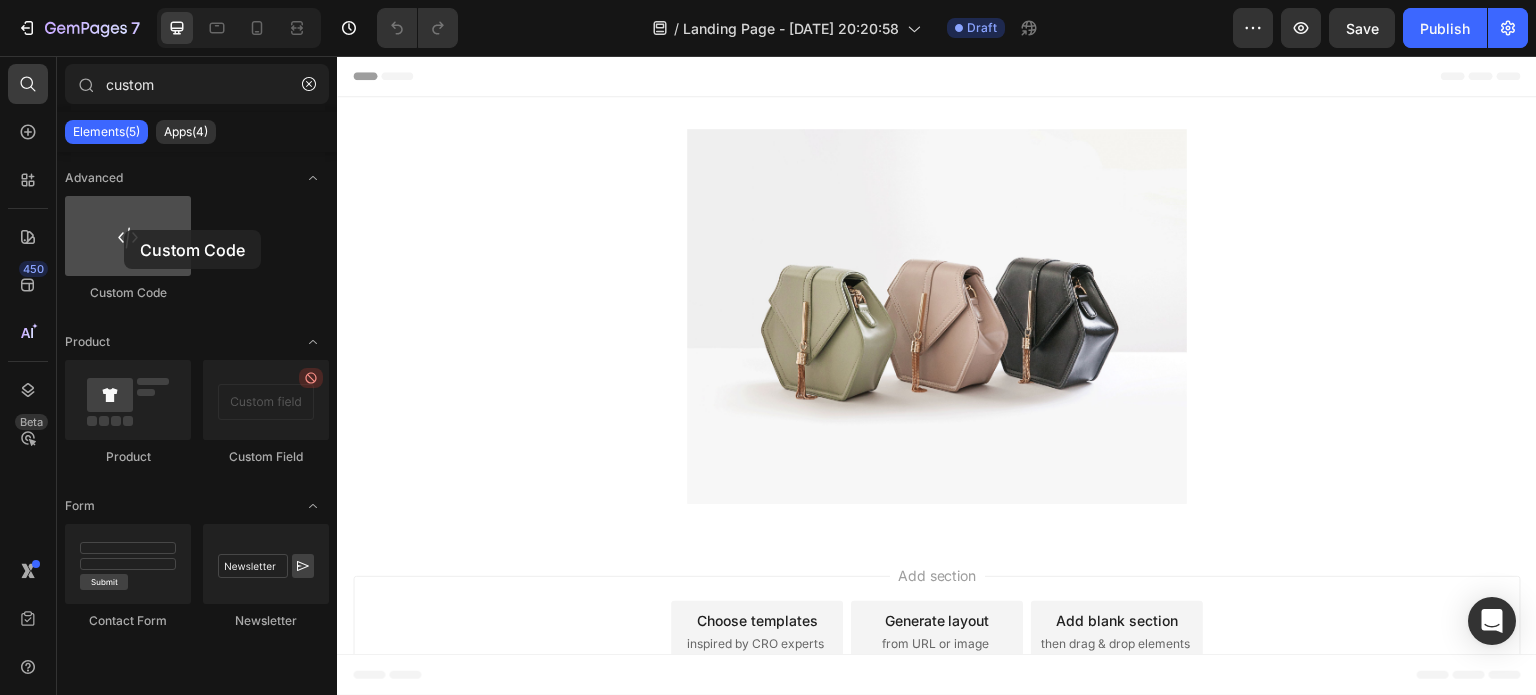 click at bounding box center (128, 236) 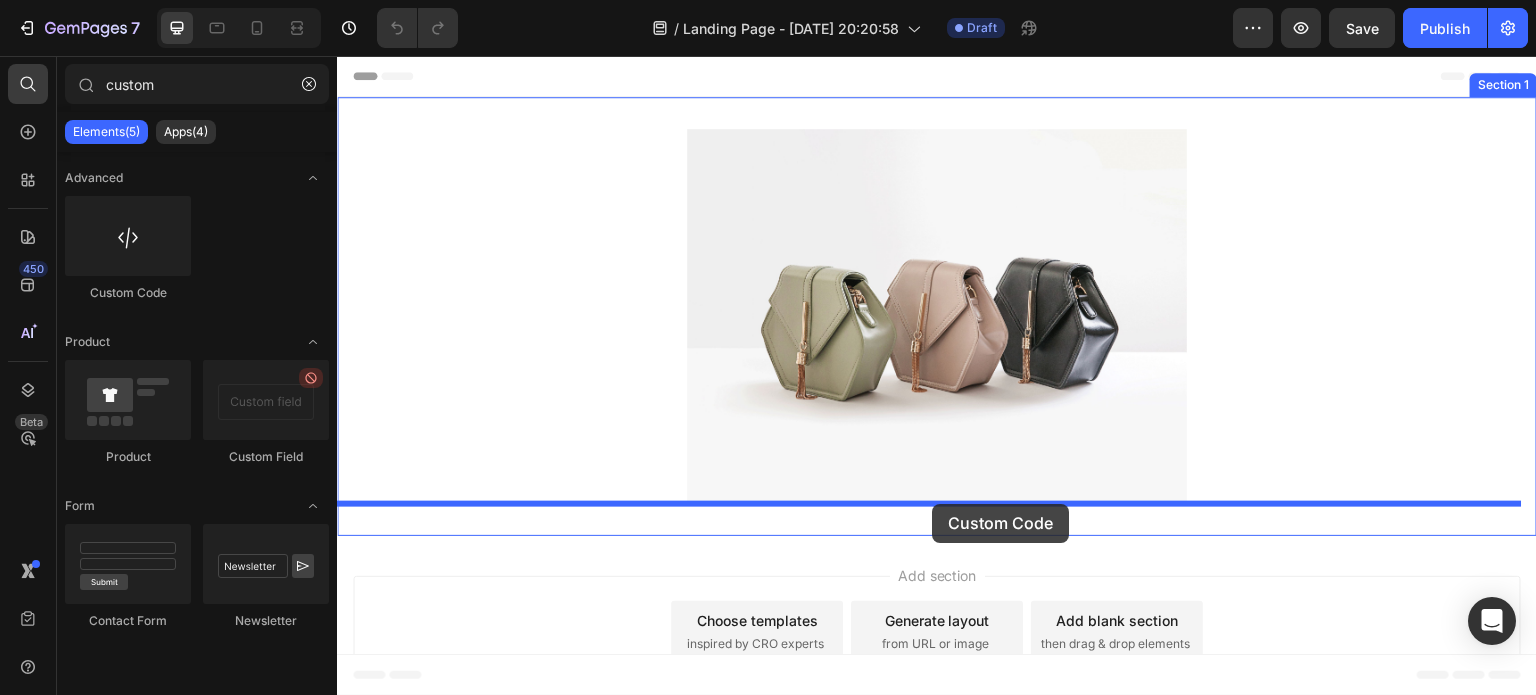 drag, startPoint x: 481, startPoint y: 297, endPoint x: 932, endPoint y: 504, distance: 496.23584 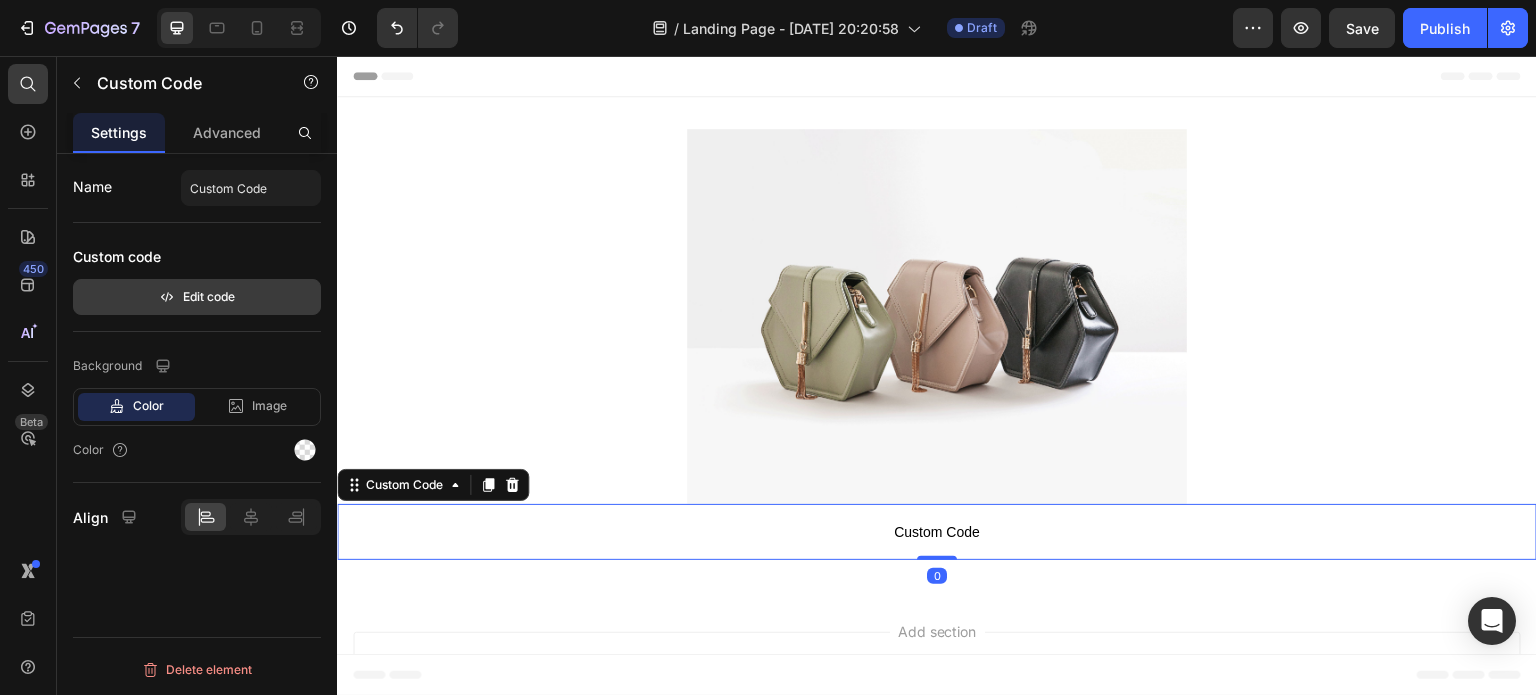 click on "Edit code" at bounding box center [197, 297] 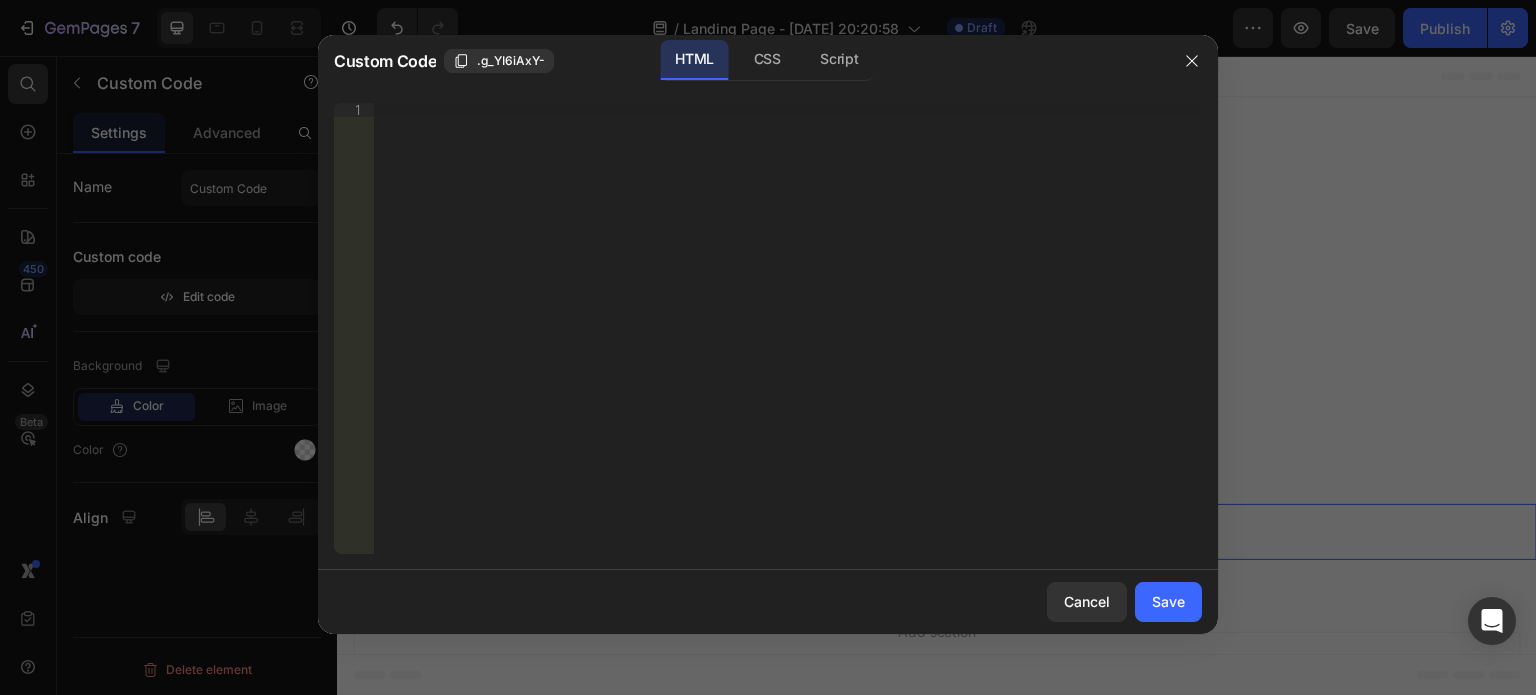 click on "Insert the 3rd-party installation code, HTML code, or Liquid code to display custom content." at bounding box center [788, 342] 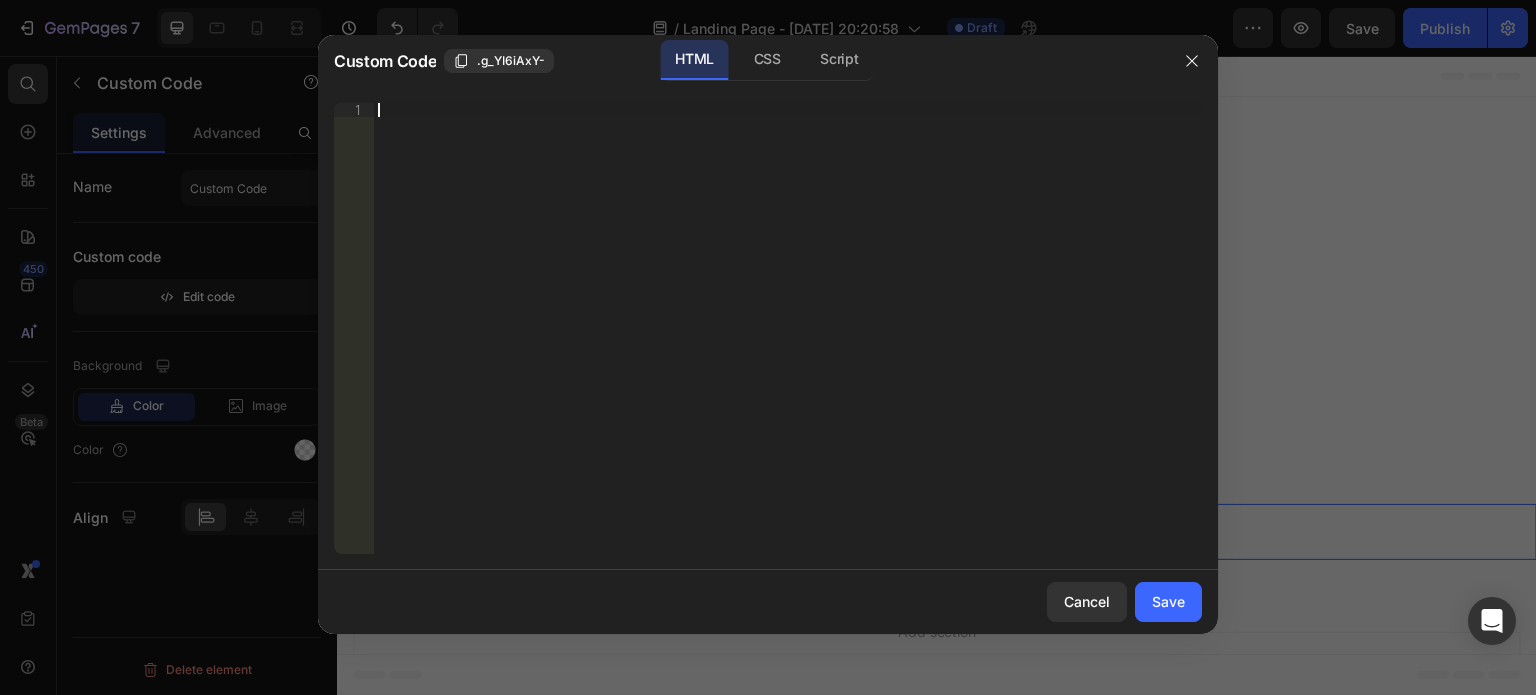 paste on "<span id="es-form-hook" ></span>" 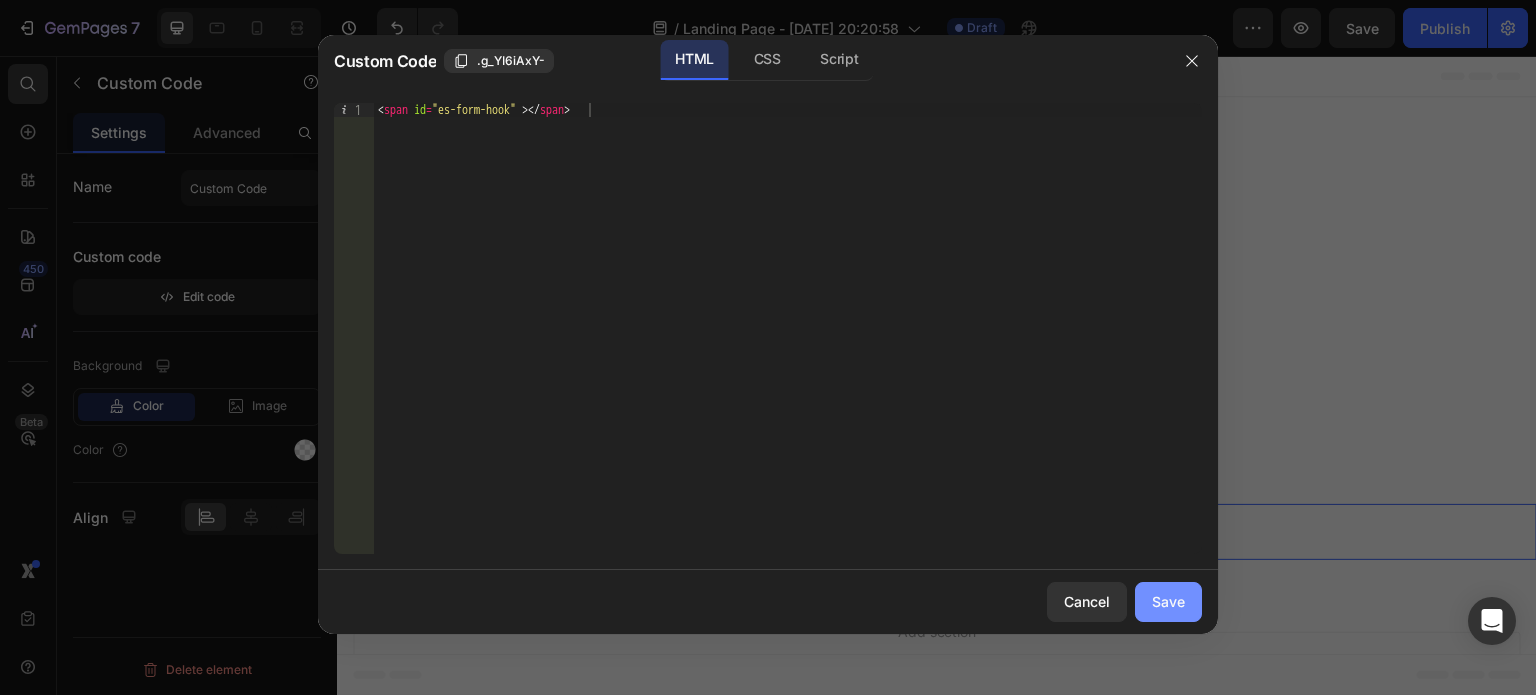 click on "Save" 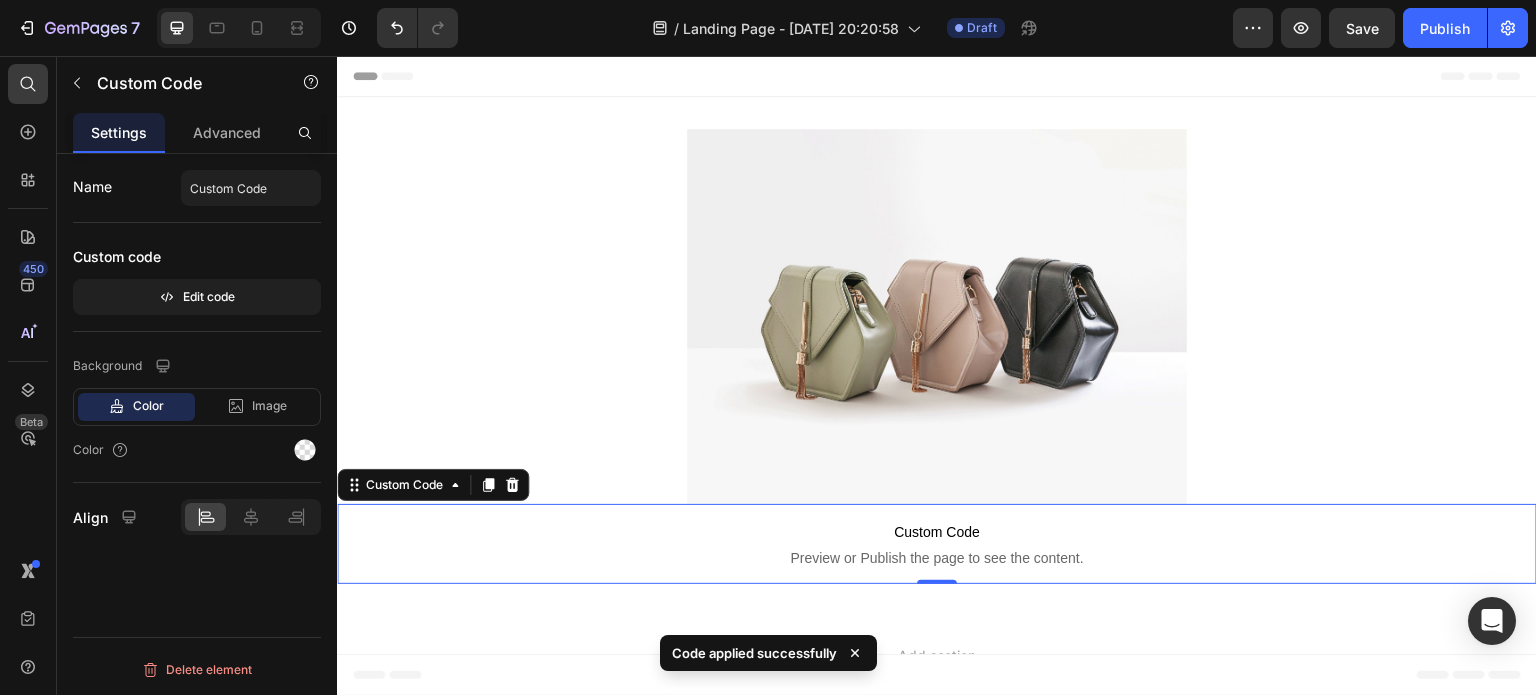 scroll, scrollTop: 35, scrollLeft: 0, axis: vertical 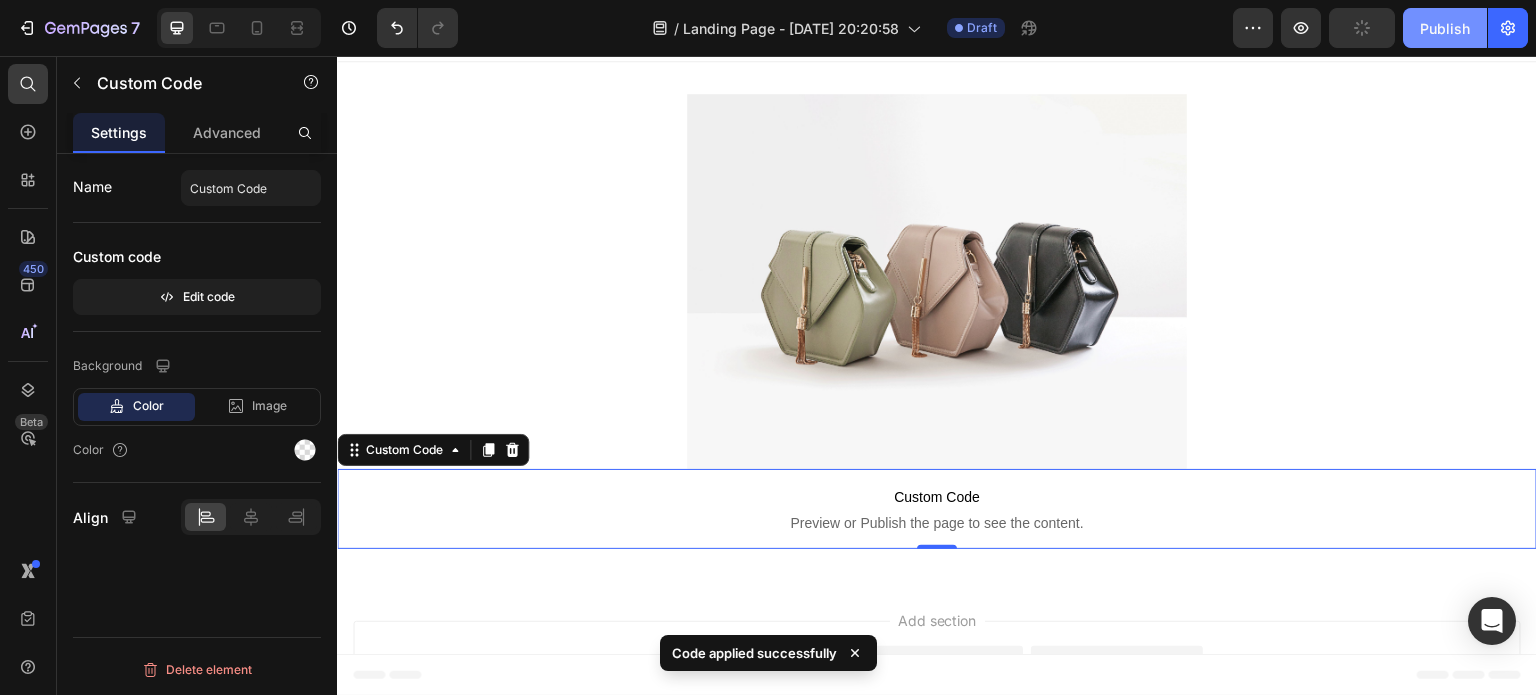 click on "Publish" at bounding box center (1445, 28) 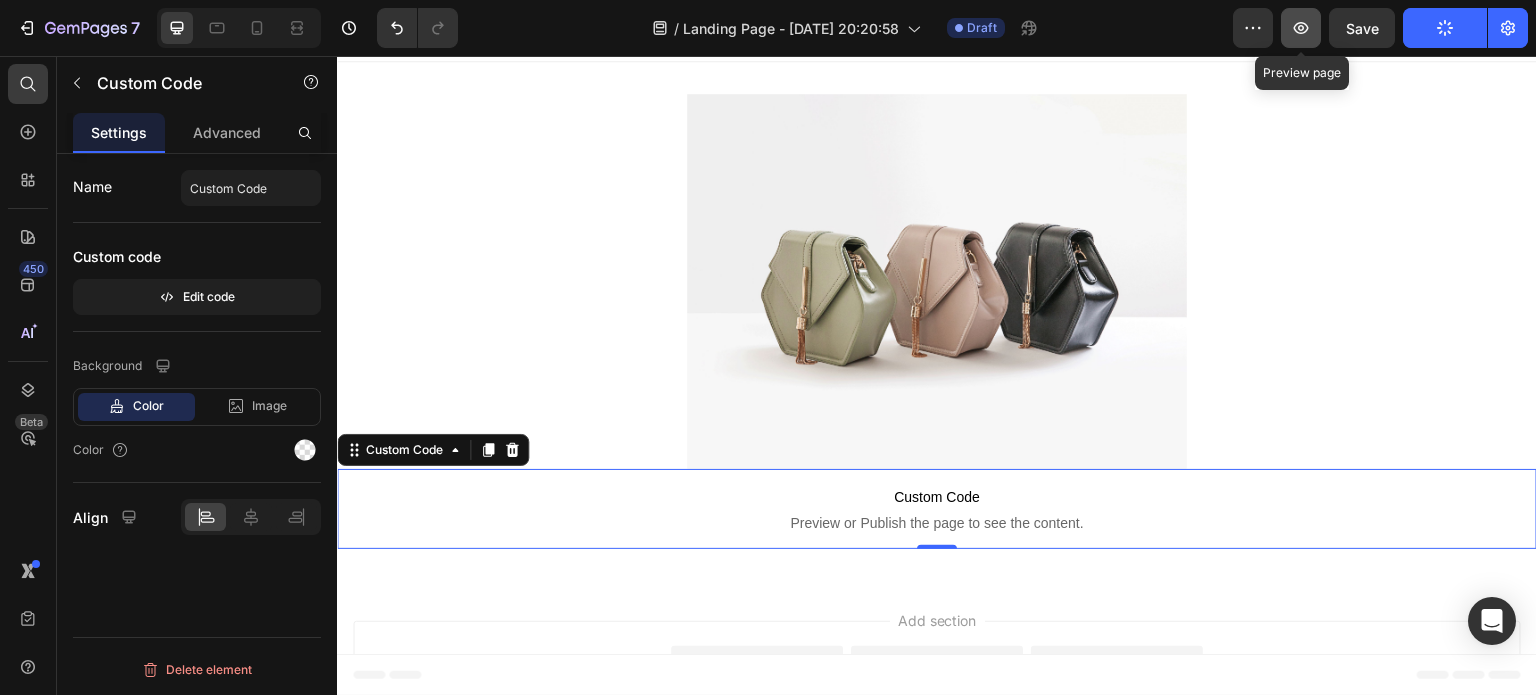 click 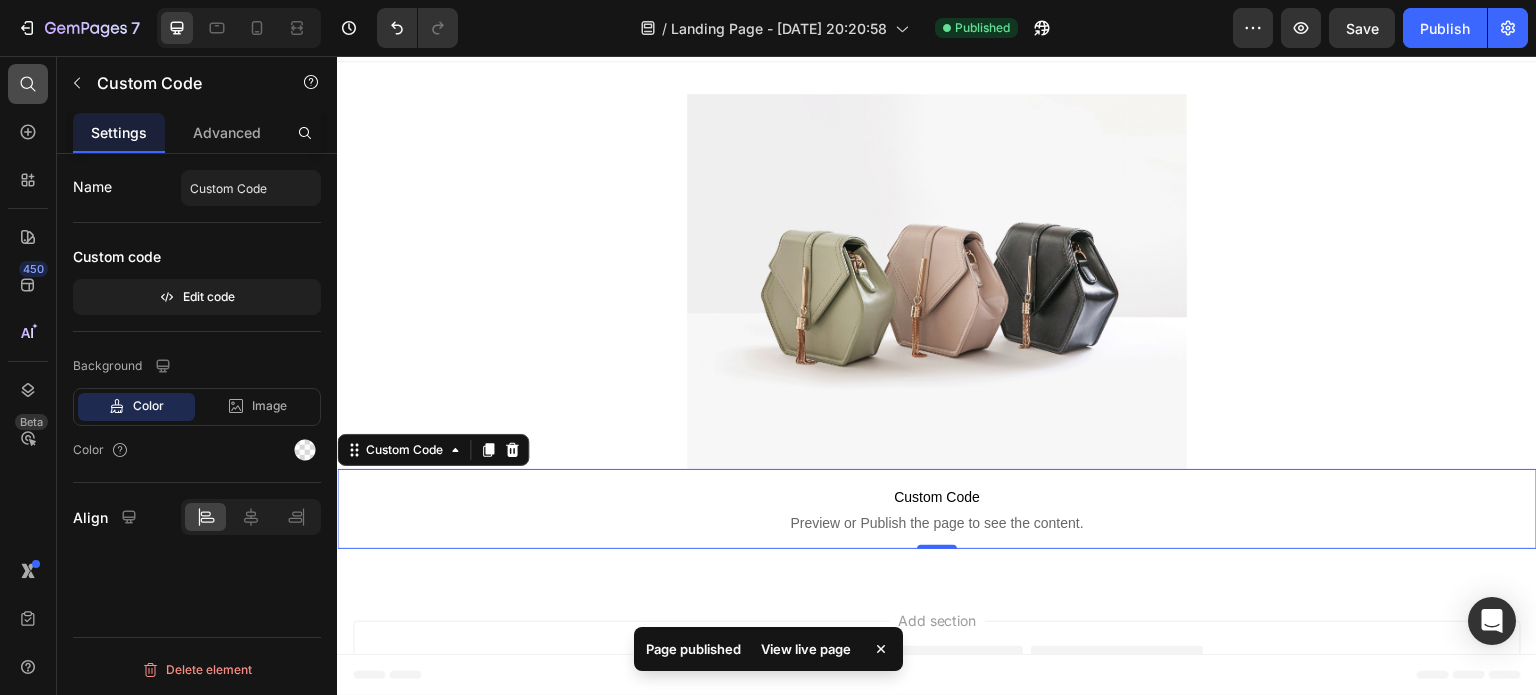 click 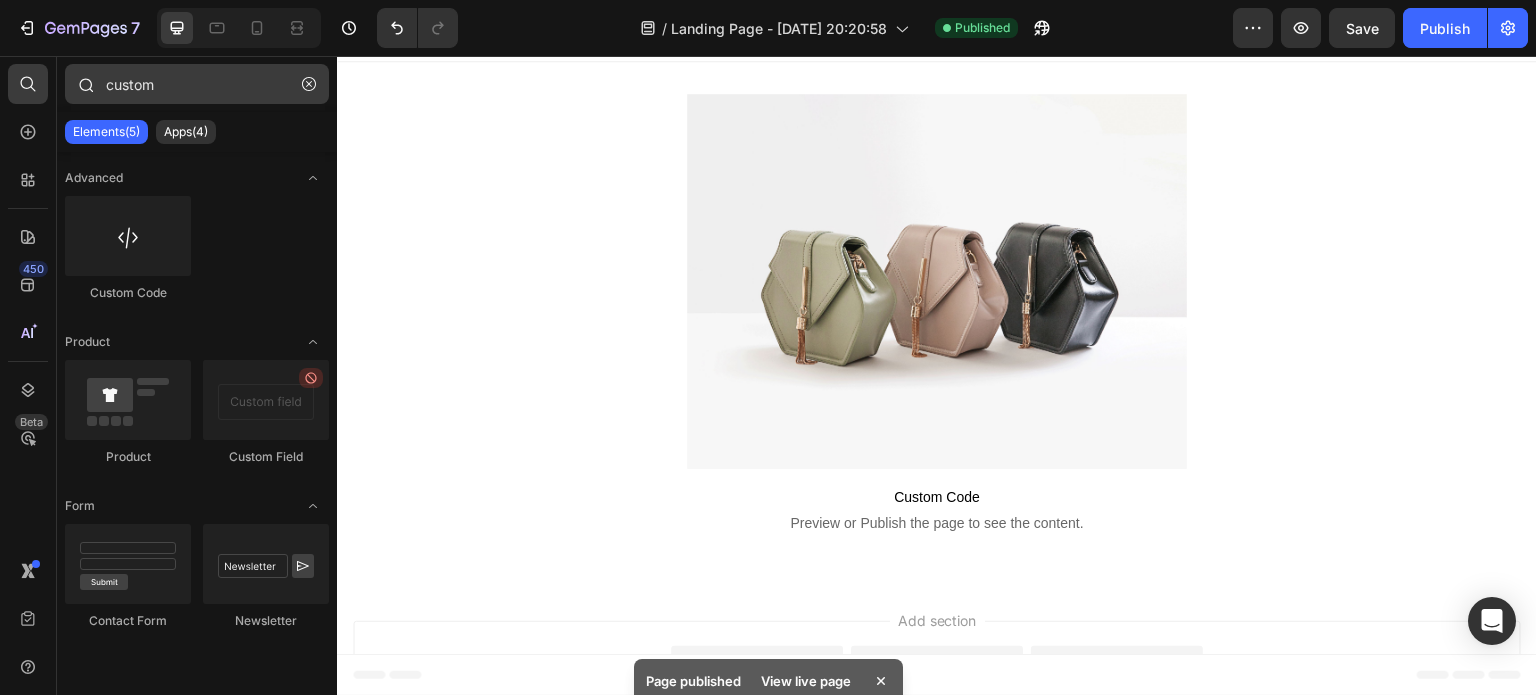 drag, startPoint x: 137, startPoint y: 104, endPoint x: 136, endPoint y: 94, distance: 10.049875 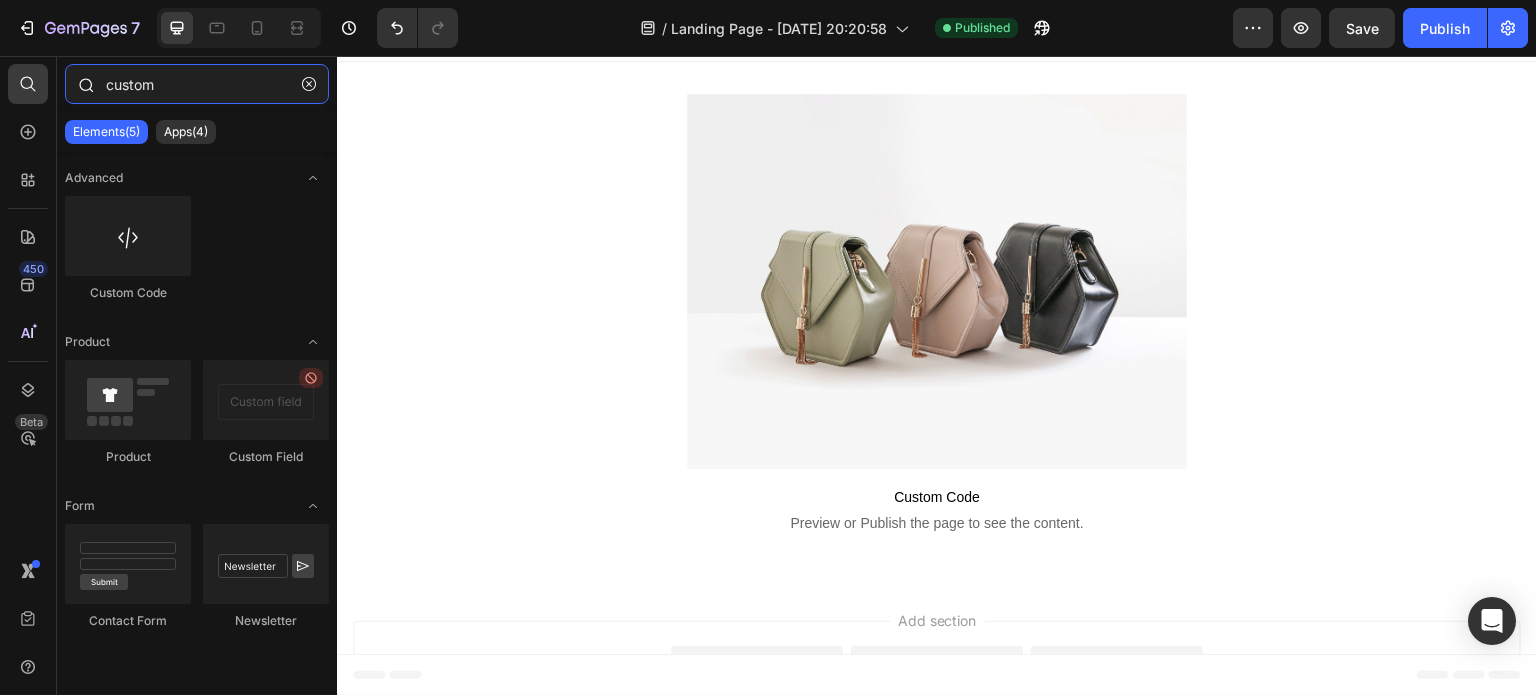 click on "custom" at bounding box center [197, 84] 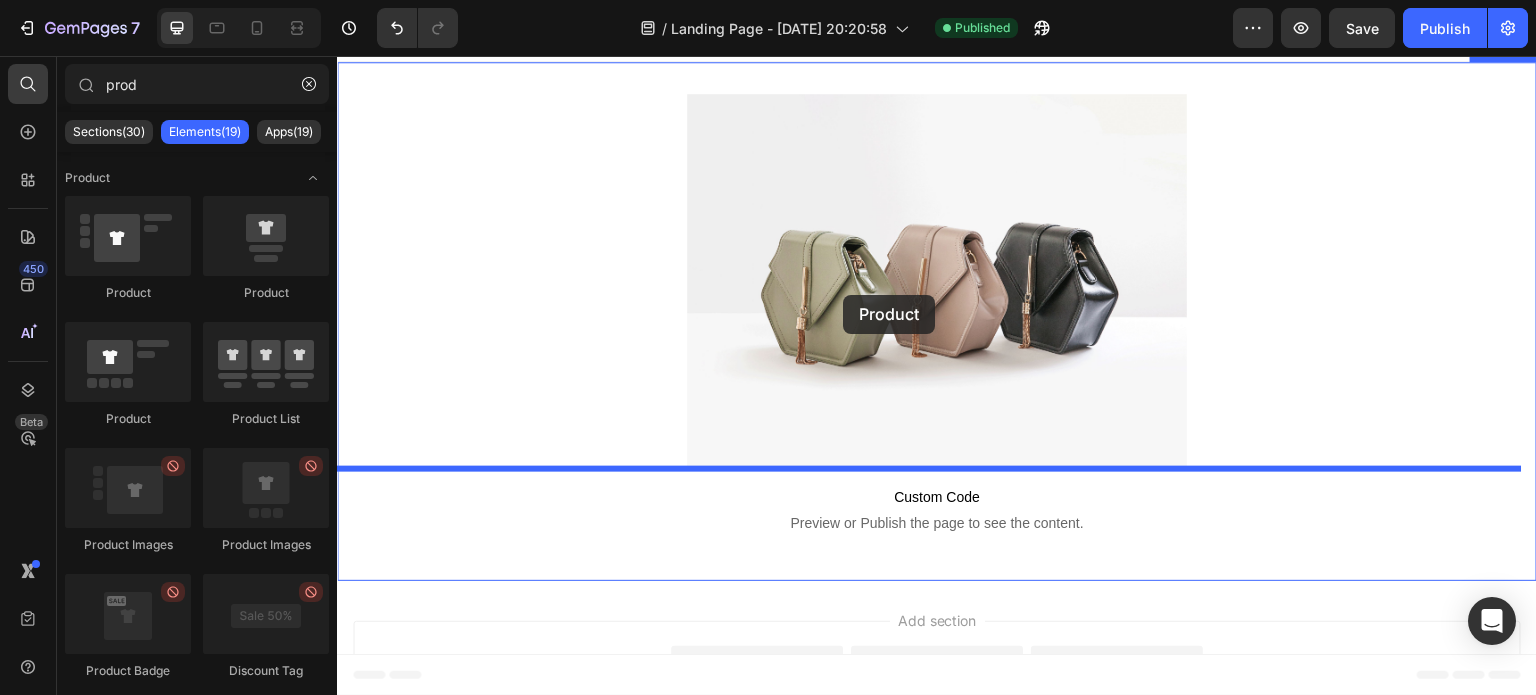 drag, startPoint x: 475, startPoint y: 291, endPoint x: 843, endPoint y: 296, distance: 368.03397 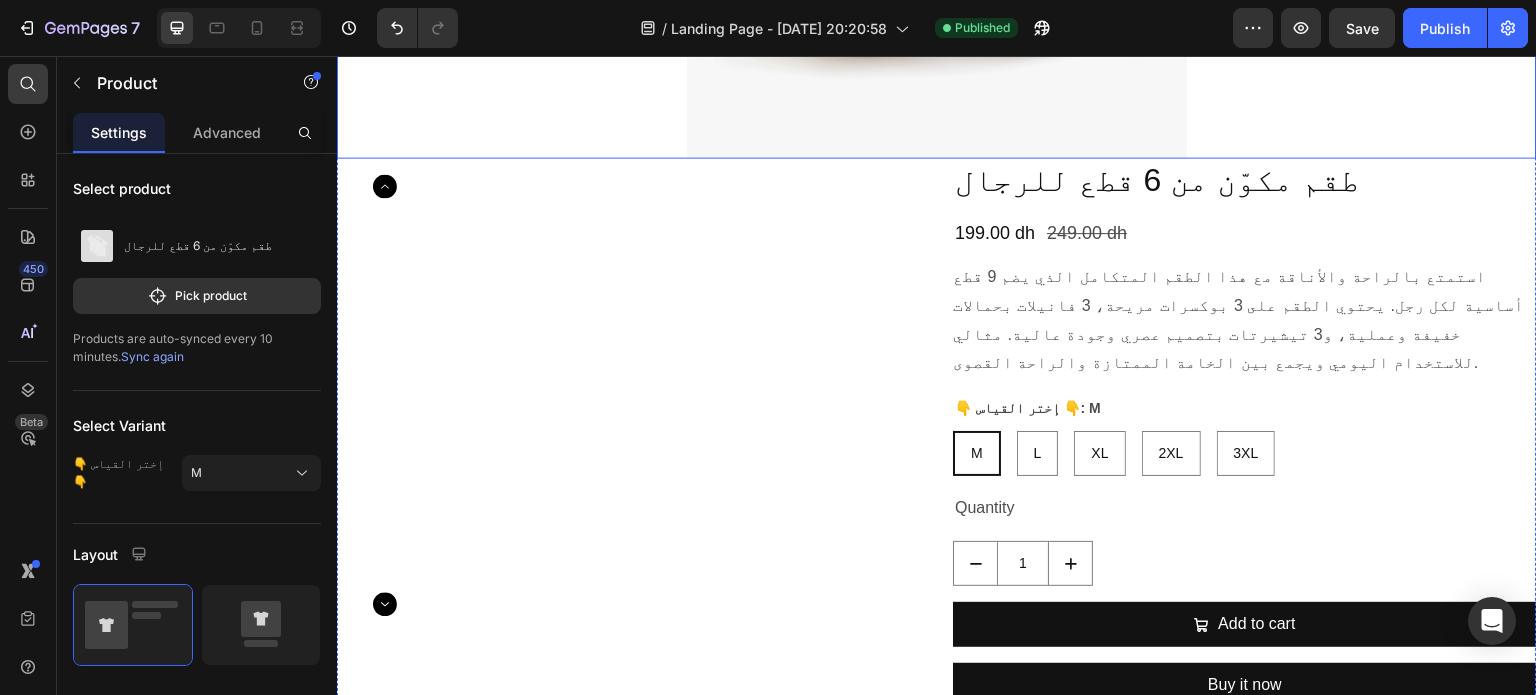 scroll, scrollTop: 344, scrollLeft: 0, axis: vertical 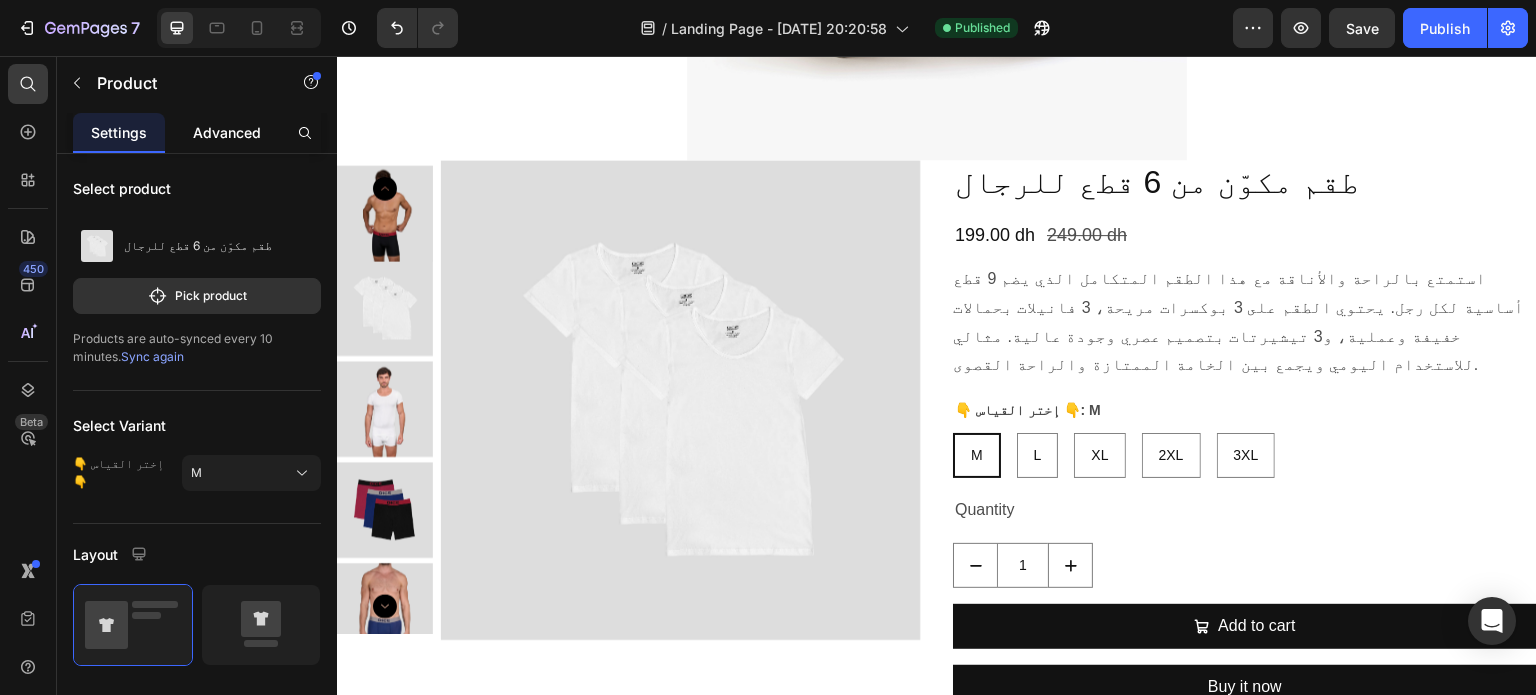 click on "Advanced" 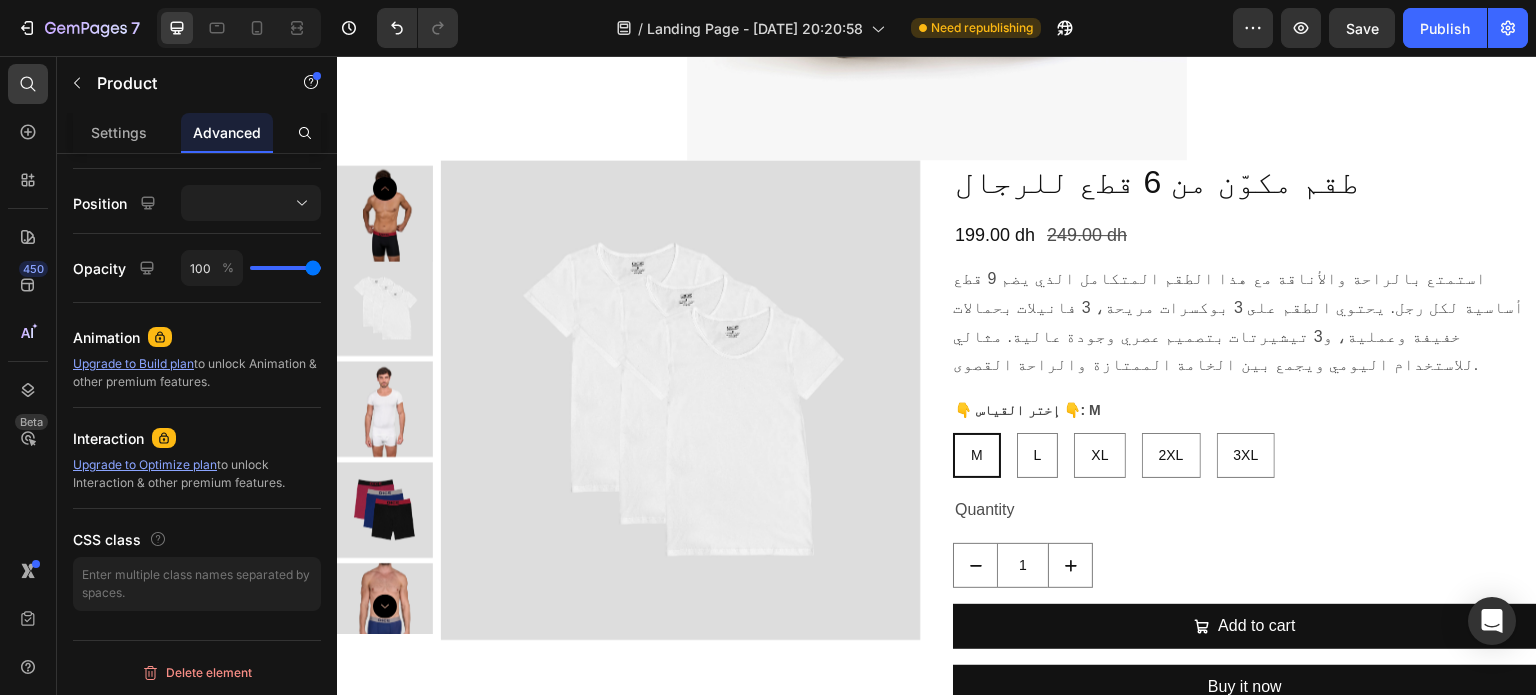 scroll, scrollTop: 0, scrollLeft: 0, axis: both 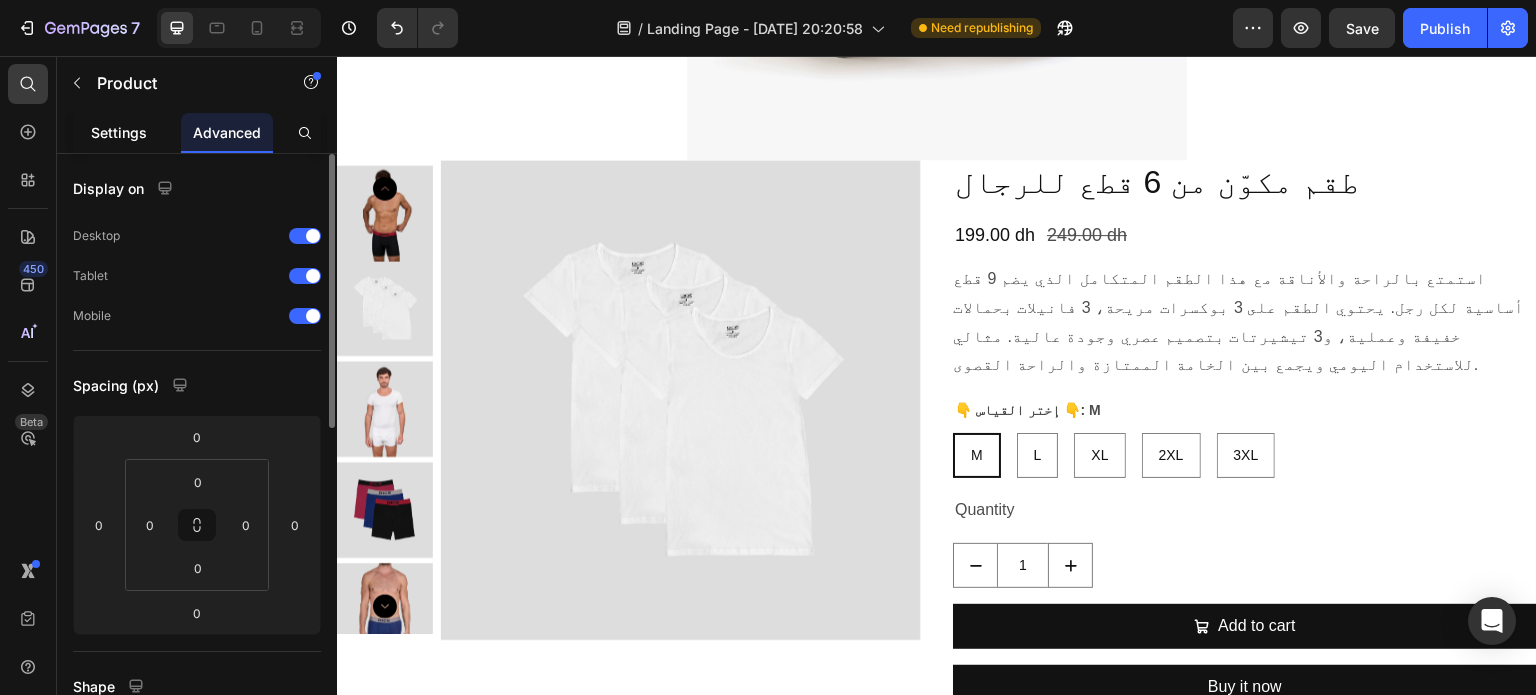 click on "Settings" at bounding box center [119, 132] 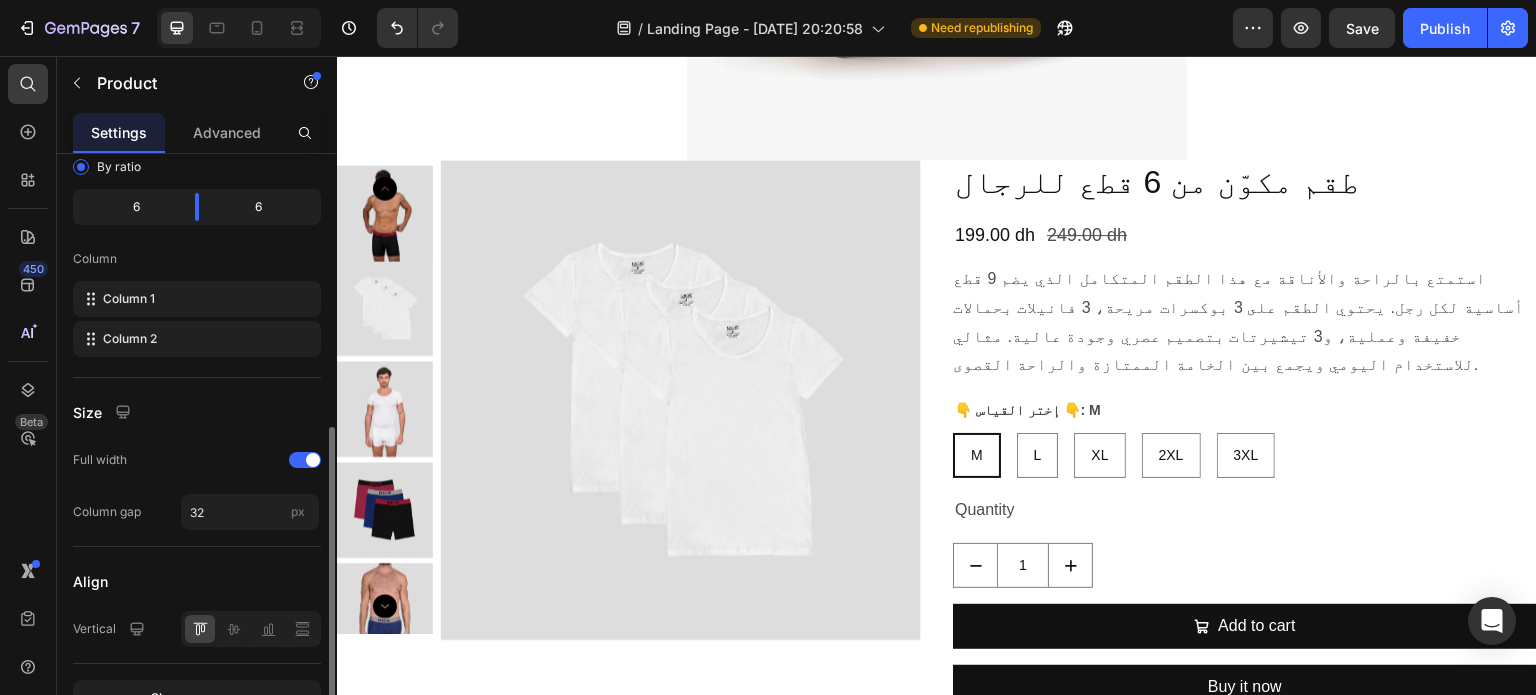 scroll, scrollTop: 597, scrollLeft: 0, axis: vertical 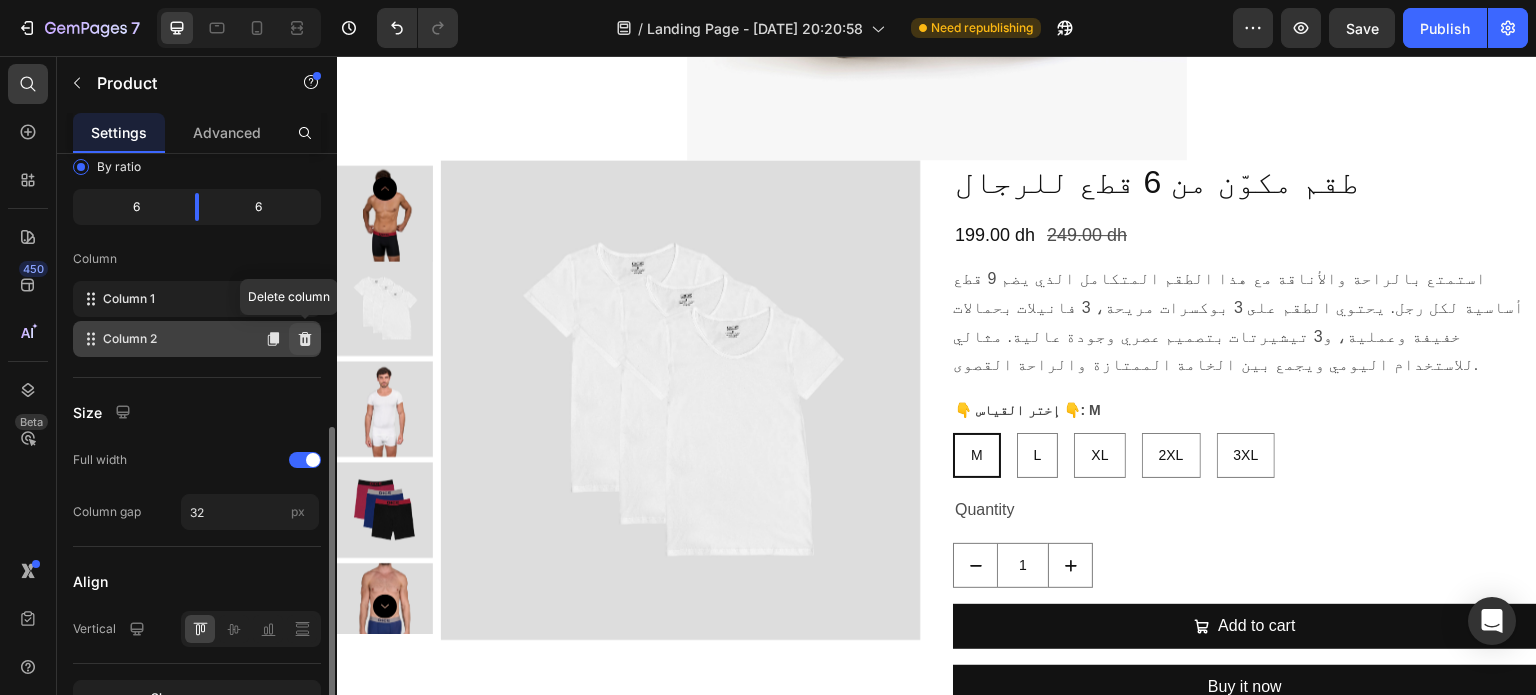 click 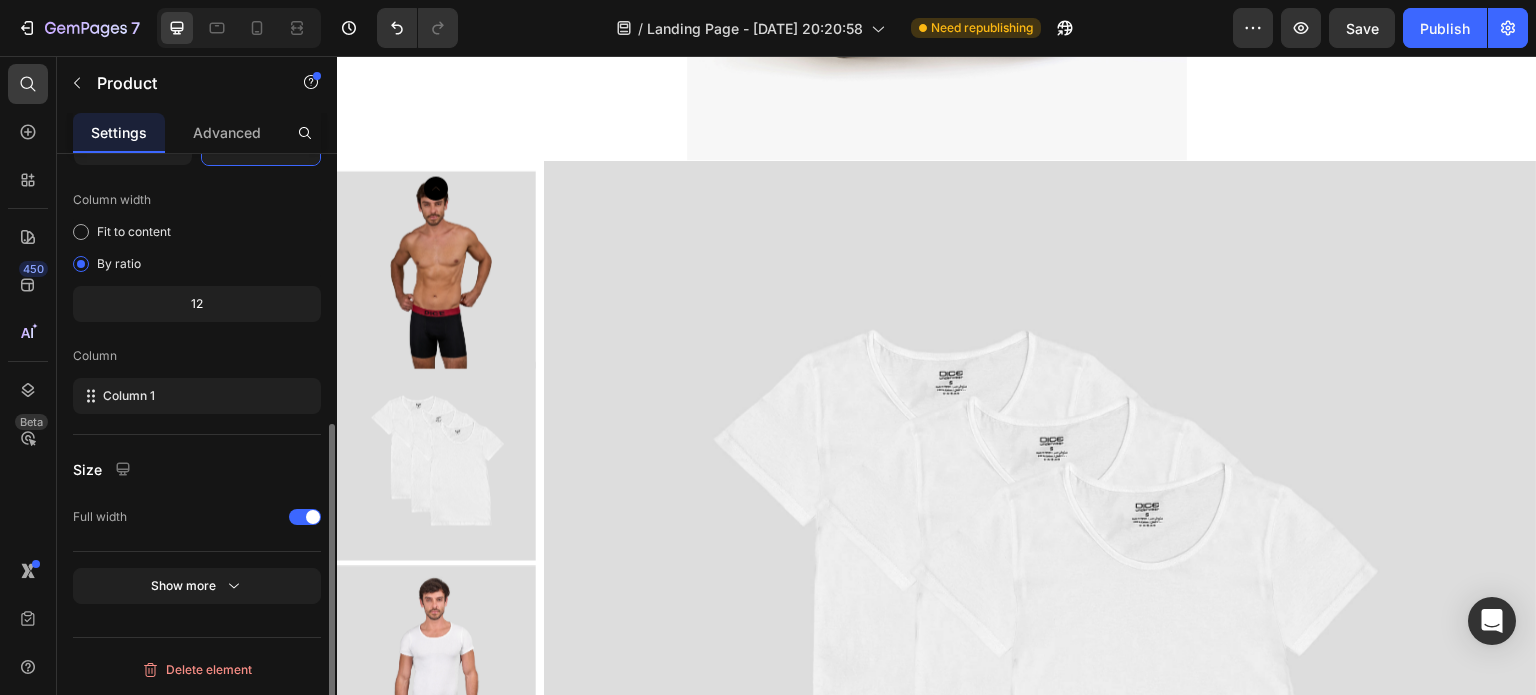 scroll, scrollTop: 498, scrollLeft: 0, axis: vertical 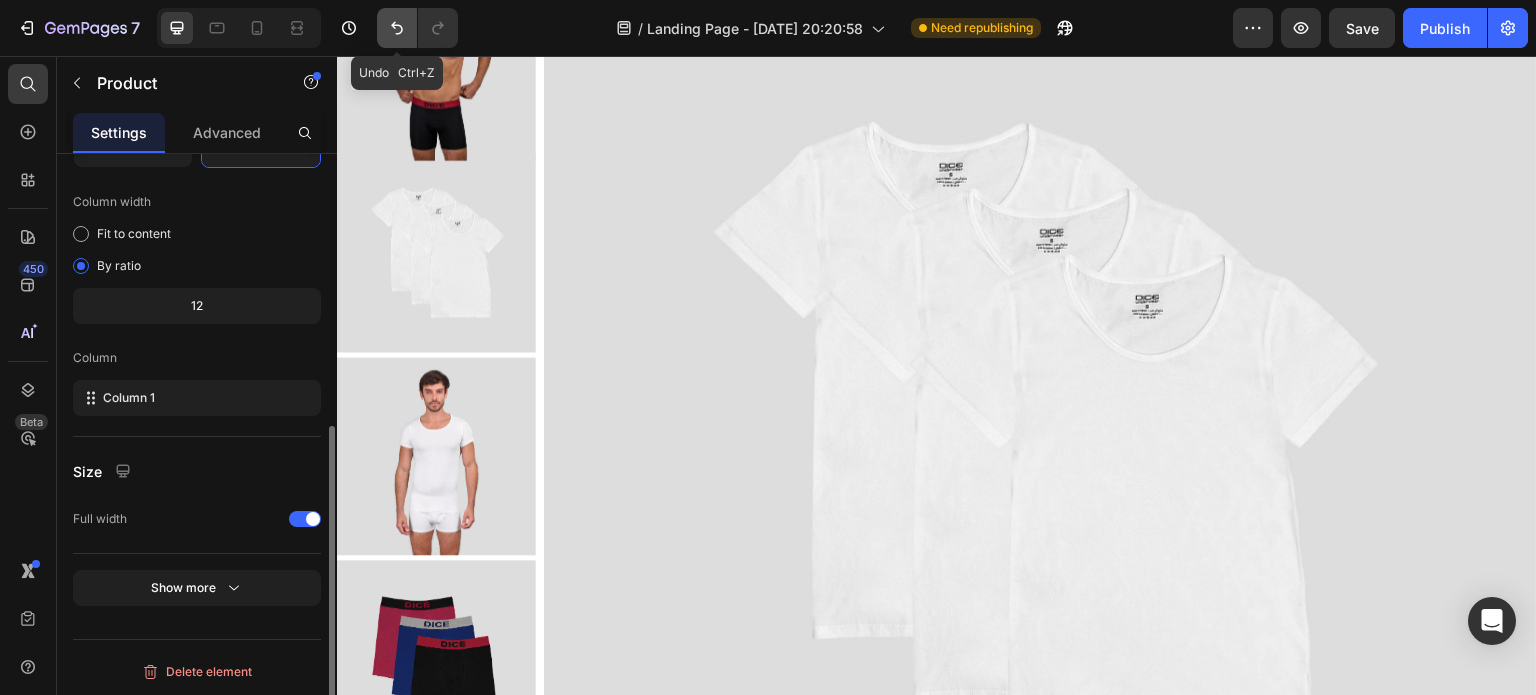 click 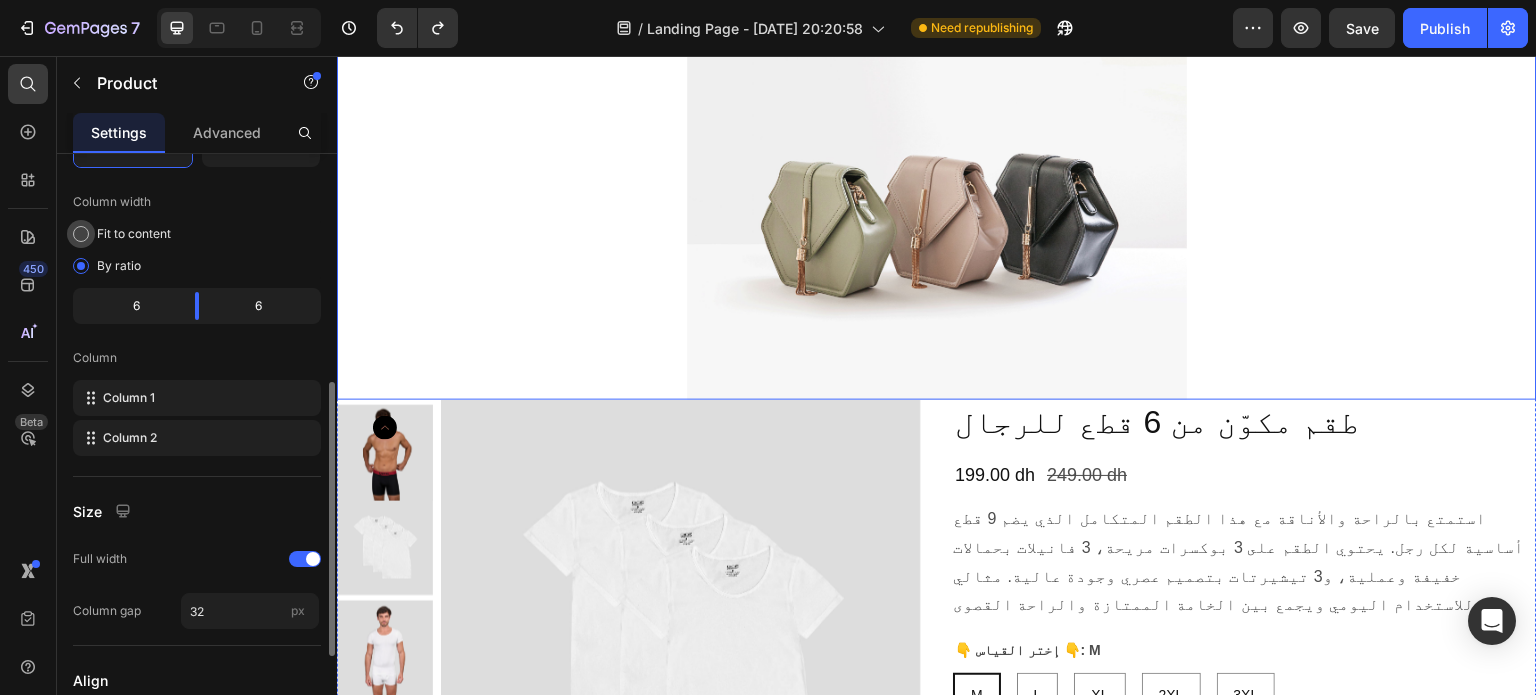 scroll, scrollTop: 100, scrollLeft: 0, axis: vertical 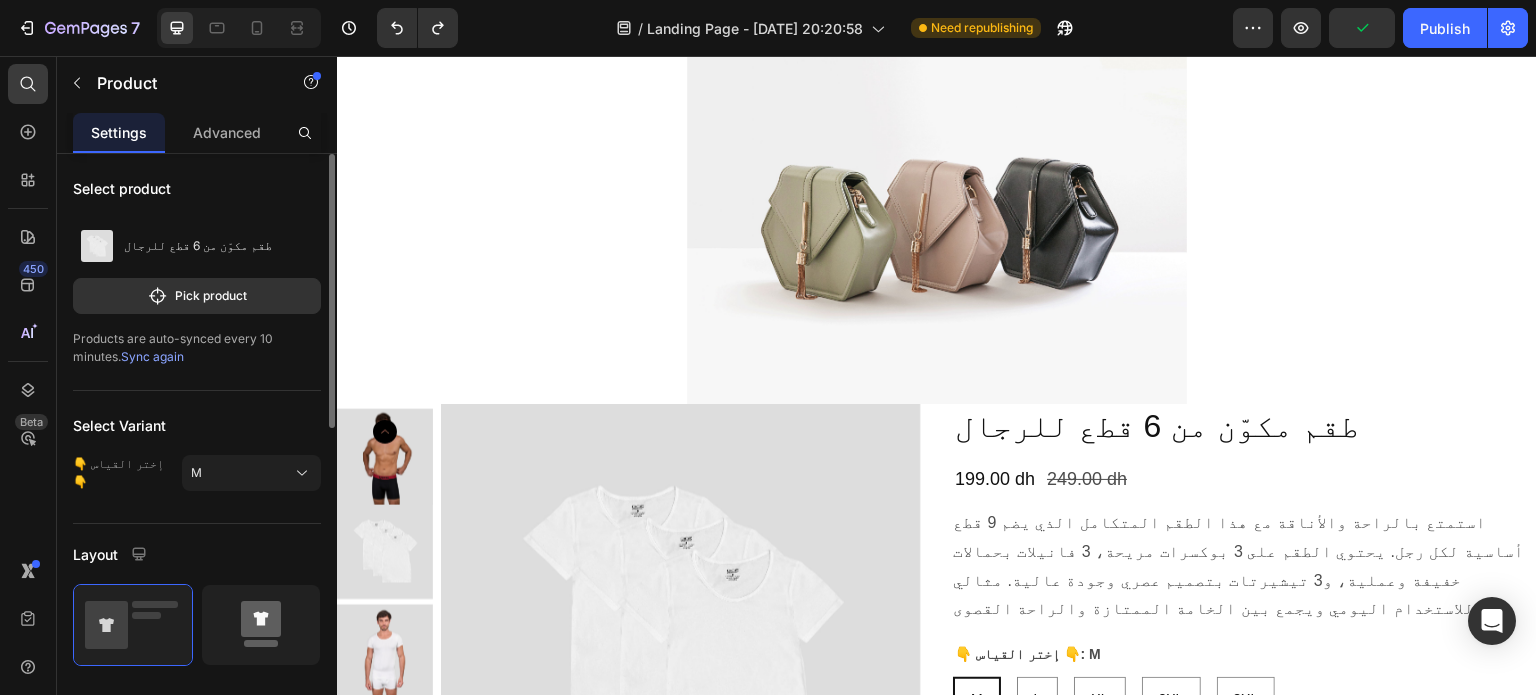 click 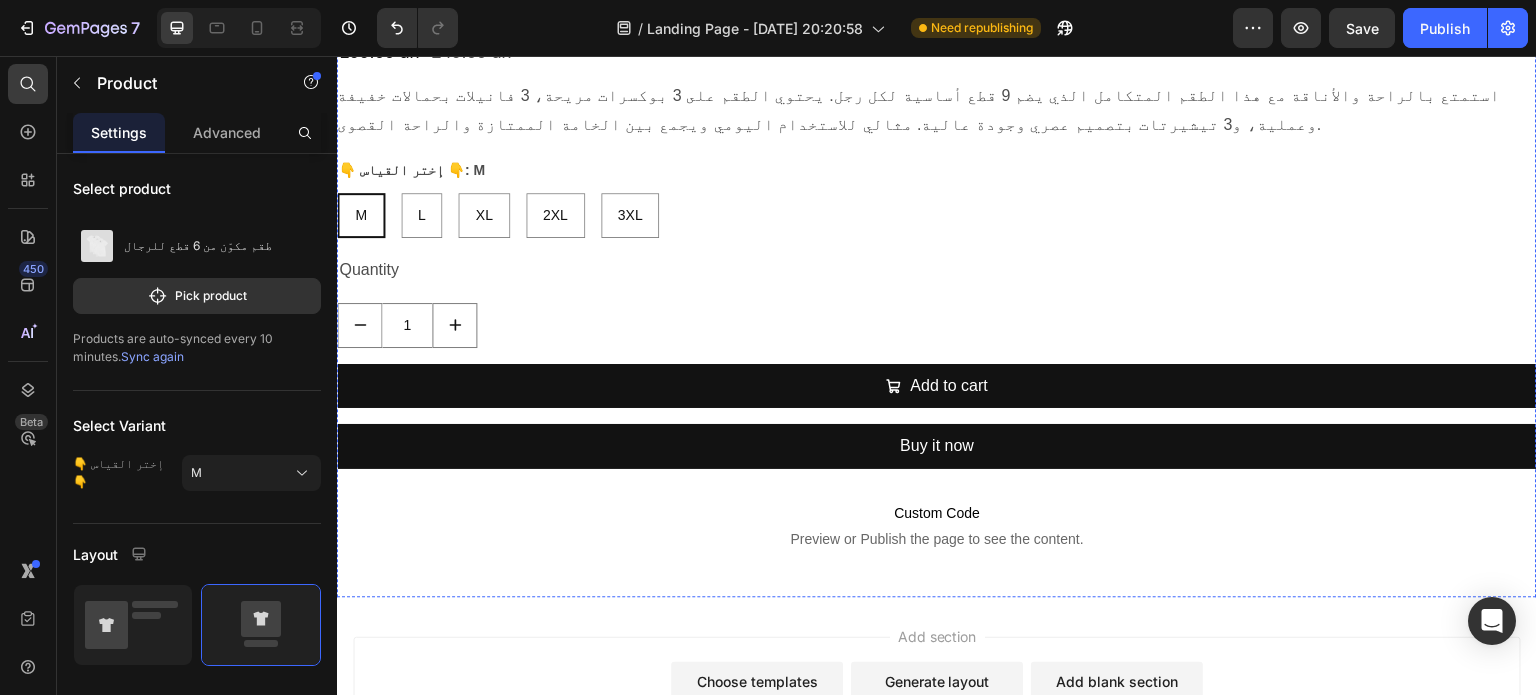 scroll, scrollTop: 1526, scrollLeft: 0, axis: vertical 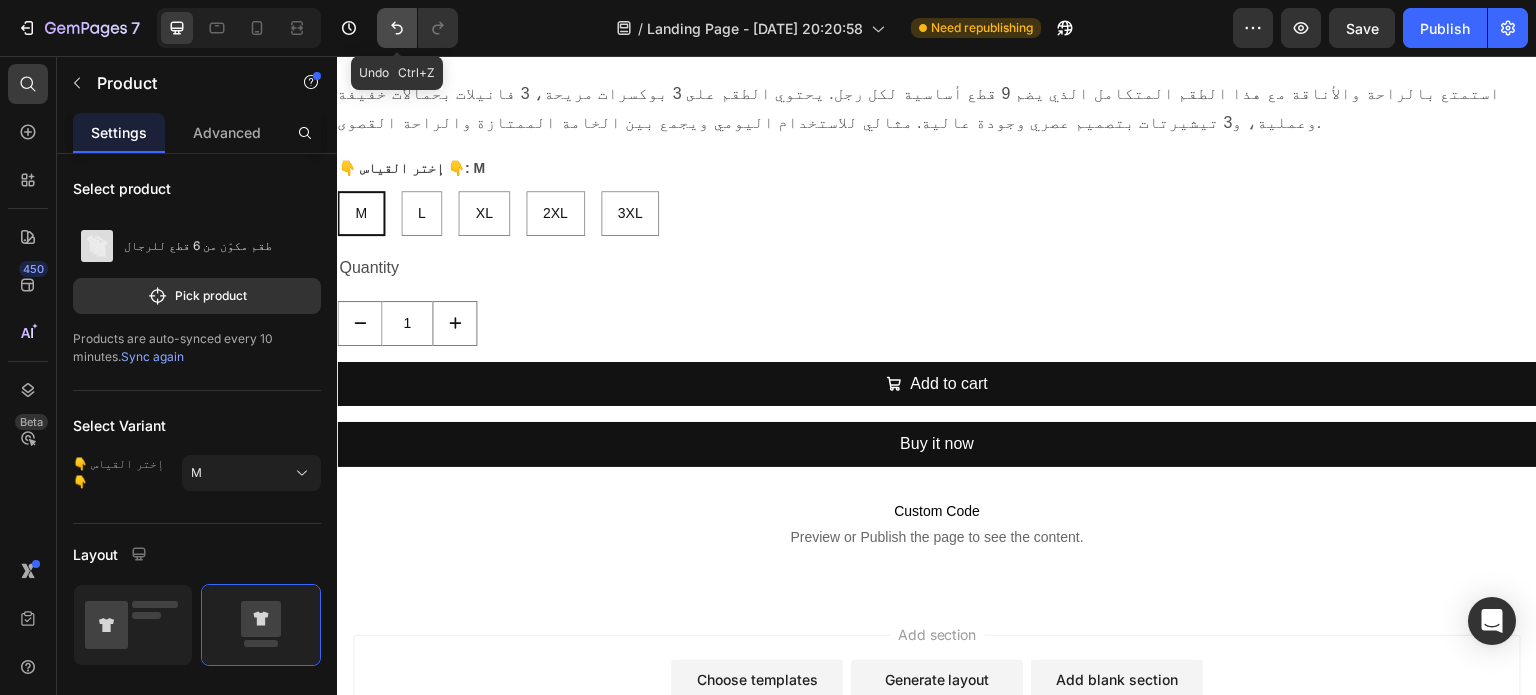 click 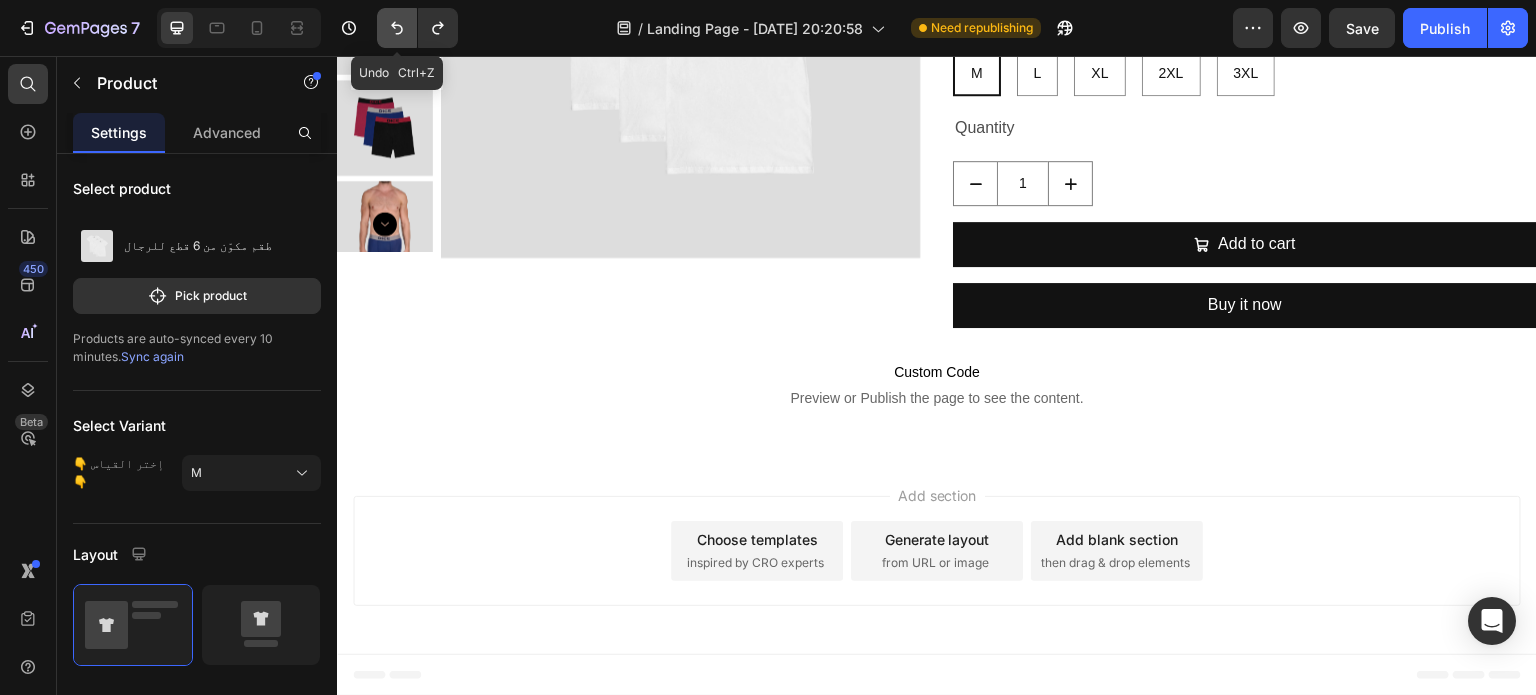 scroll, scrollTop: 528, scrollLeft: 0, axis: vertical 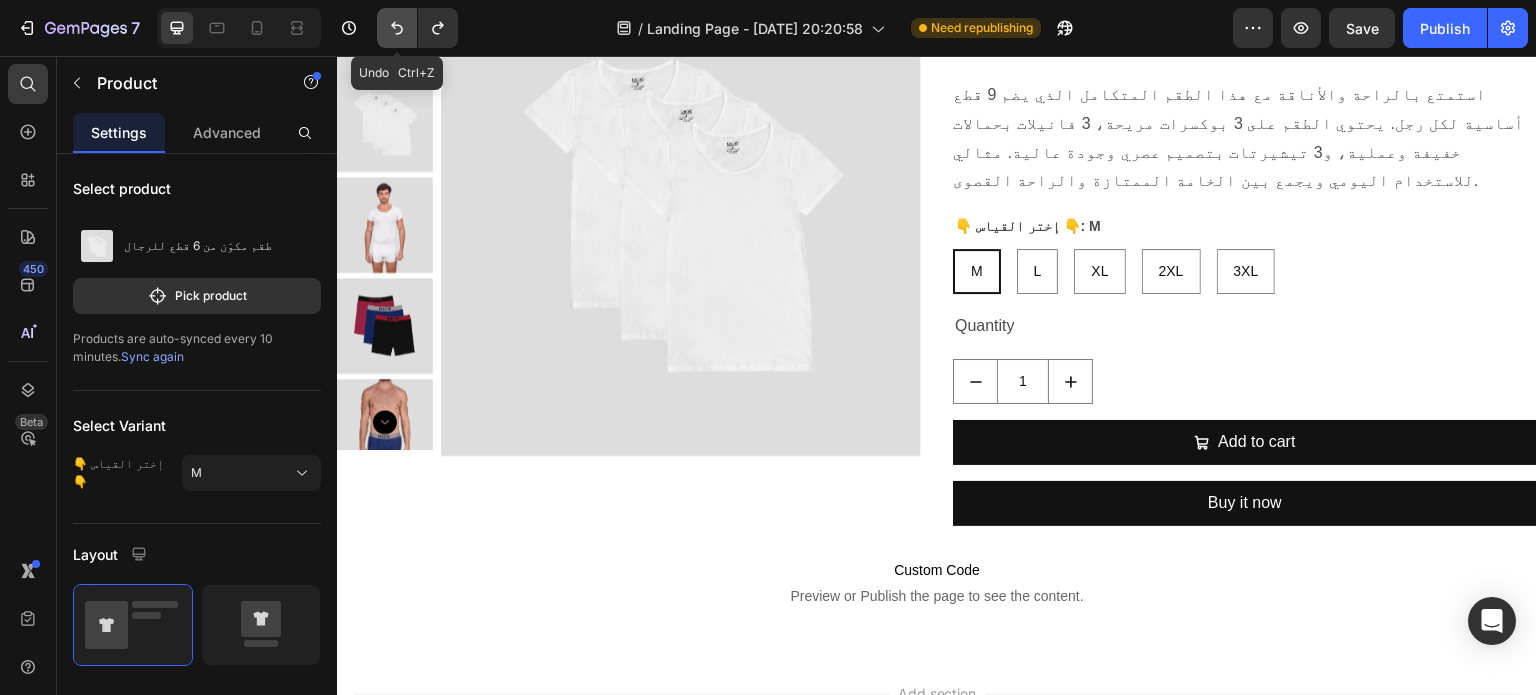 click 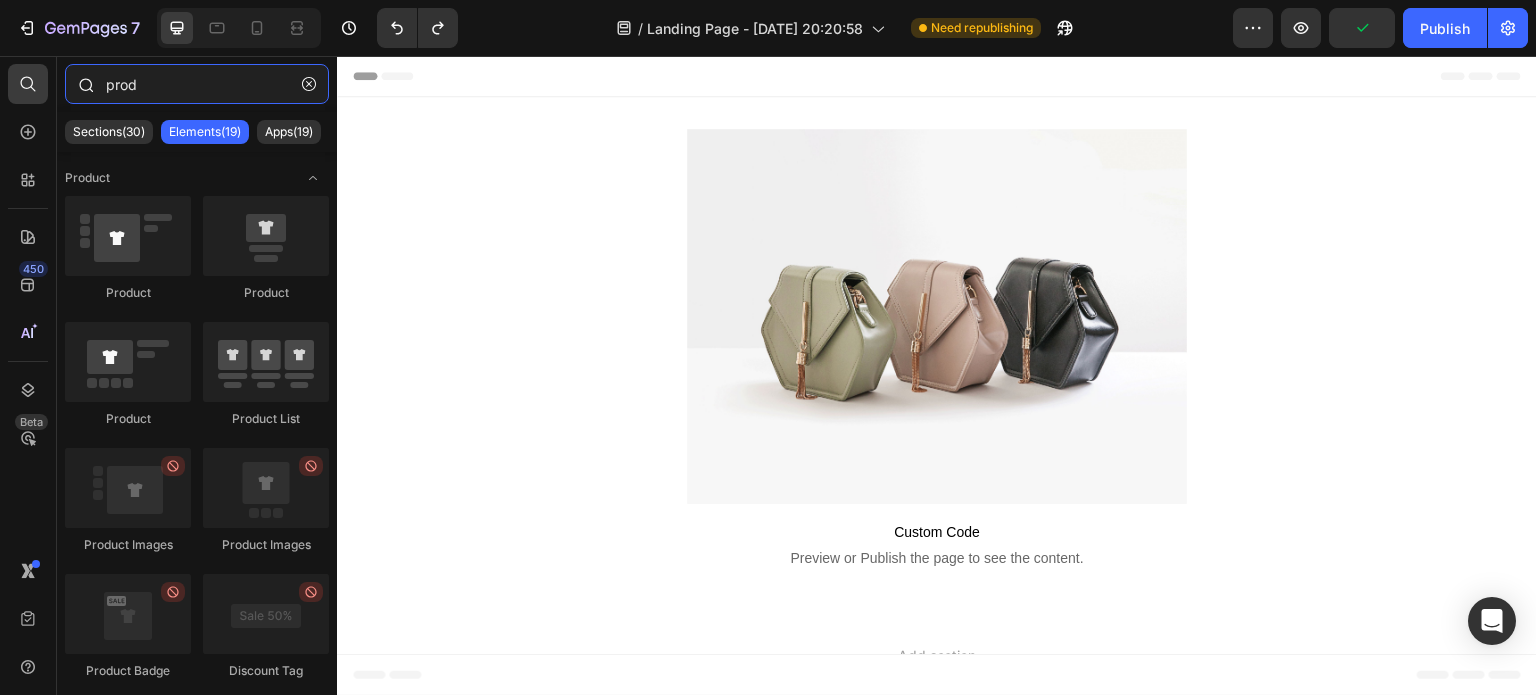 click on "prod" at bounding box center (197, 84) 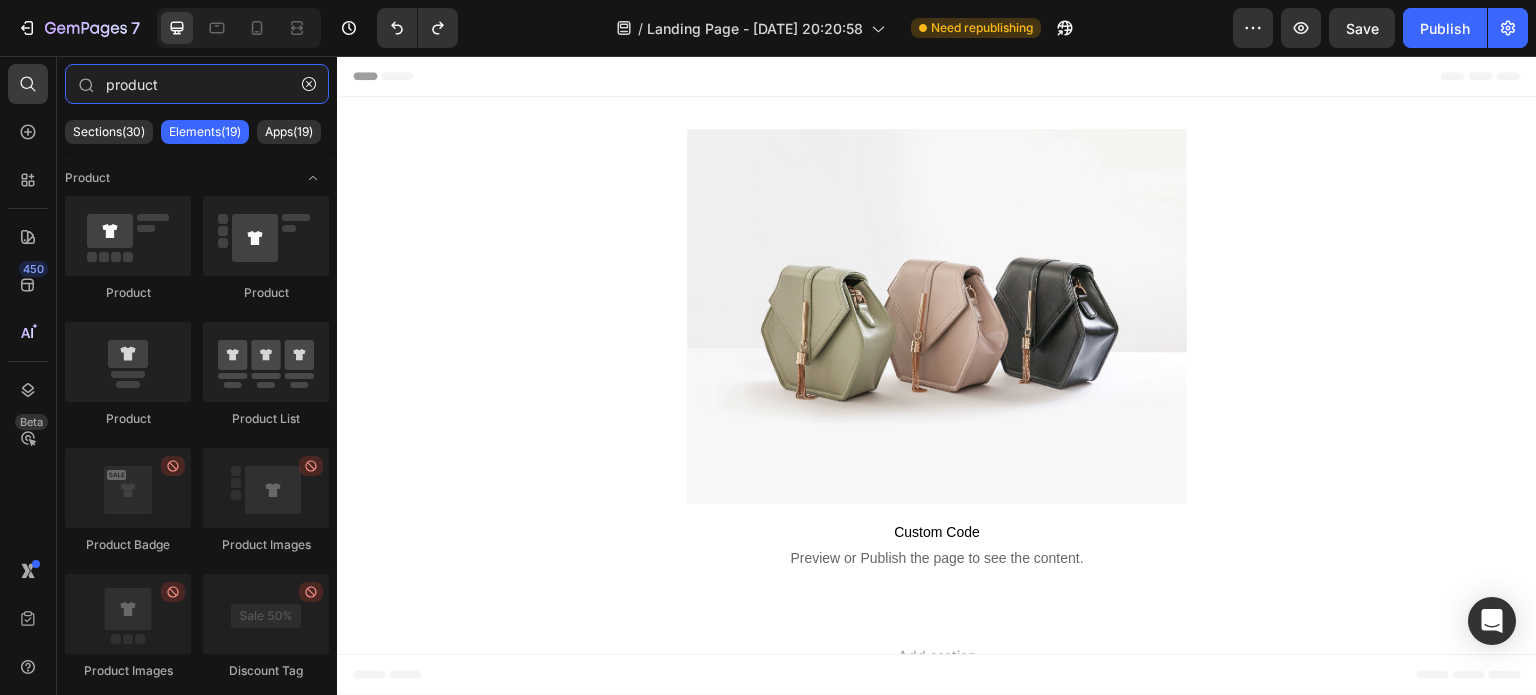 type on "product" 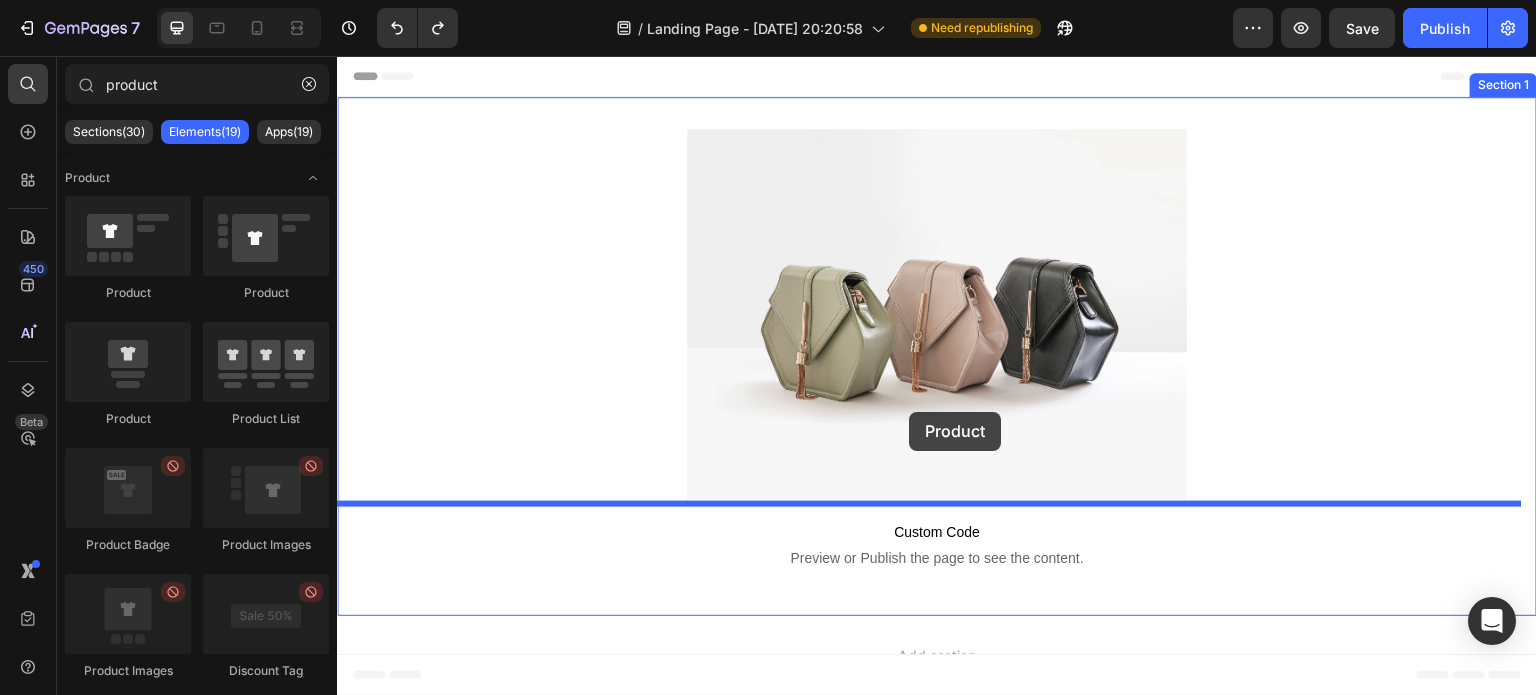 drag, startPoint x: 467, startPoint y: 422, endPoint x: 909, endPoint y: 412, distance: 442.1131 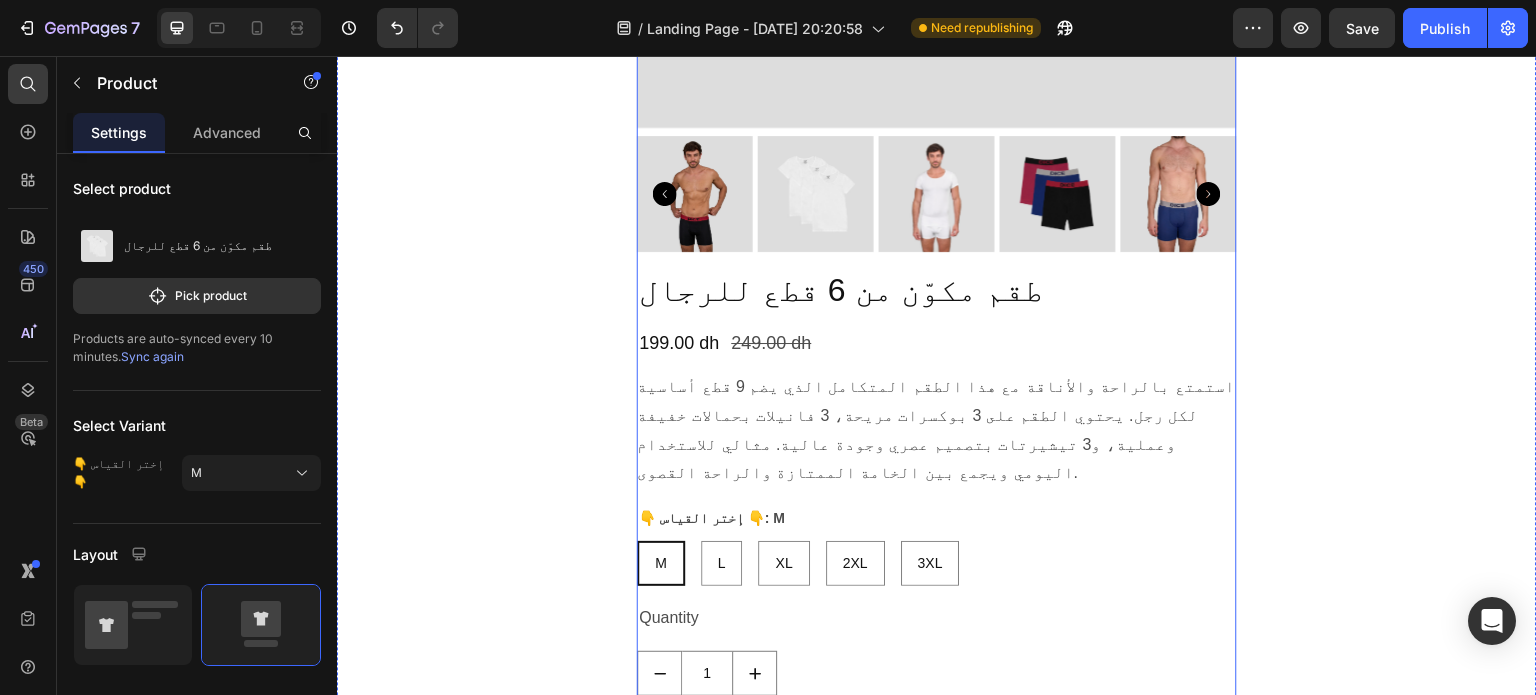 scroll, scrollTop: 973, scrollLeft: 0, axis: vertical 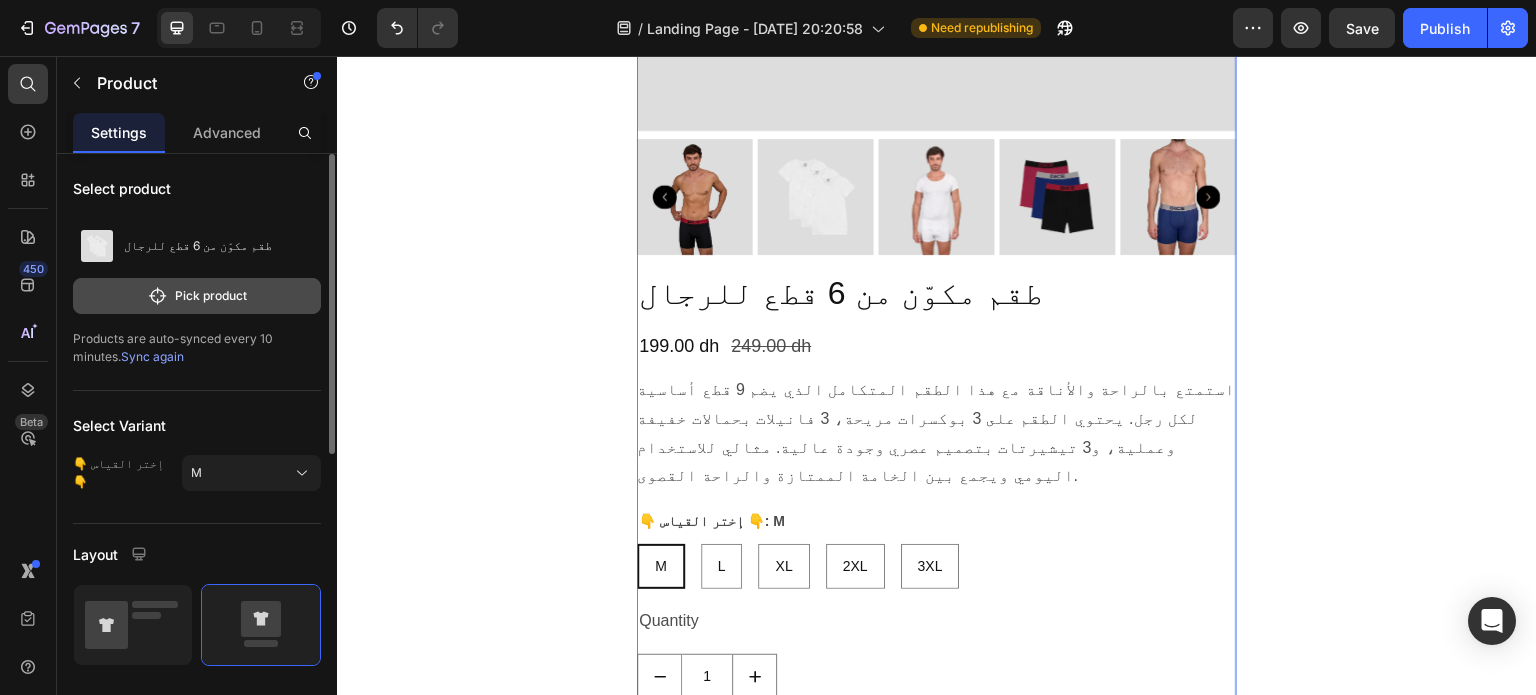 click on "Pick product" at bounding box center [197, 296] 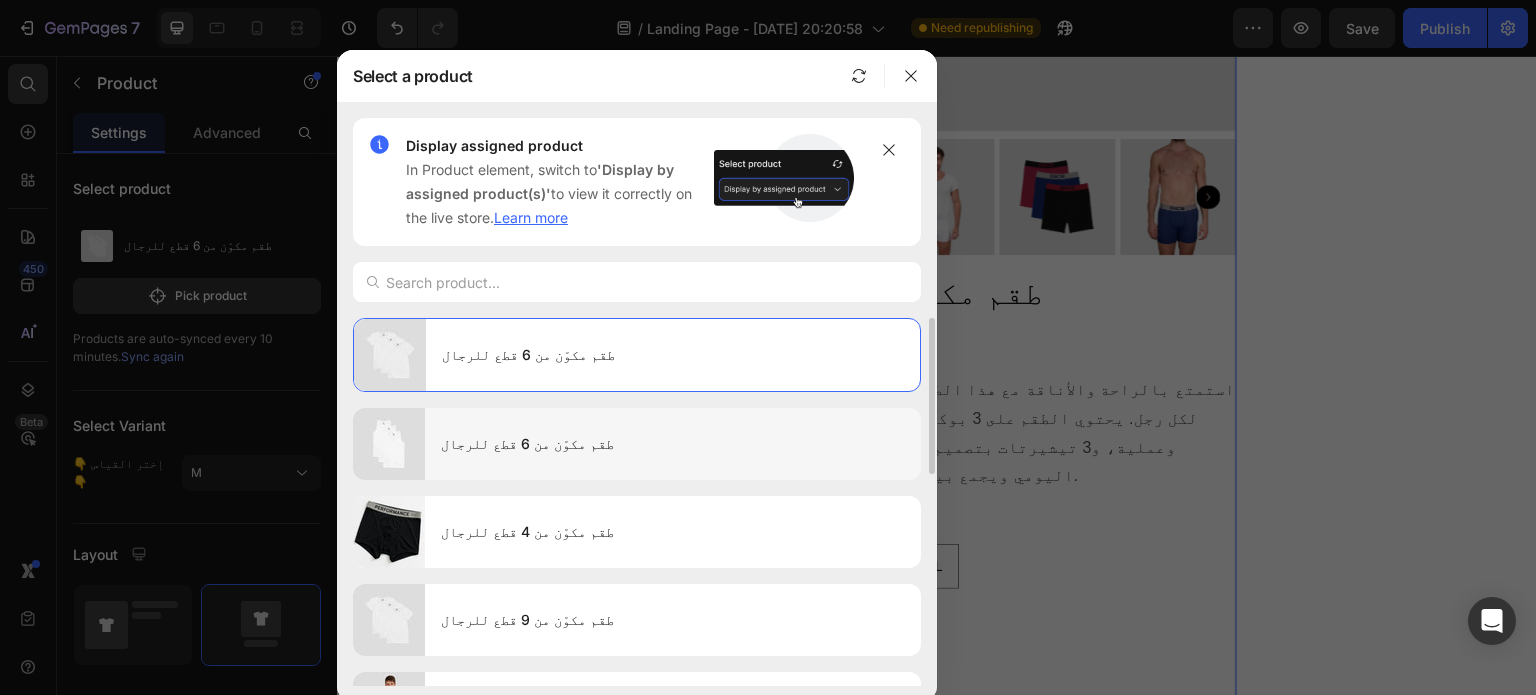 click on "طقم مكوّن من 6 قطع للرجال" at bounding box center (673, 444) 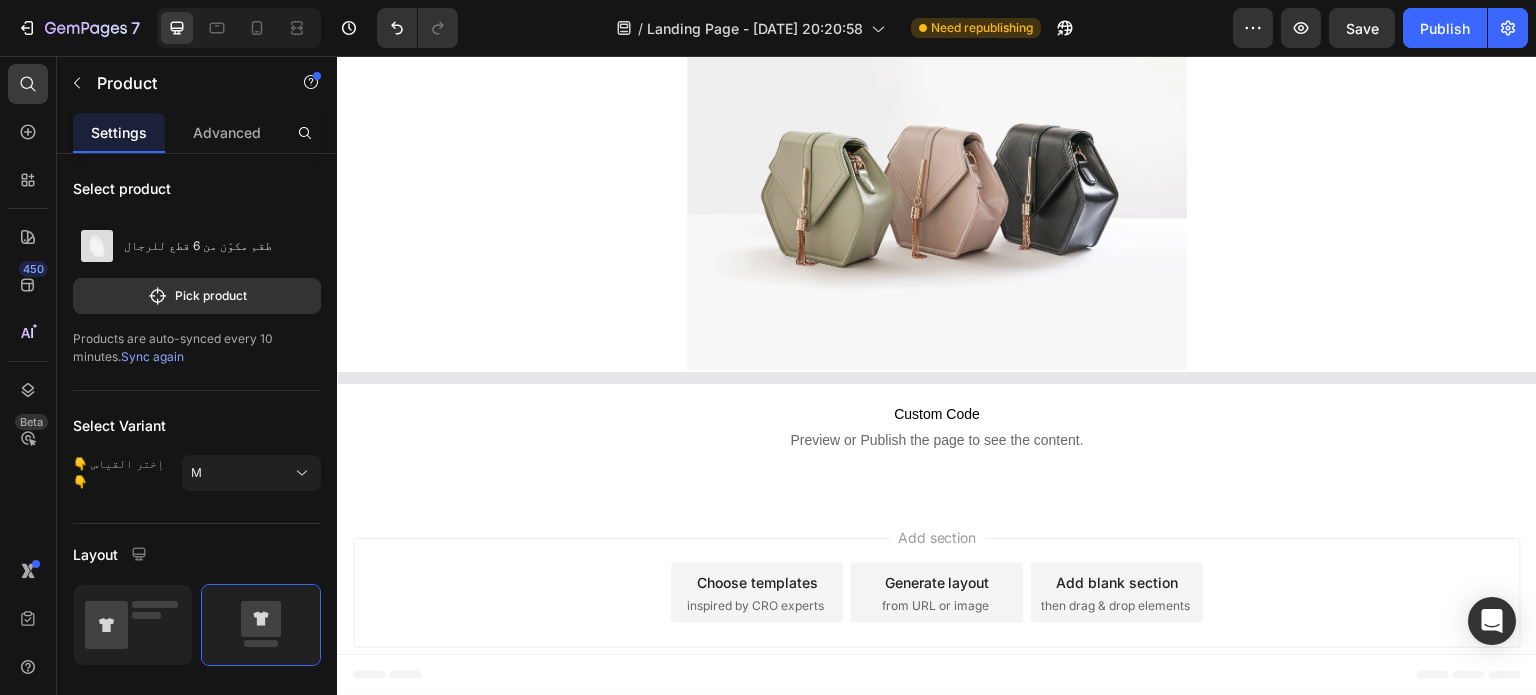 scroll, scrollTop: 134, scrollLeft: 0, axis: vertical 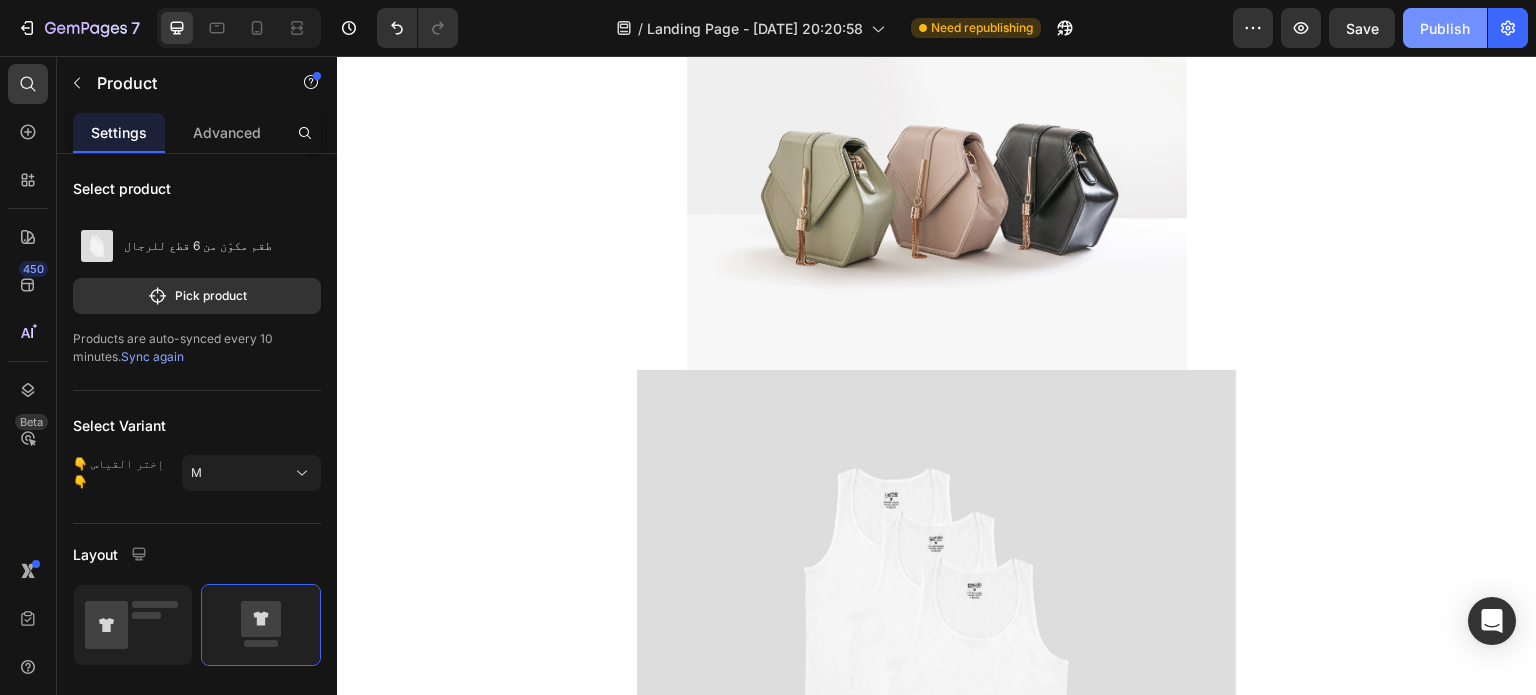 click on "Publish" at bounding box center [1445, 28] 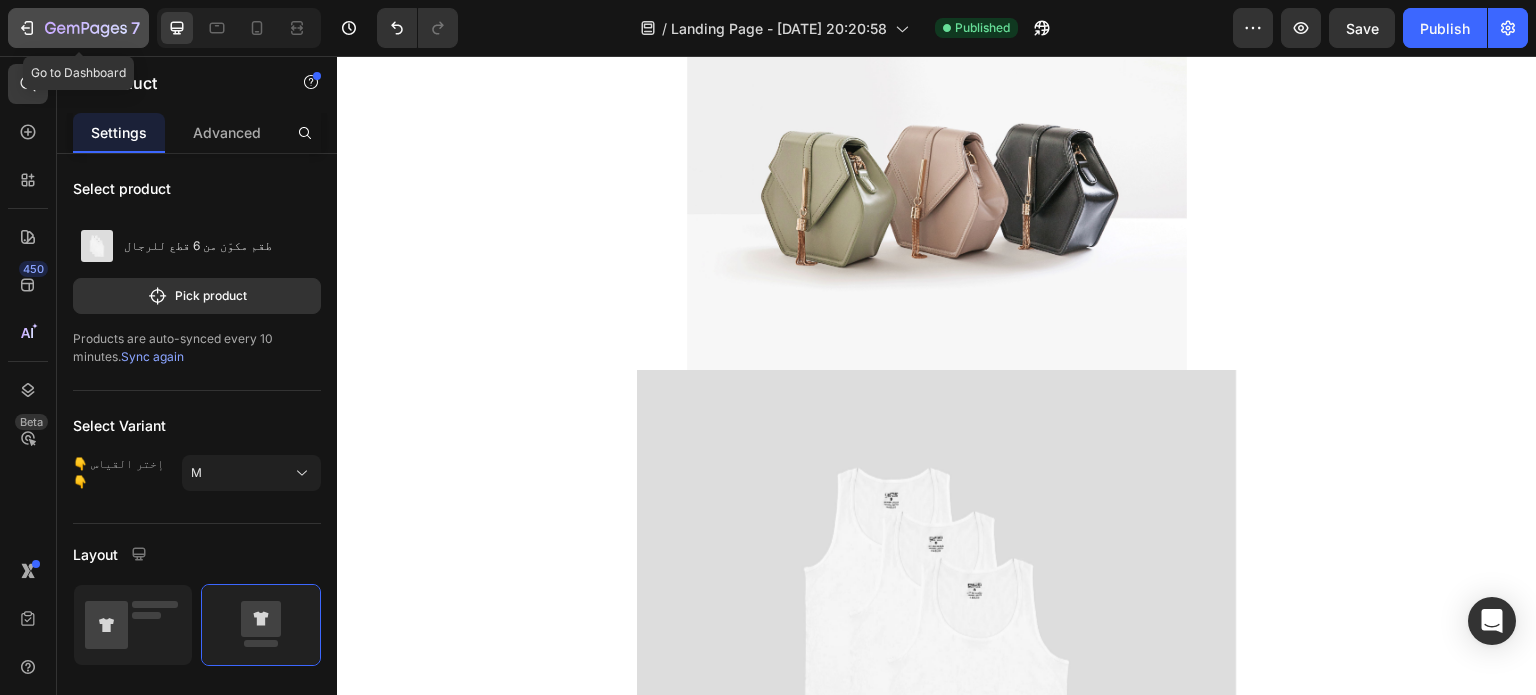 click 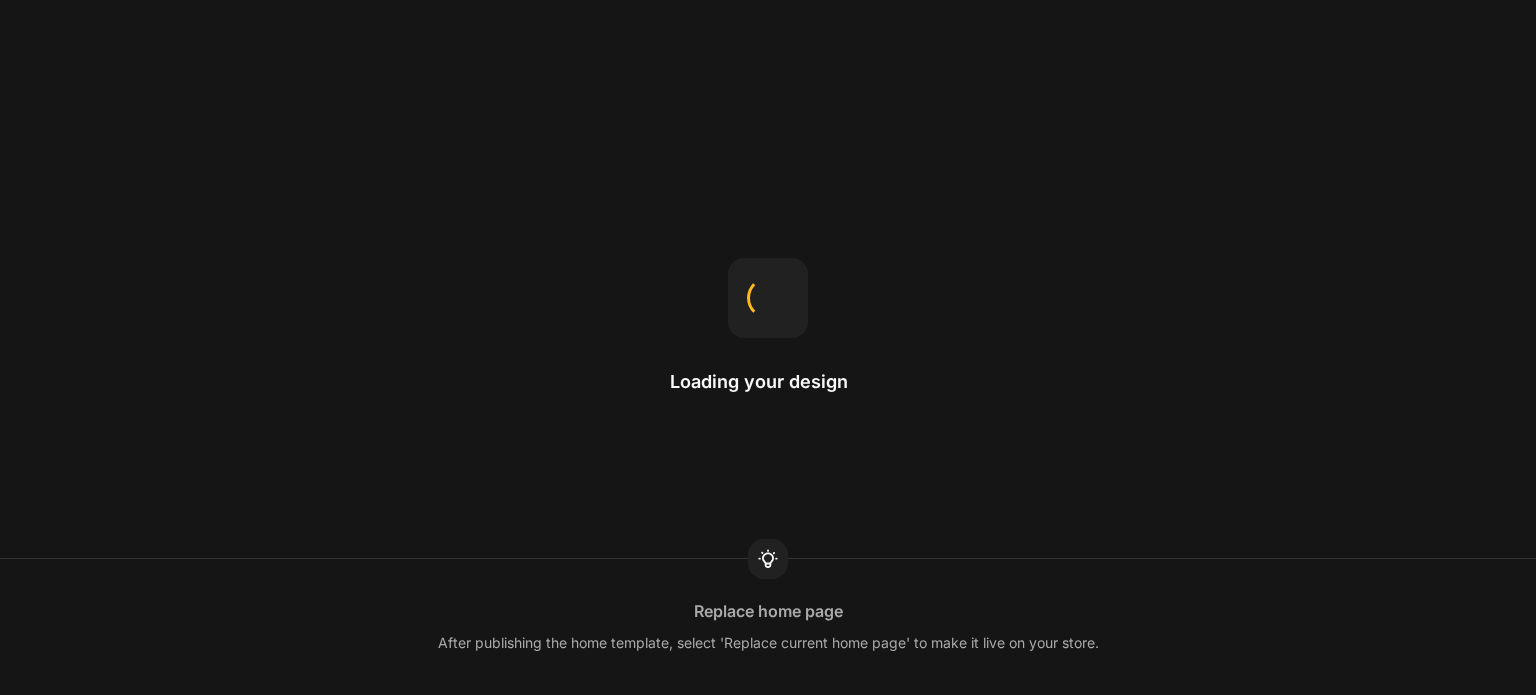 scroll, scrollTop: 0, scrollLeft: 0, axis: both 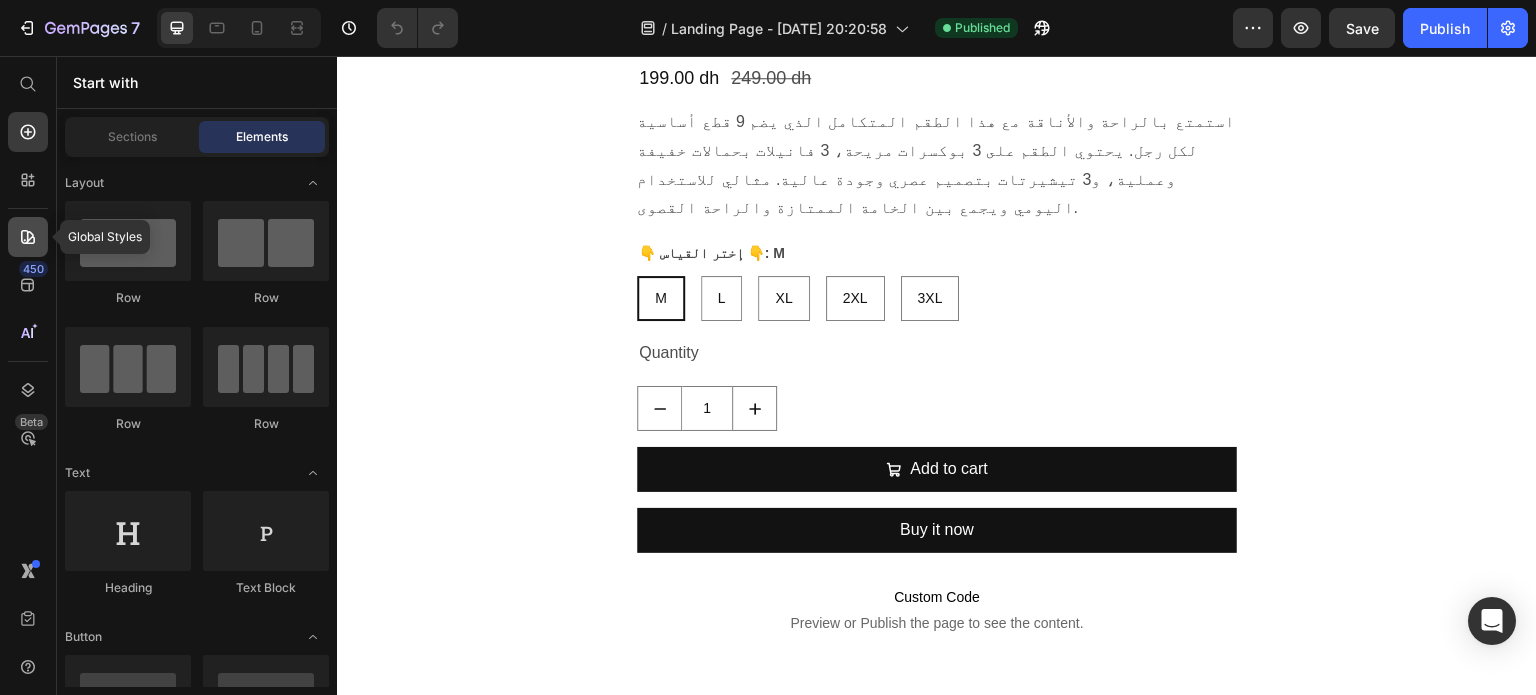 click 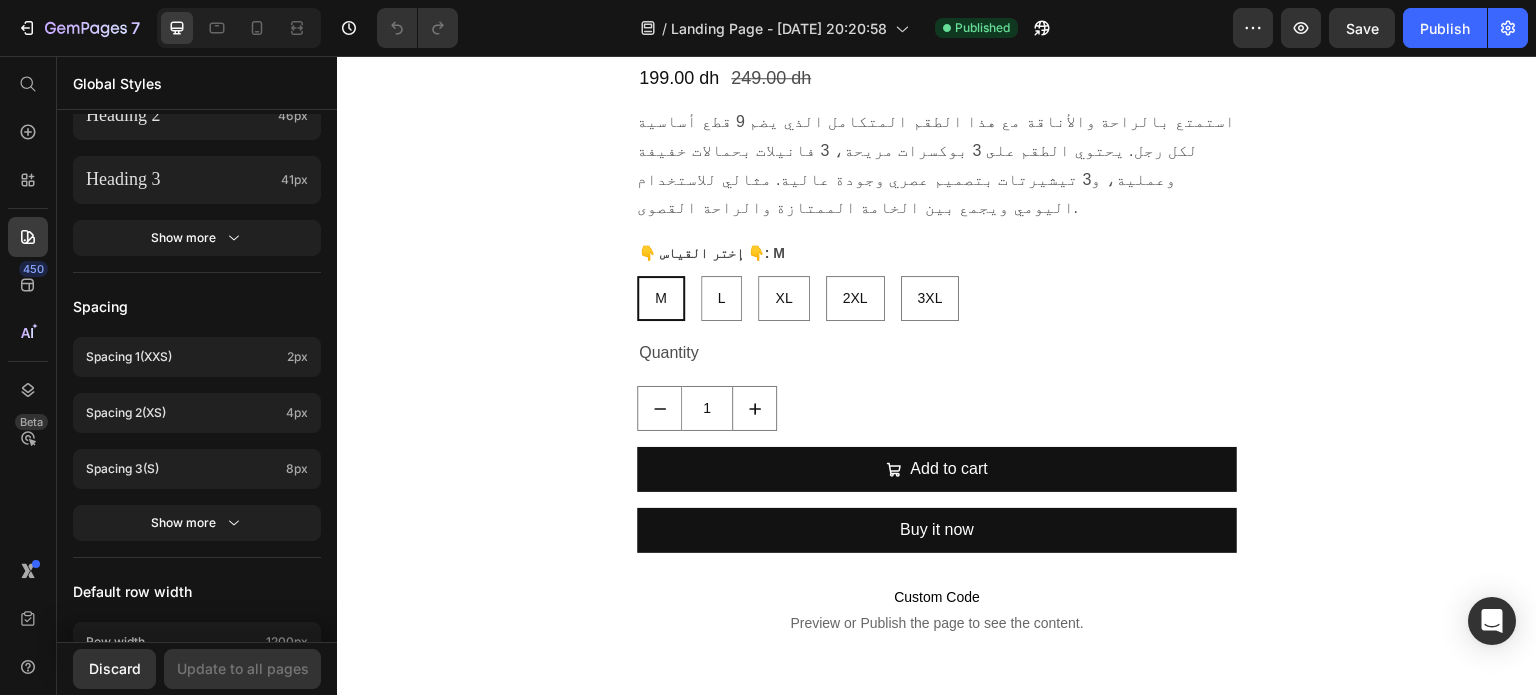 scroll, scrollTop: 935, scrollLeft: 0, axis: vertical 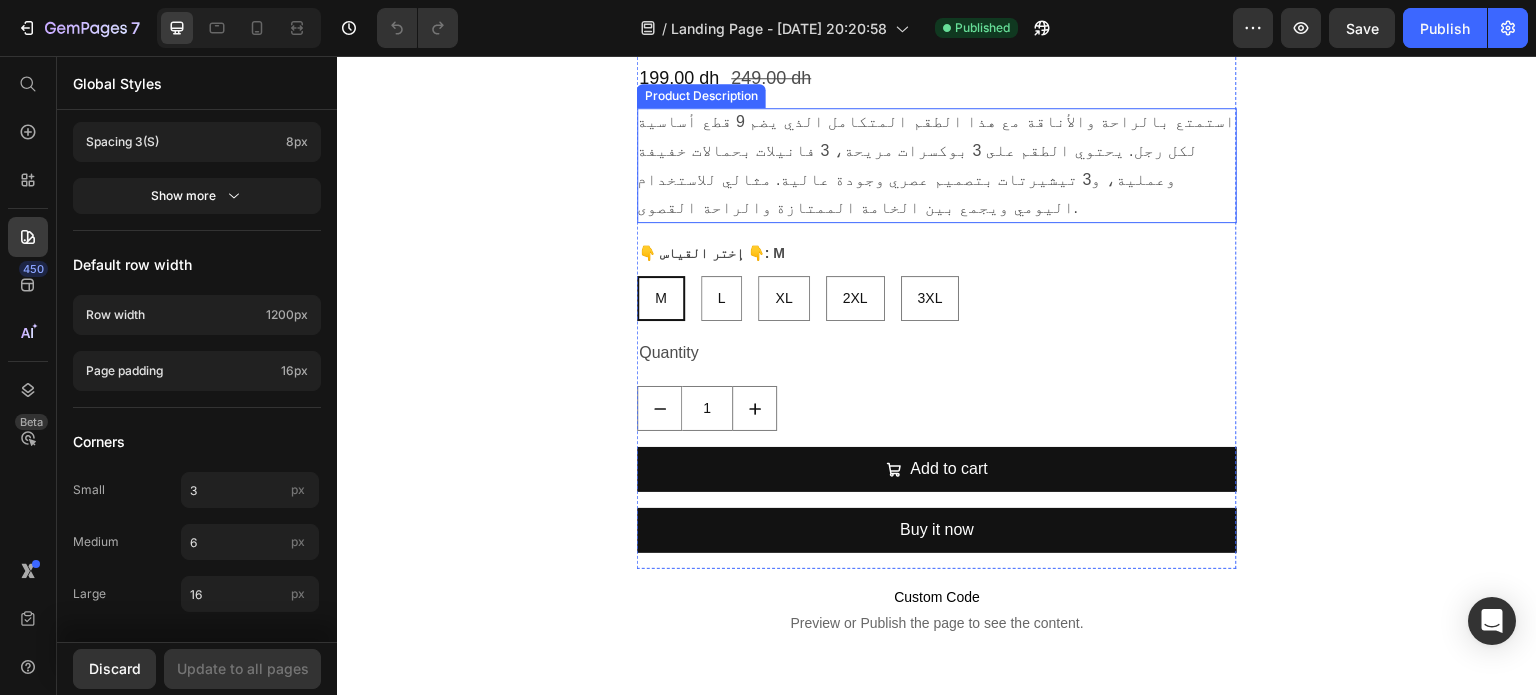 click on "استمتع بالراحة والأناقة مع هذا الطقم المتكامل الذي يضم 9 قطع أساسية لكل رجل. يحتوي الطقم على 3 بوكسرات مريحة، 3 فانيلات بحمالات خفيفة وعملية، و3 تيشيرتات بتصميم عصري وجودة عالية. مثالي للاستخدام اليومي ويجمع بين الخامة الممتازة والراحة القصوى." at bounding box center [936, 164] 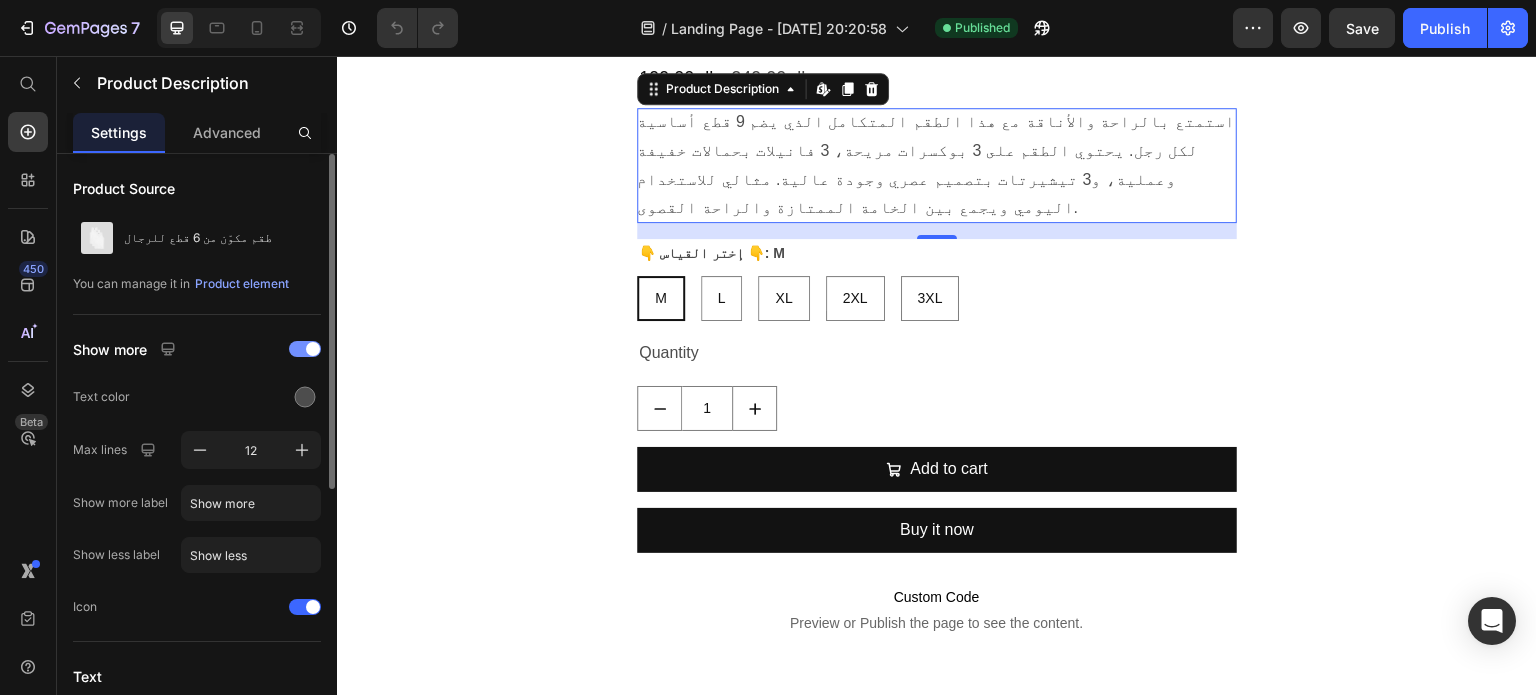click at bounding box center (305, 349) 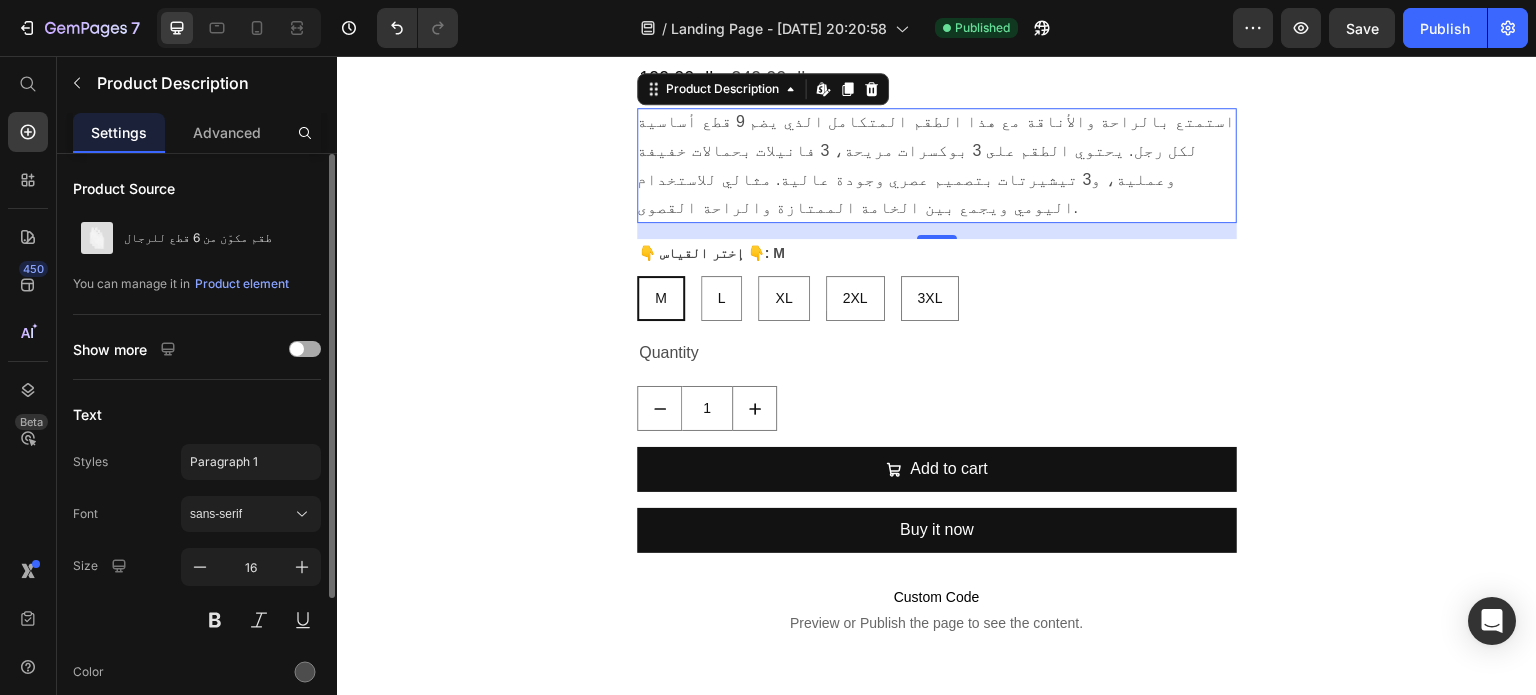 click at bounding box center (297, 349) 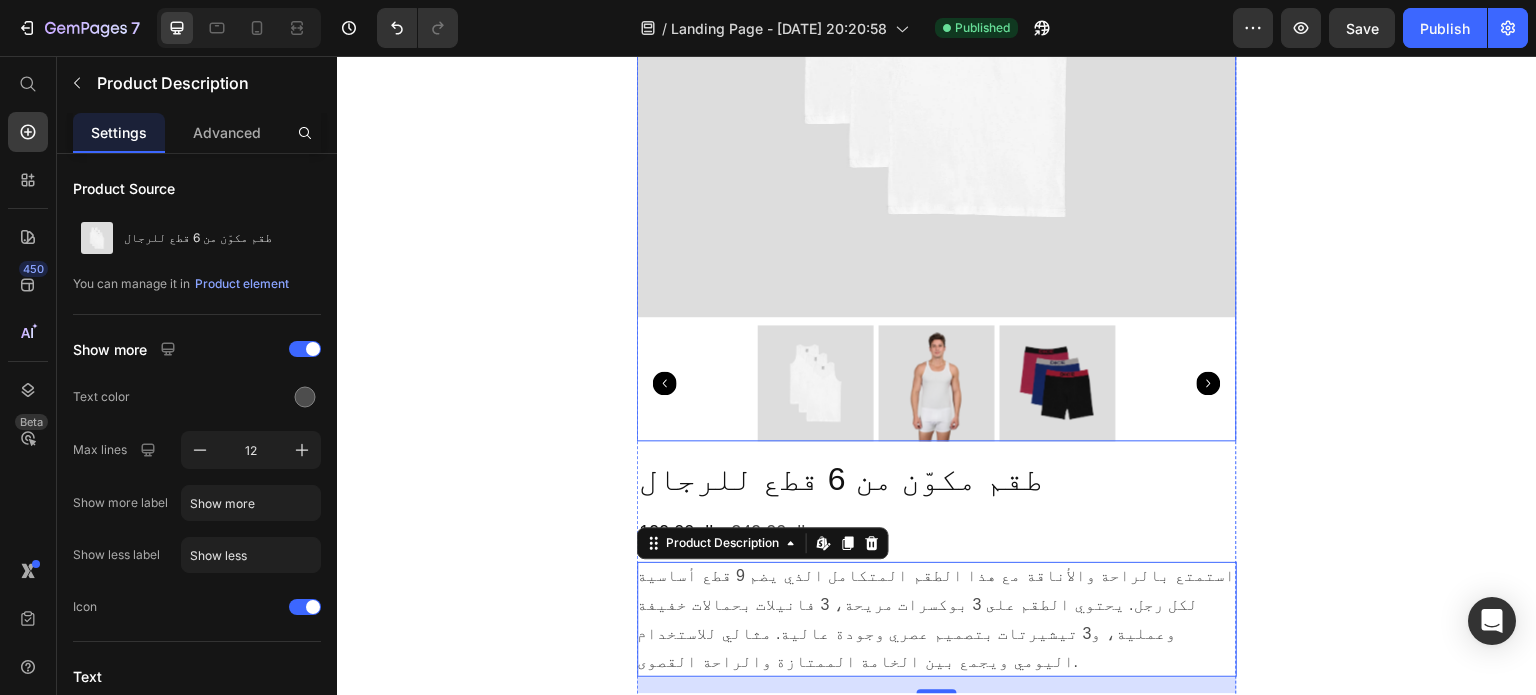 scroll, scrollTop: 412, scrollLeft: 0, axis: vertical 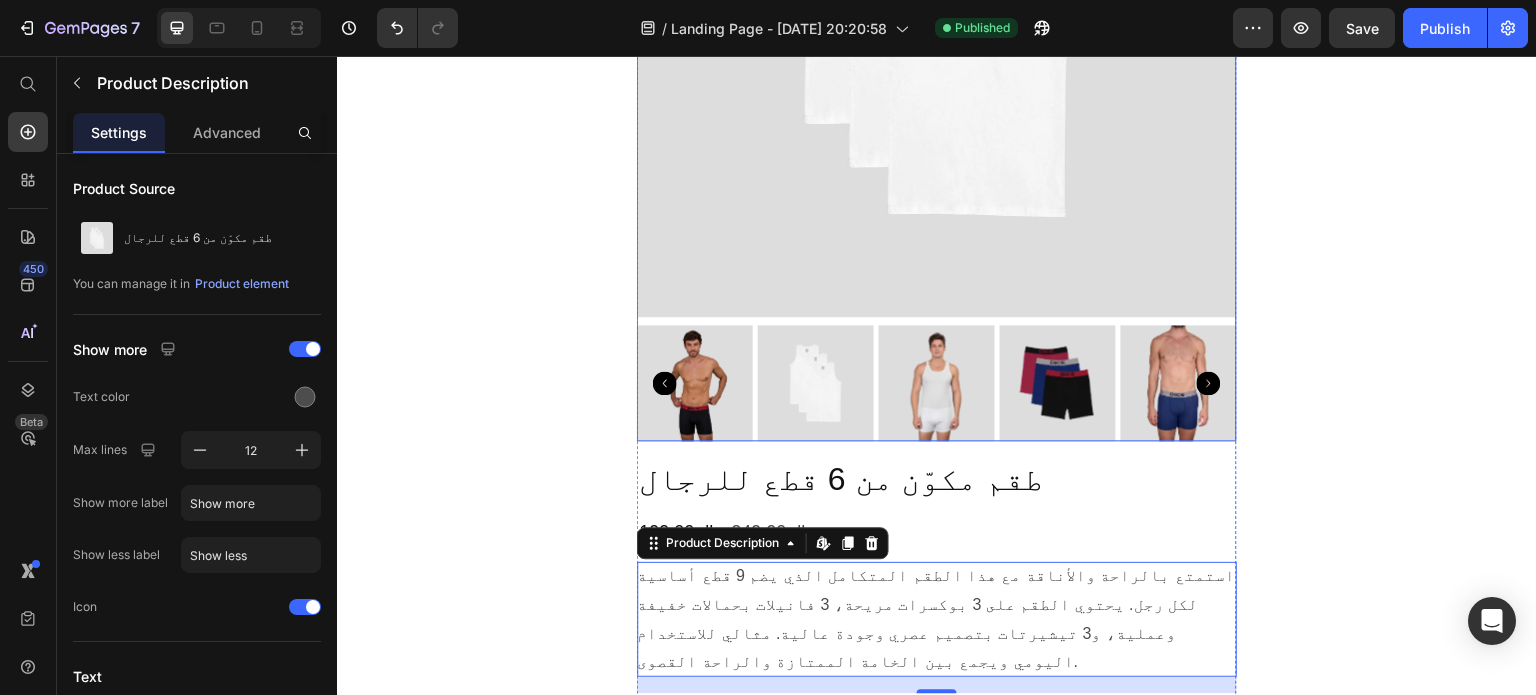 click at bounding box center [937, 17] 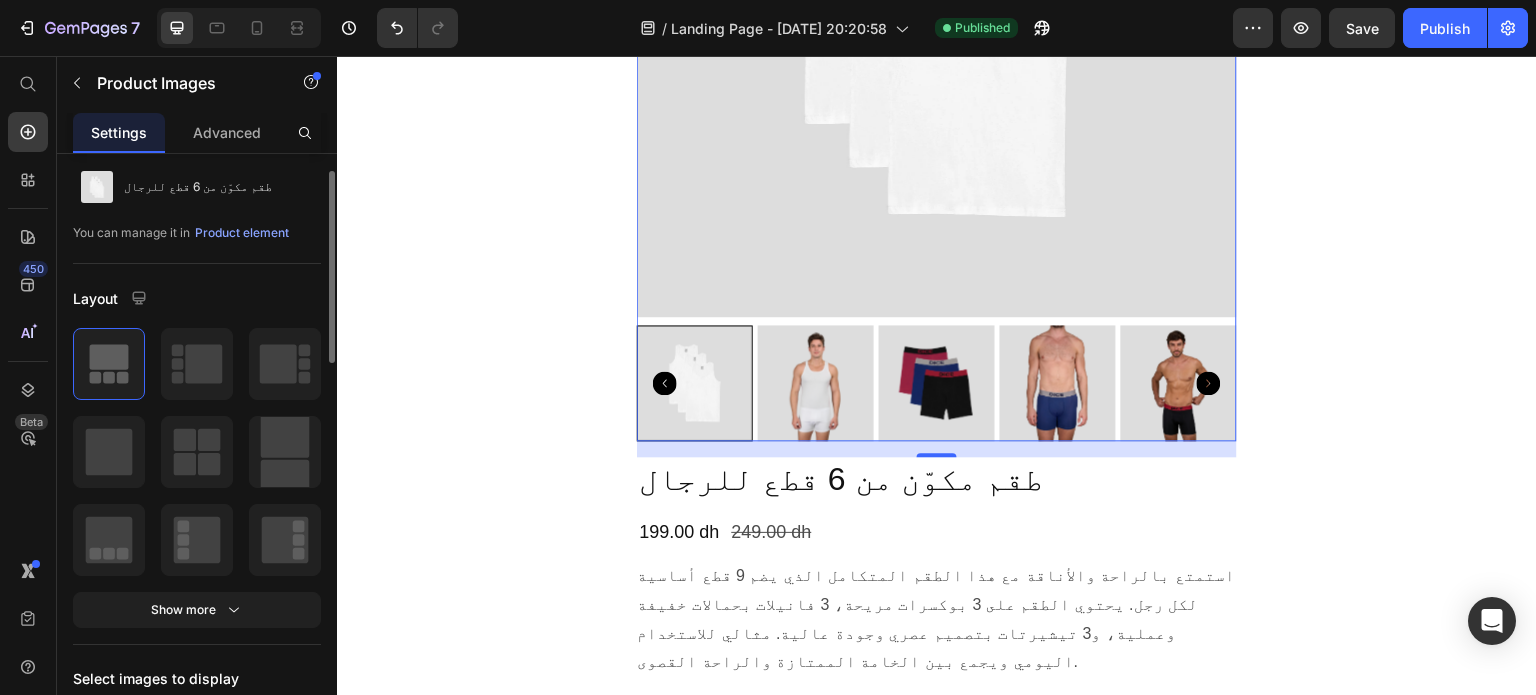 scroll, scrollTop: 52, scrollLeft: 0, axis: vertical 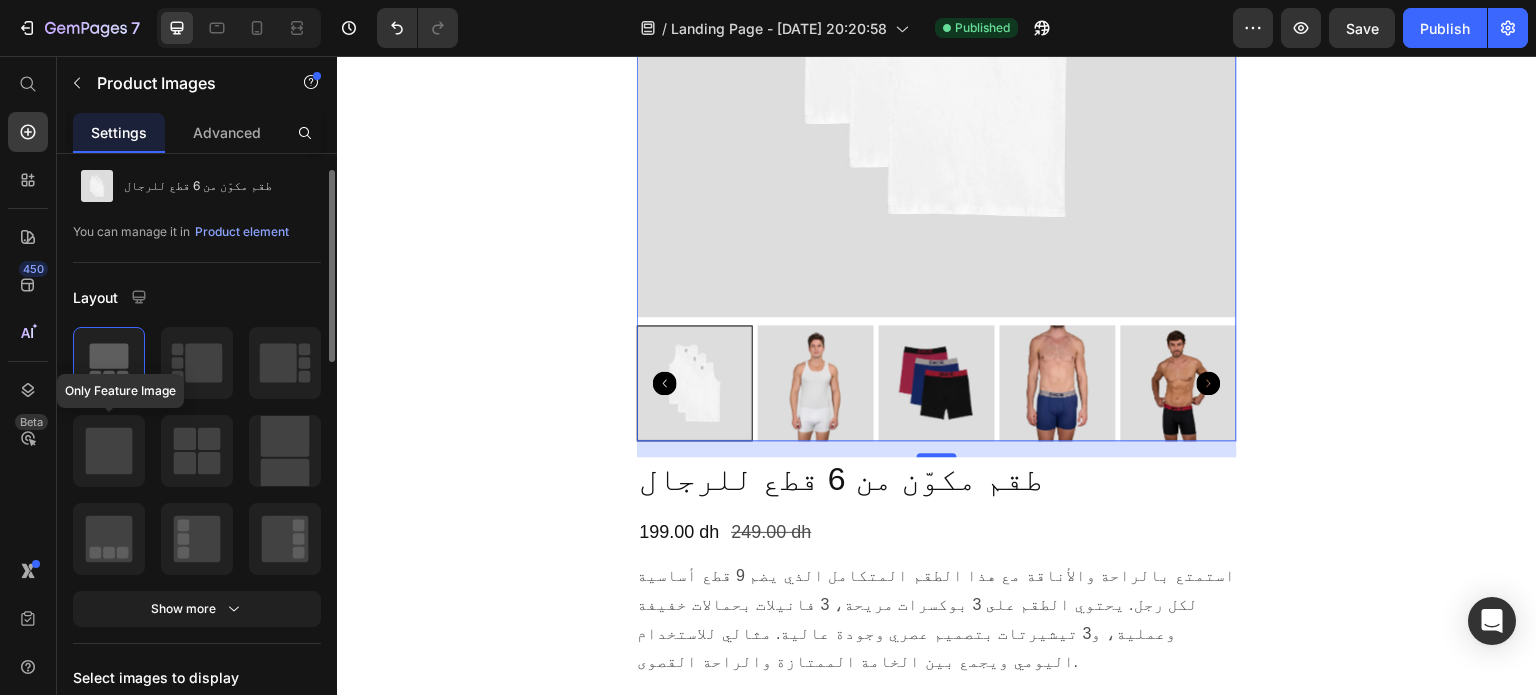 click 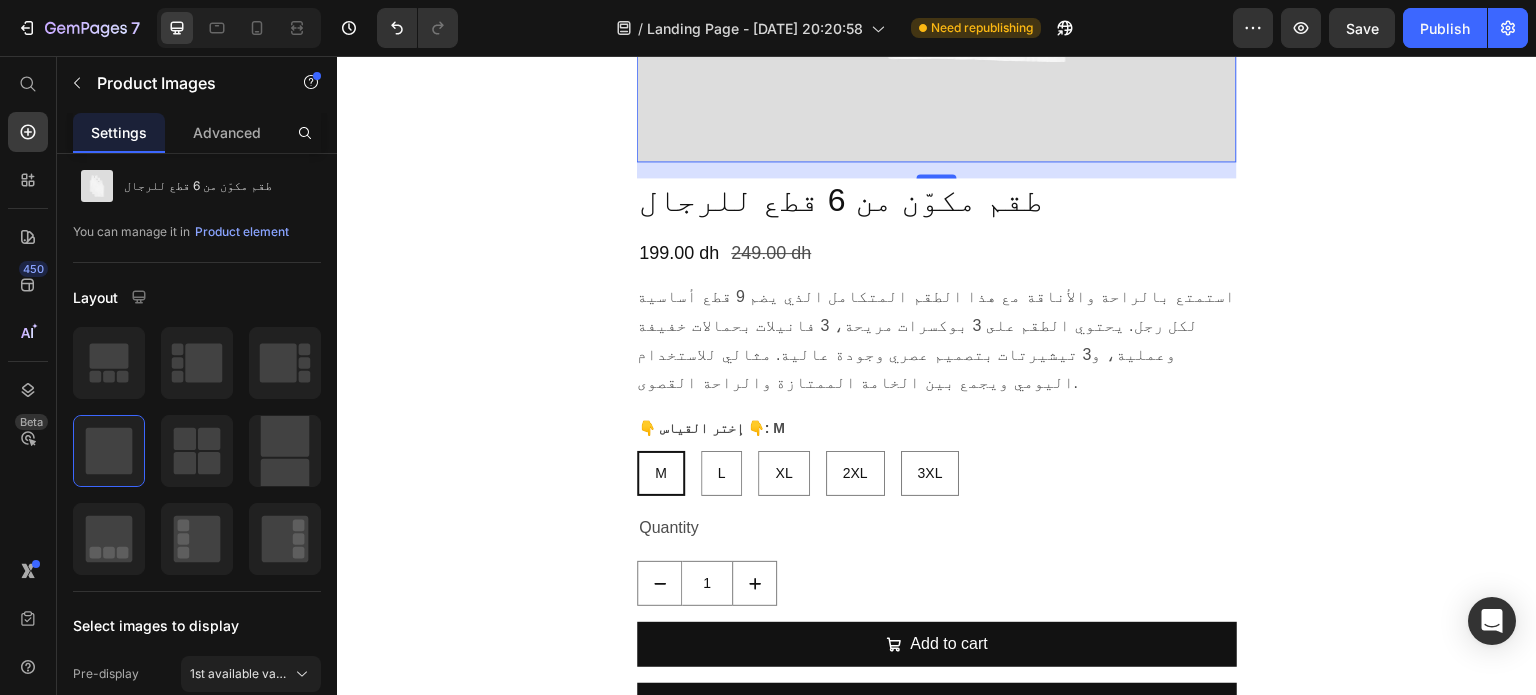 scroll, scrollTop: 584, scrollLeft: 0, axis: vertical 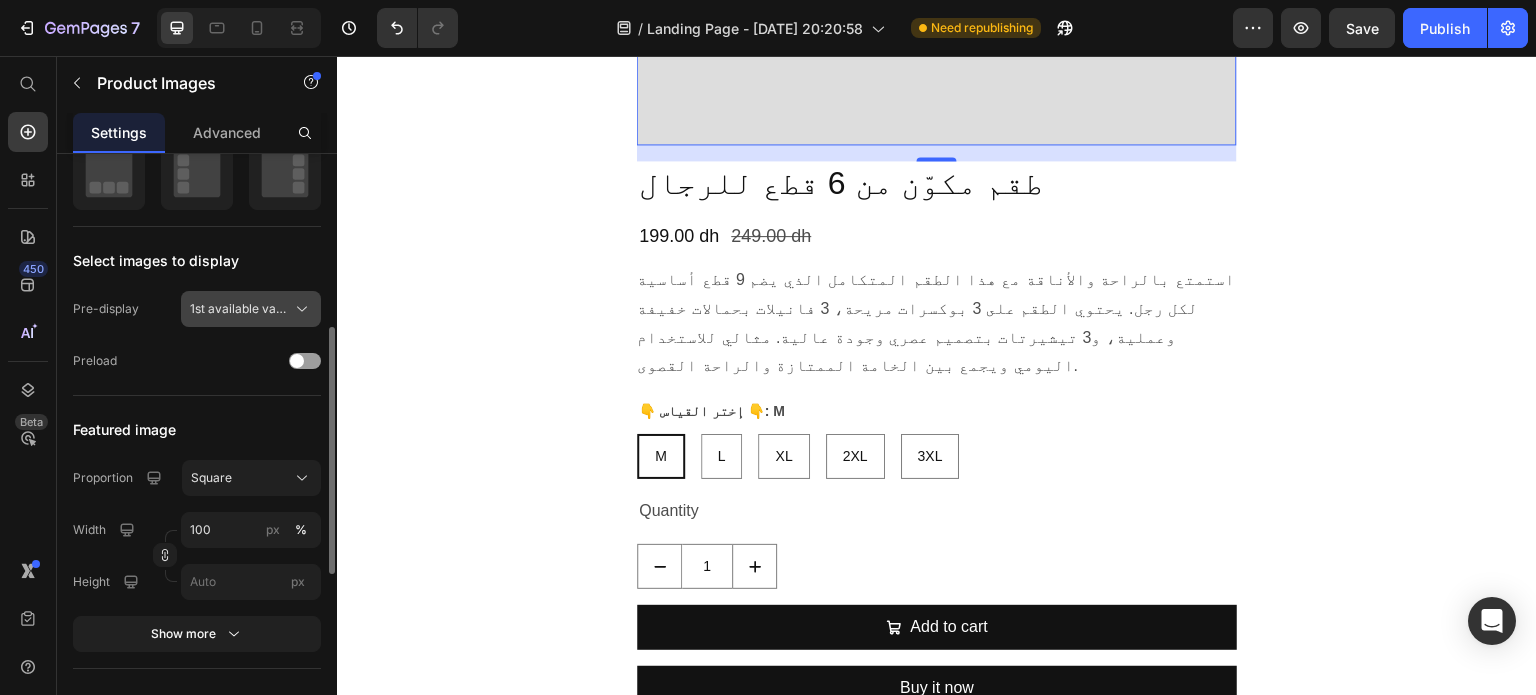 click on "1st available variant" at bounding box center [239, 309] 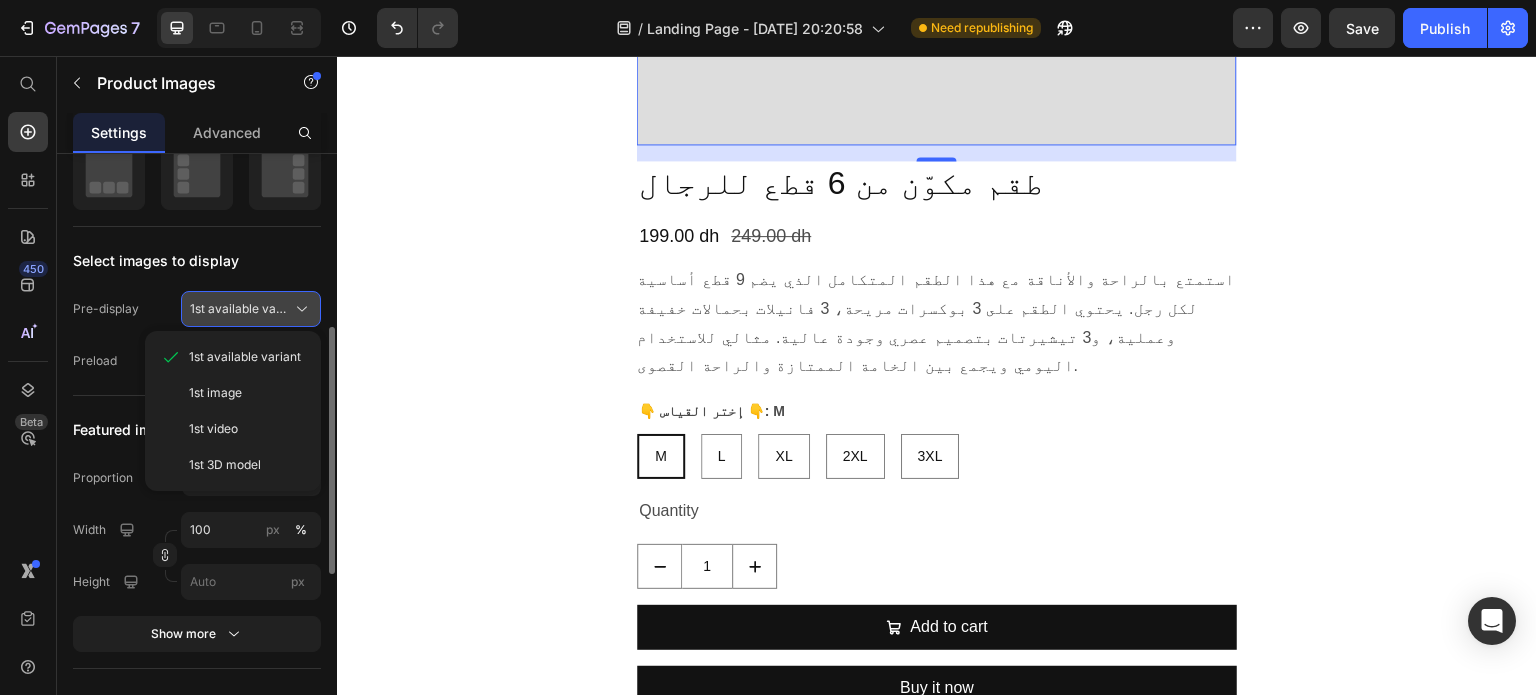 click on "1st available variant" at bounding box center (239, 309) 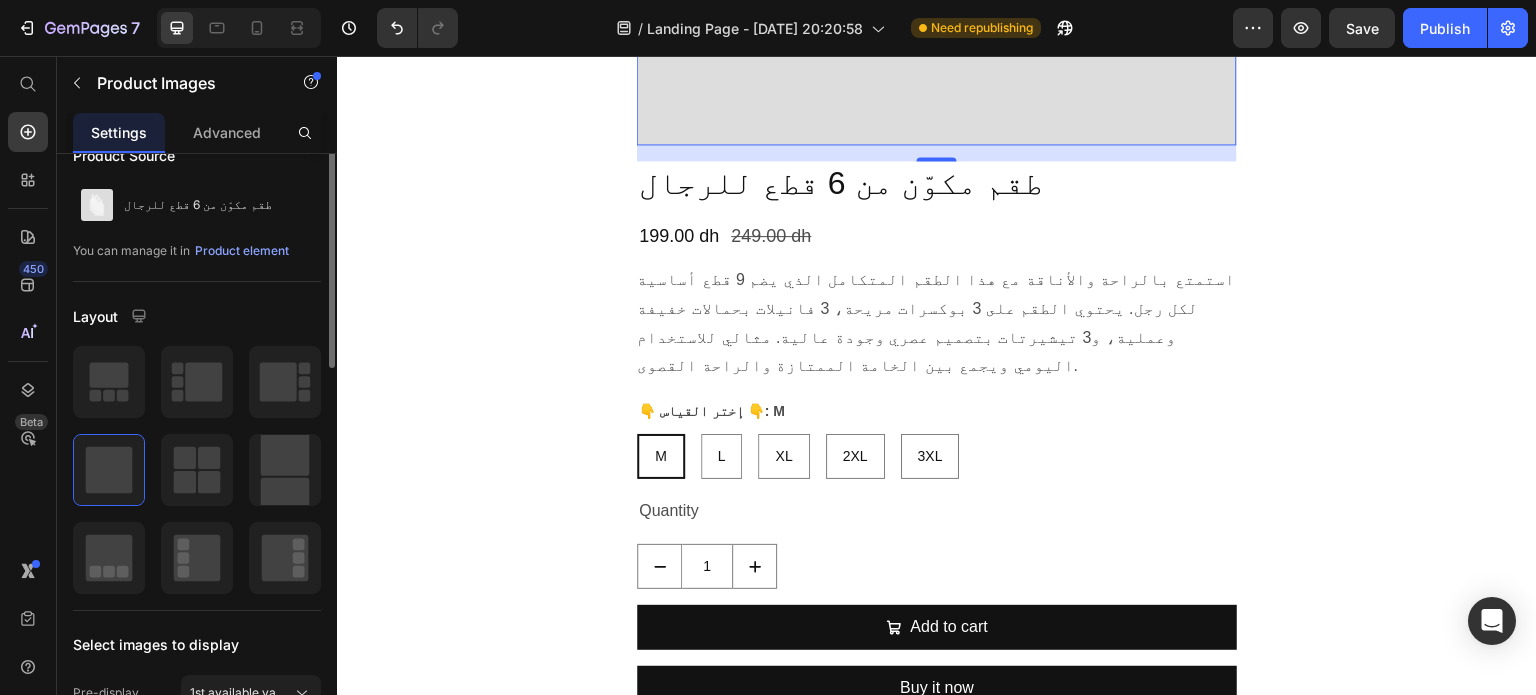 scroll, scrollTop: 0, scrollLeft: 0, axis: both 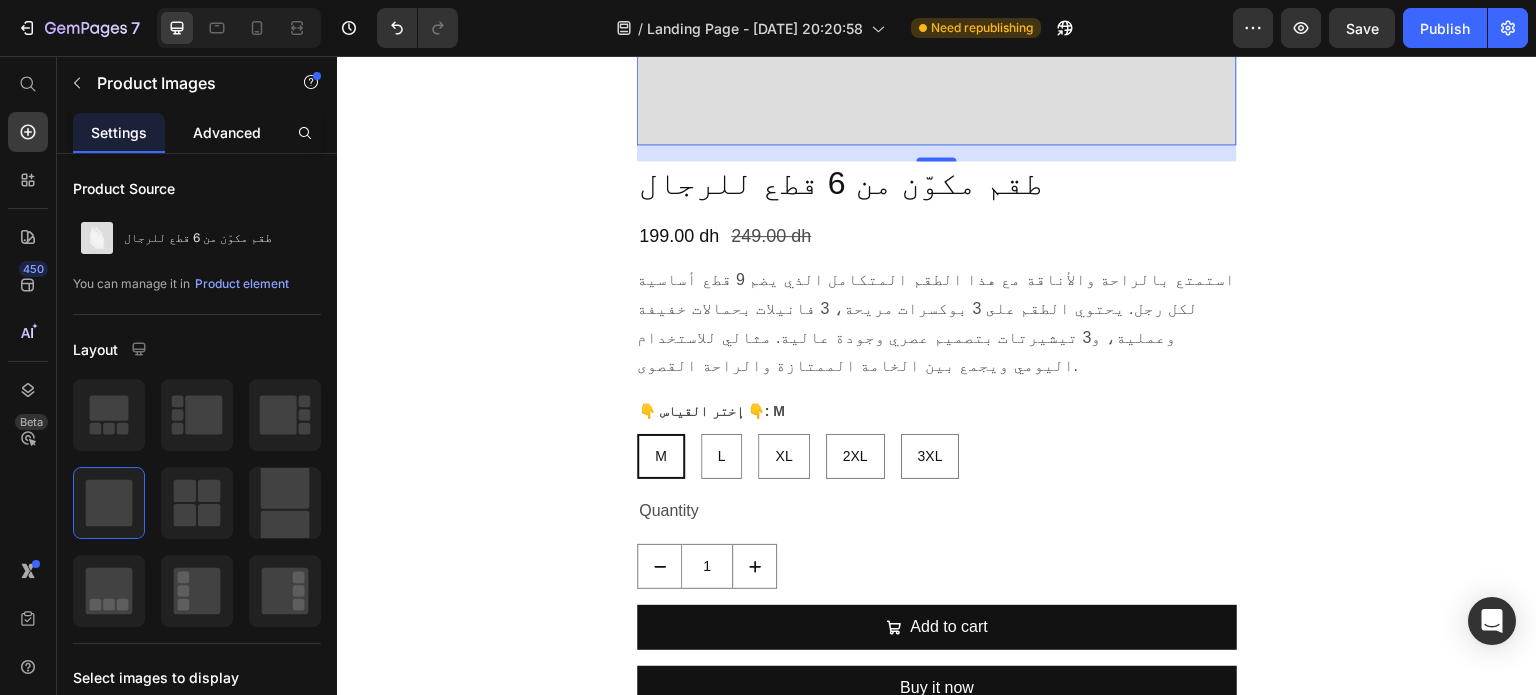 click on "Advanced" at bounding box center (227, 132) 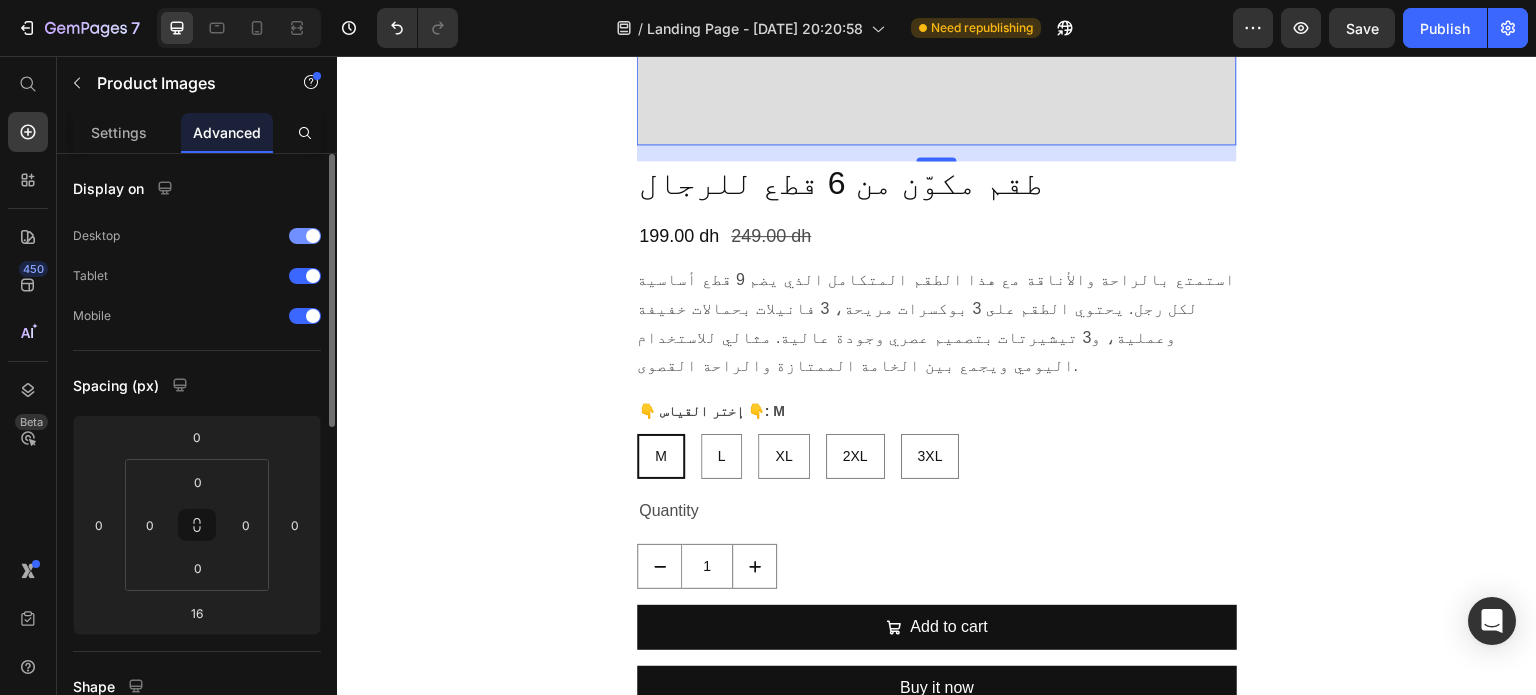 click at bounding box center [305, 236] 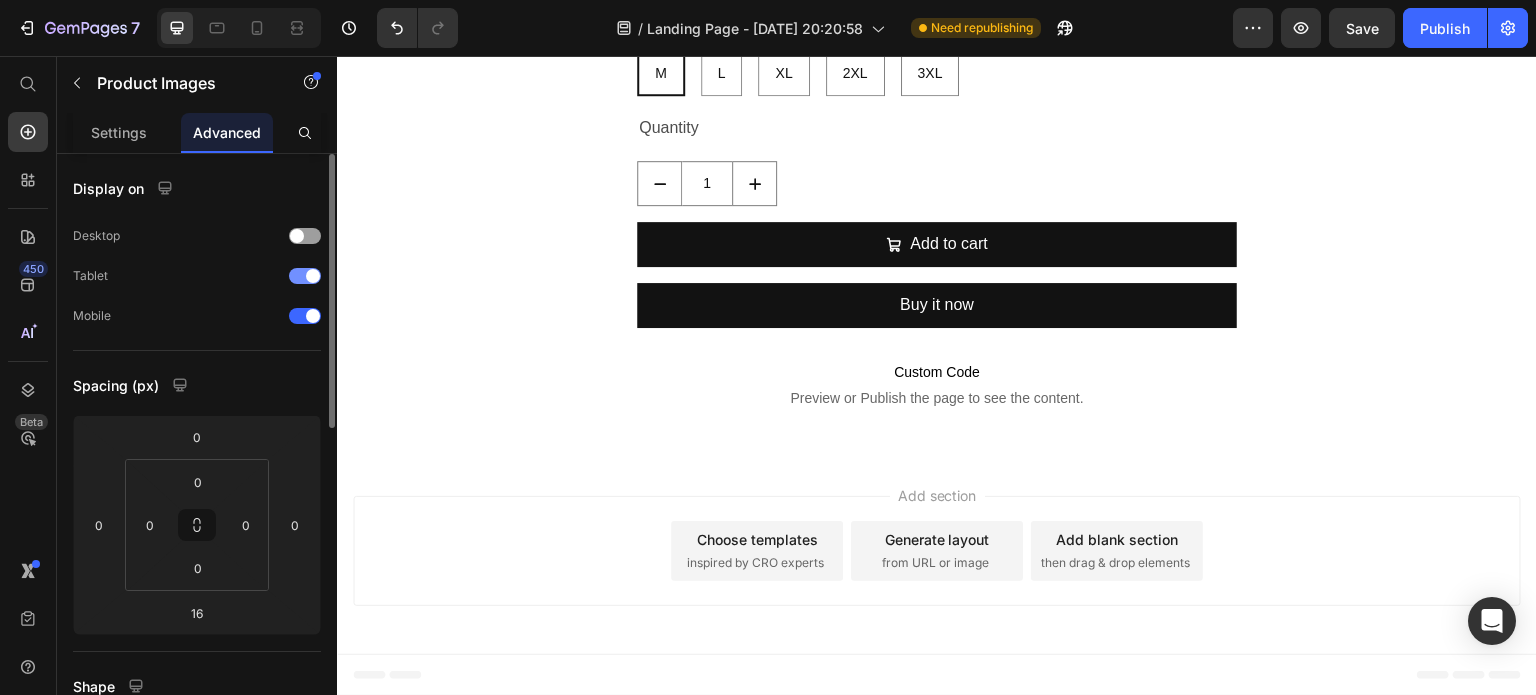 click at bounding box center [305, 276] 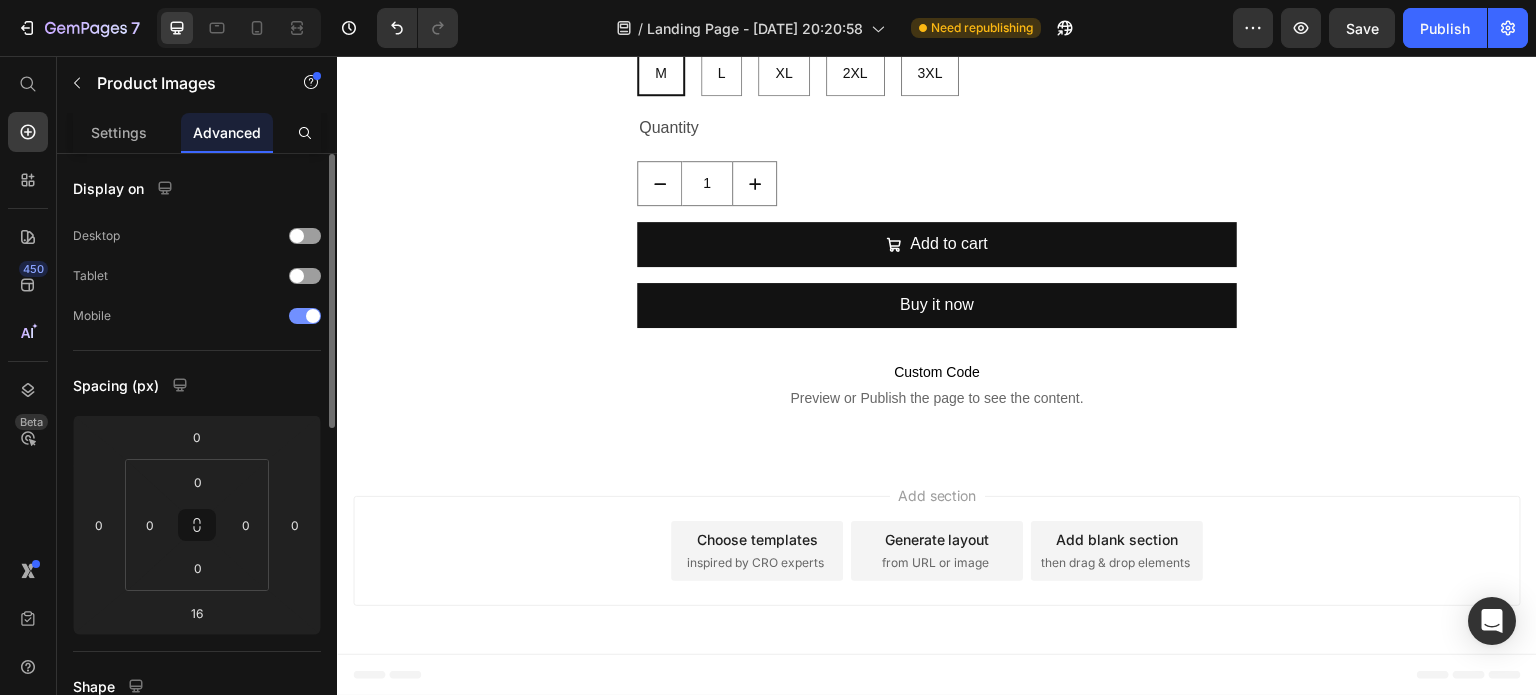 drag, startPoint x: 306, startPoint y: 315, endPoint x: 607, endPoint y: 2, distance: 434.24646 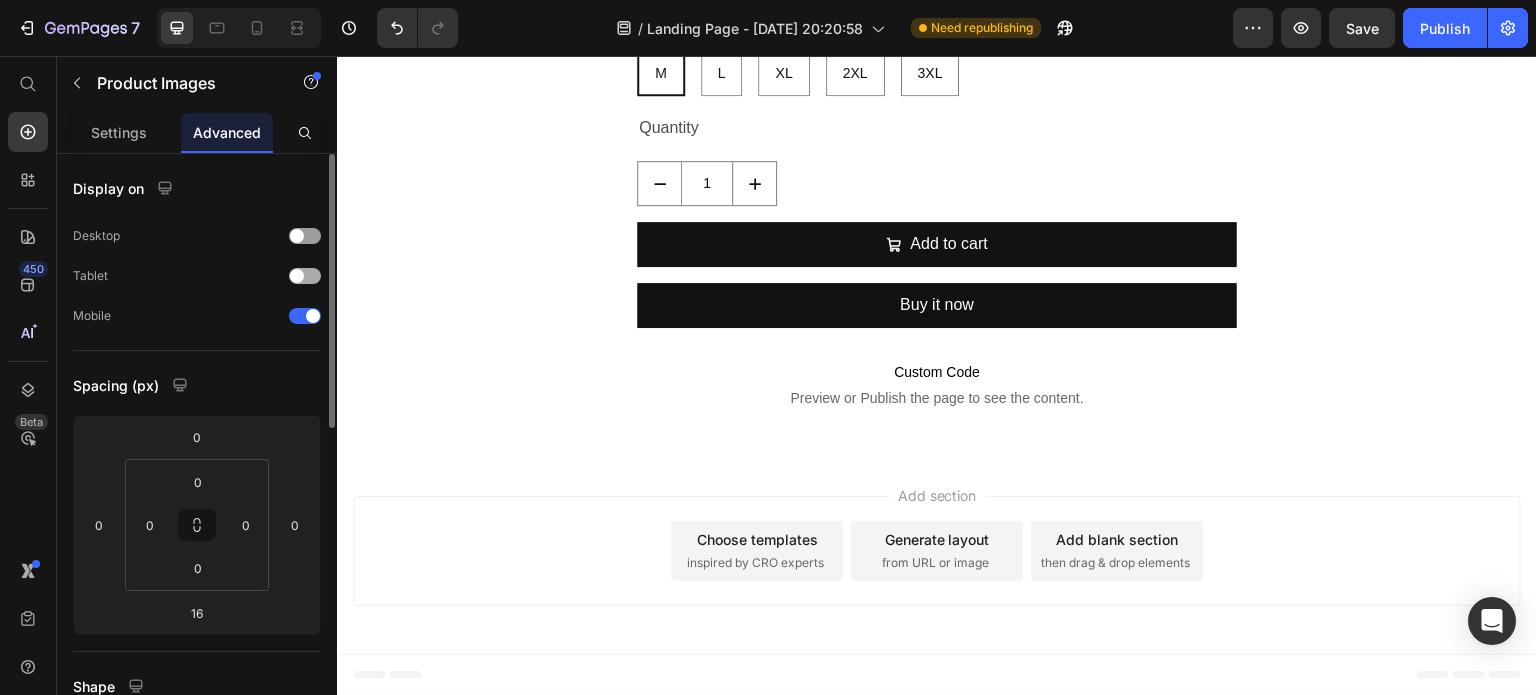 click at bounding box center [297, 276] 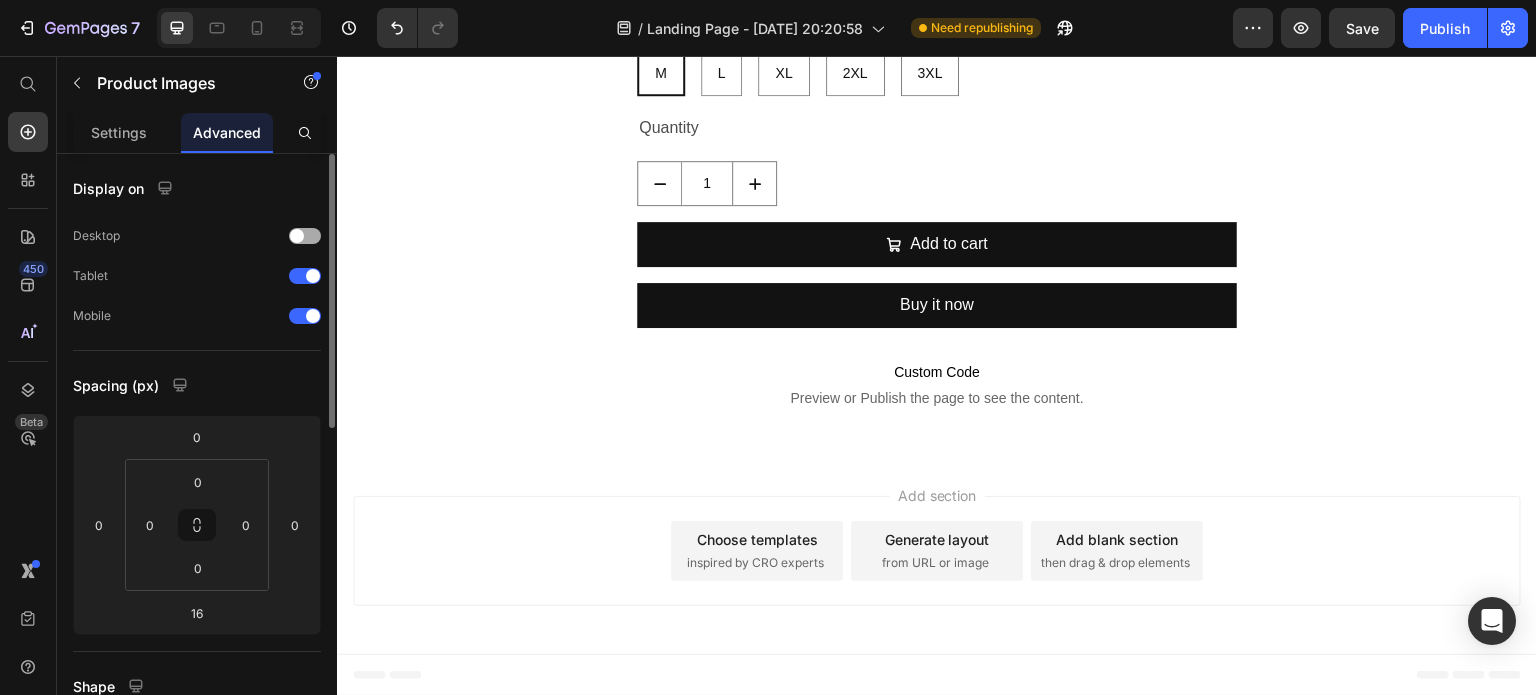 click at bounding box center (297, 236) 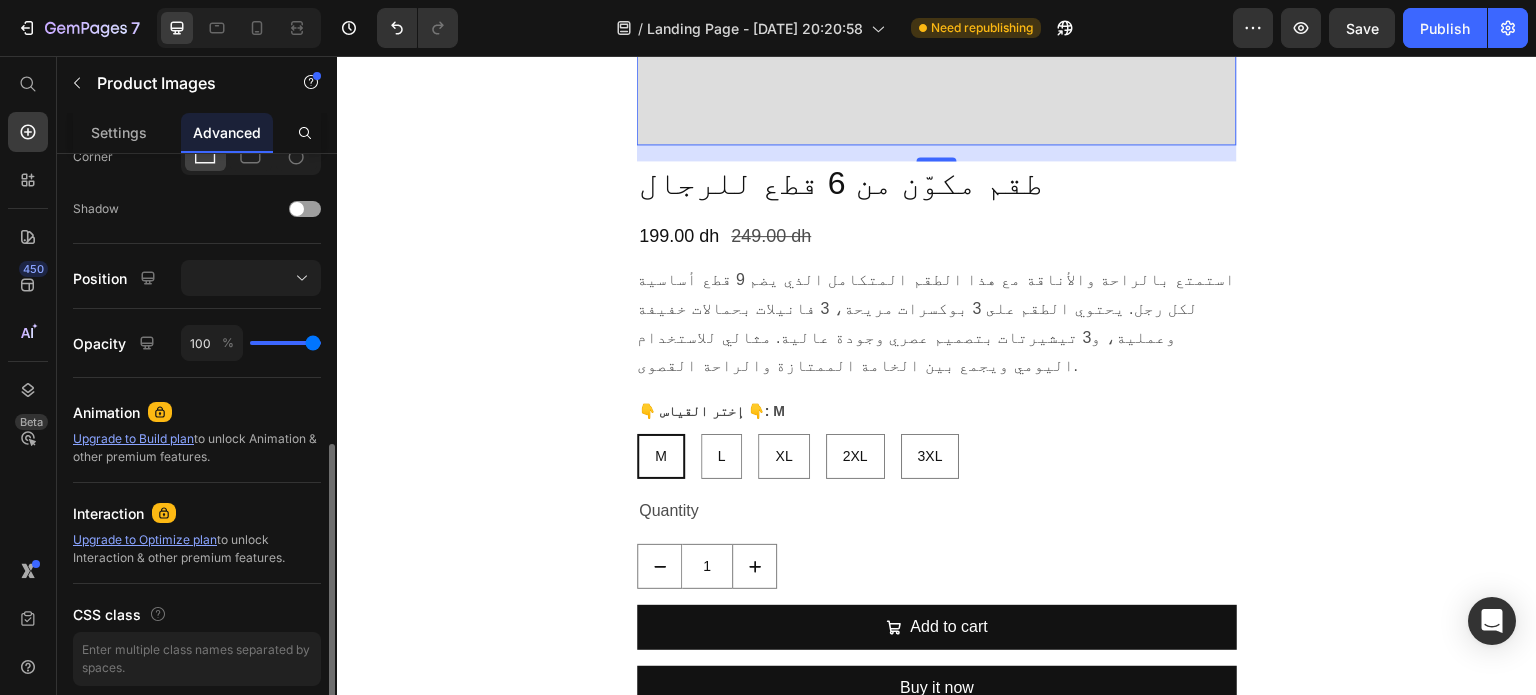 scroll, scrollTop: 630, scrollLeft: 0, axis: vertical 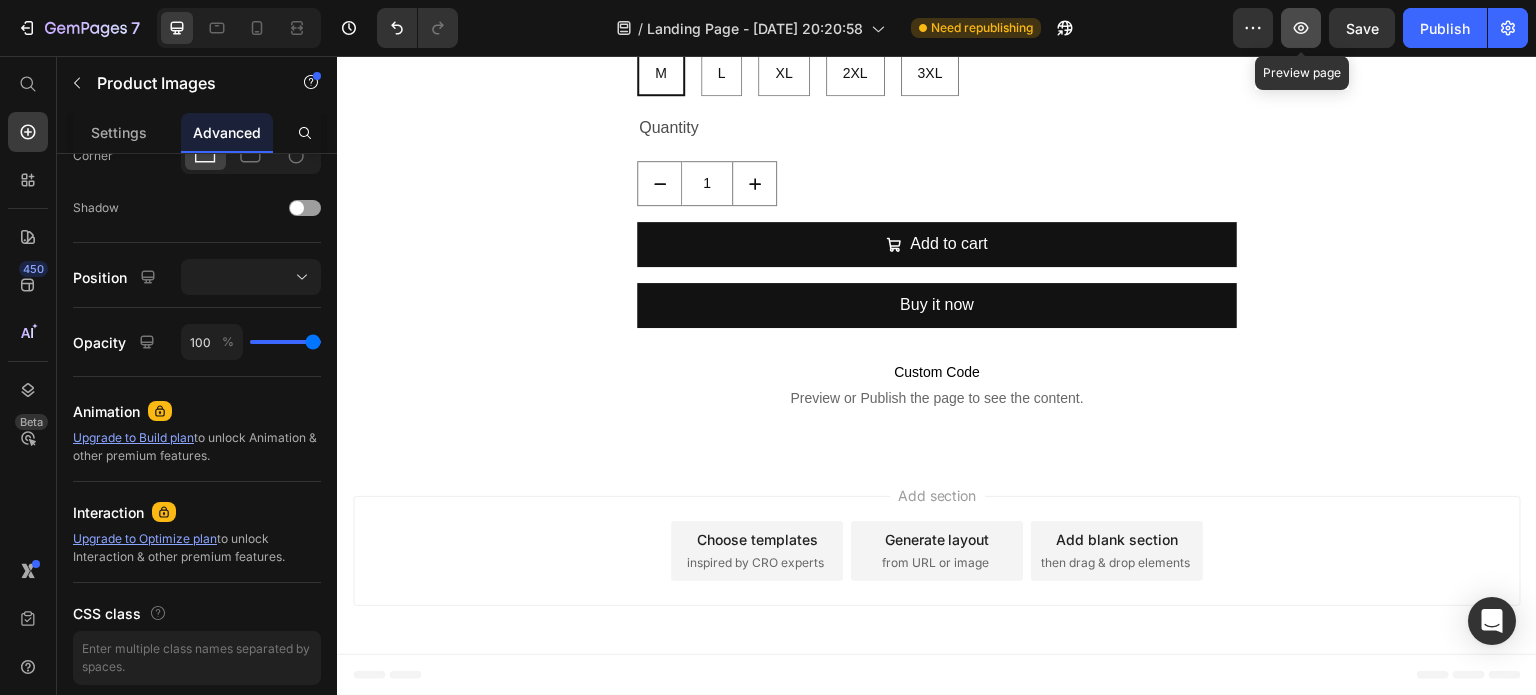 click 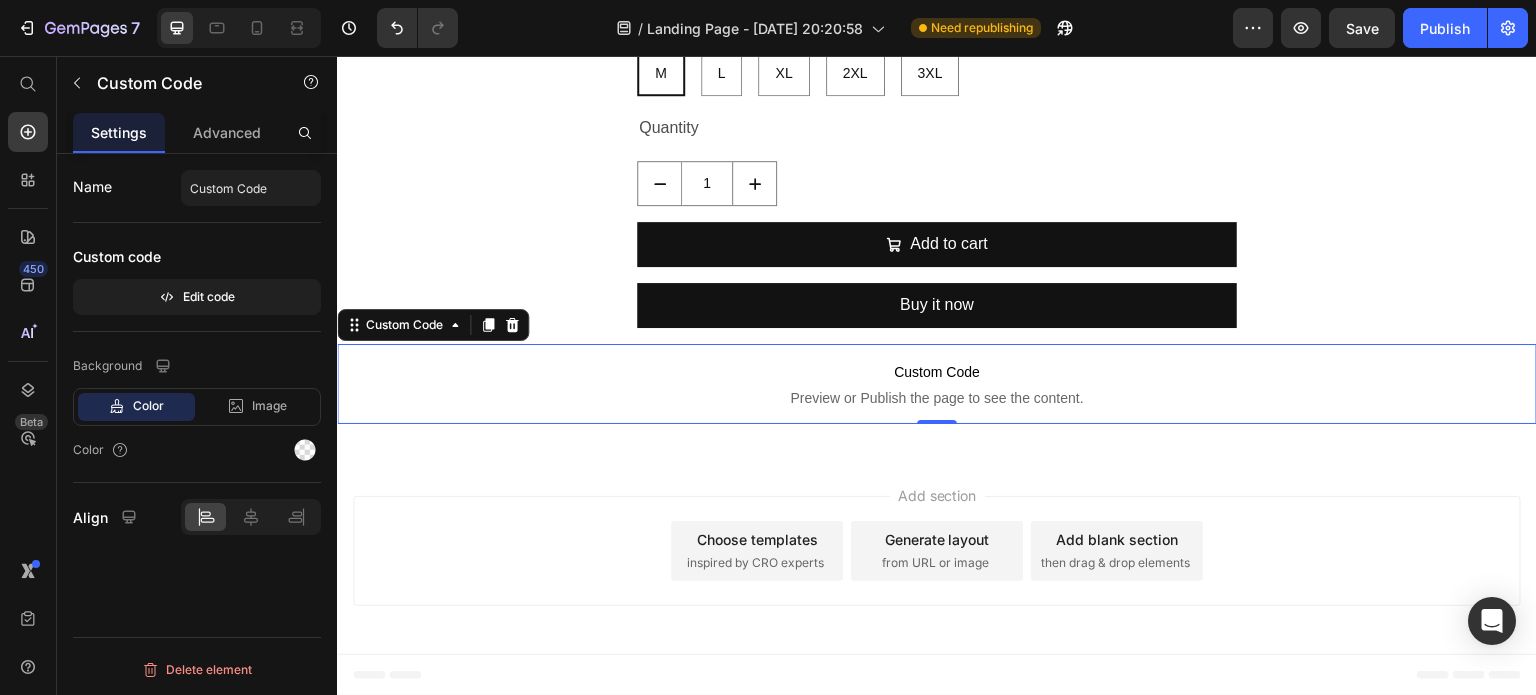 scroll, scrollTop: 0, scrollLeft: 0, axis: both 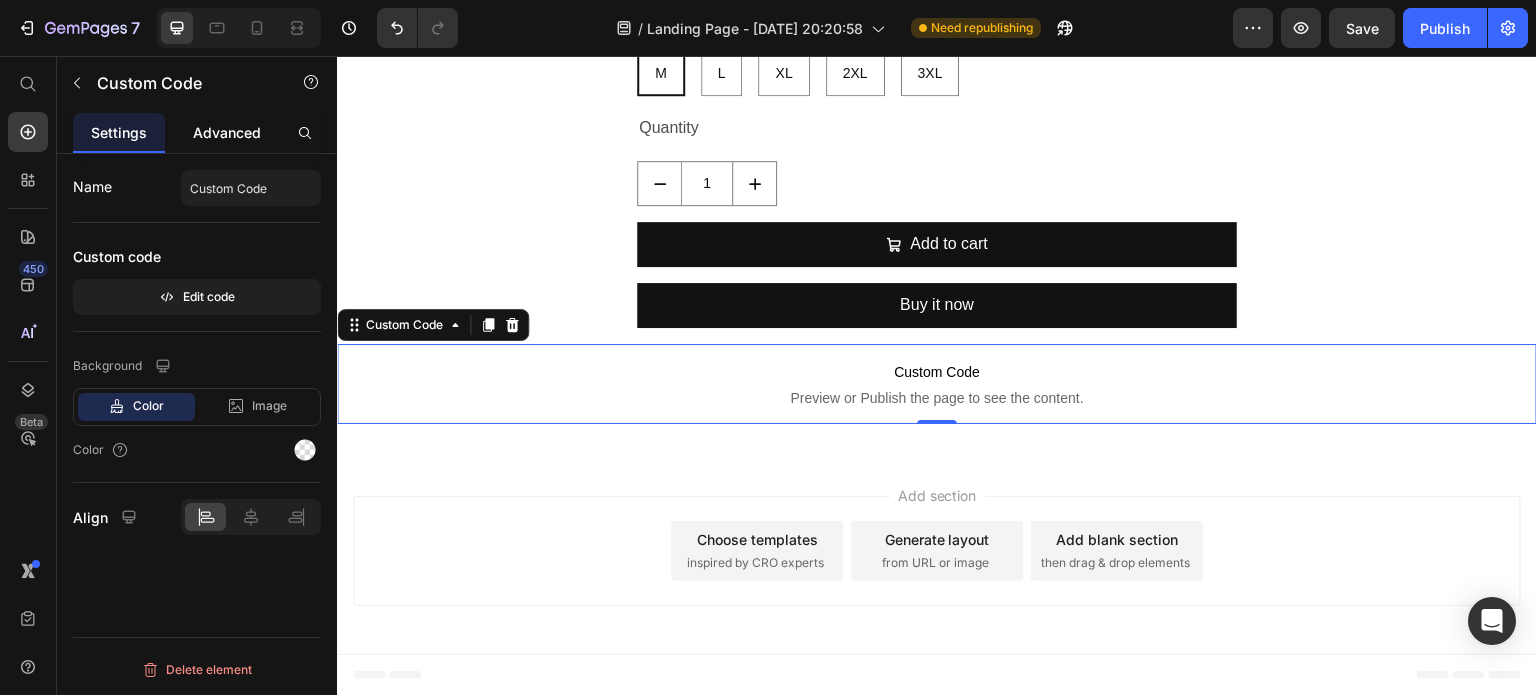 click on "Advanced" at bounding box center (227, 132) 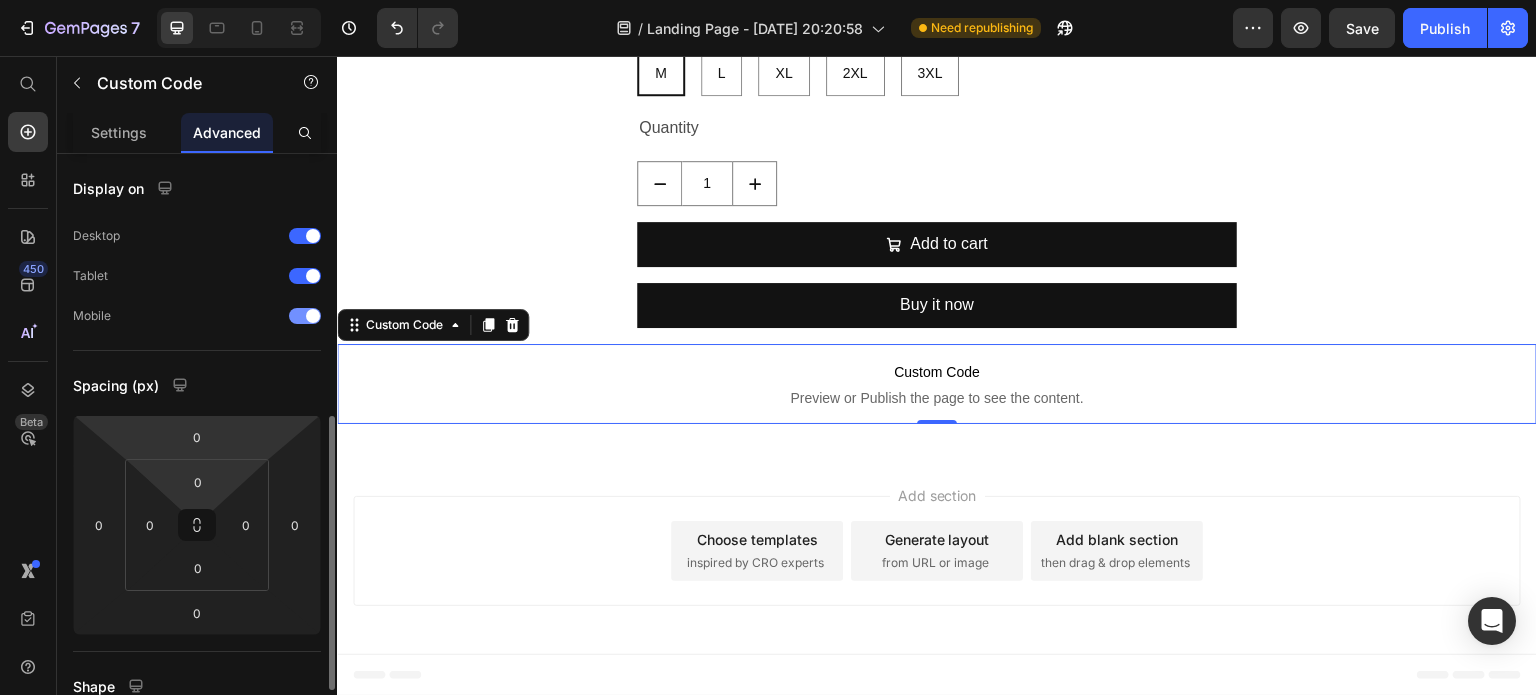 scroll, scrollTop: 206, scrollLeft: 0, axis: vertical 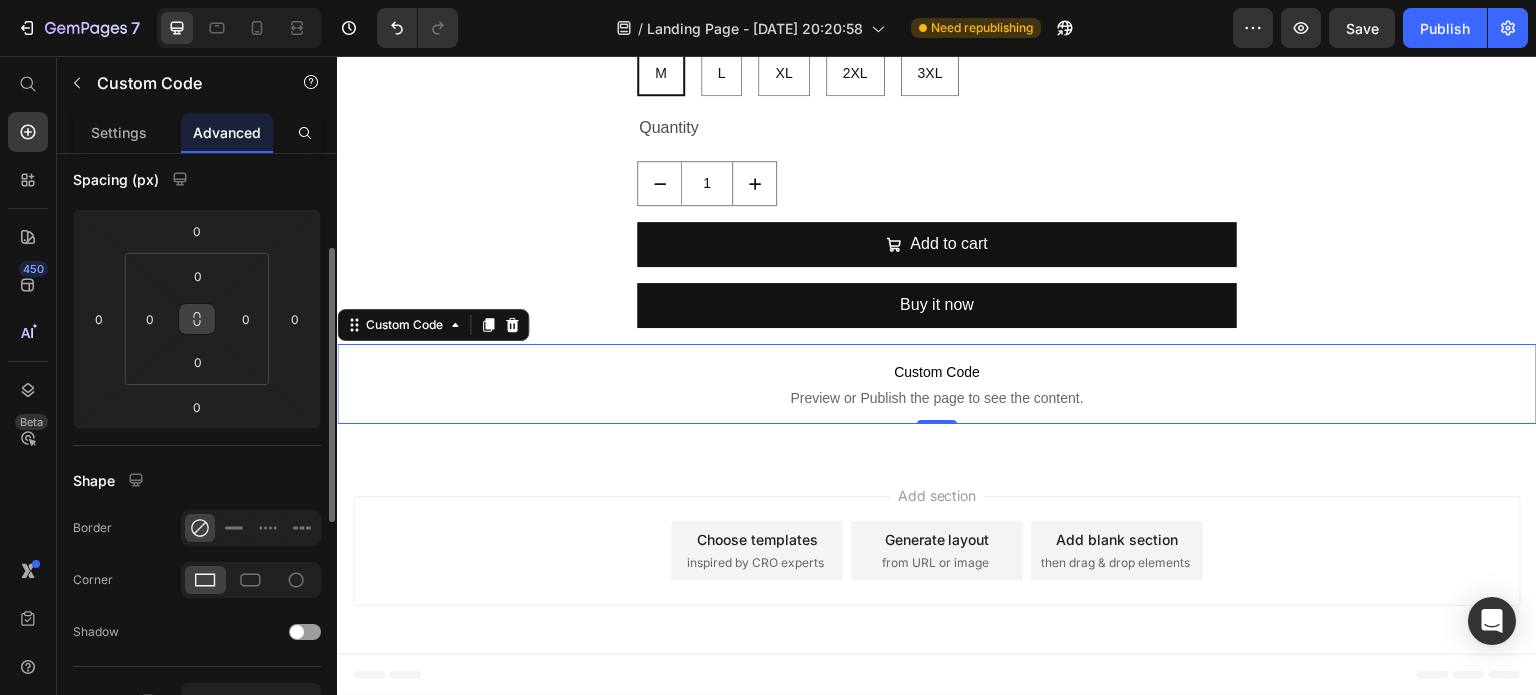click 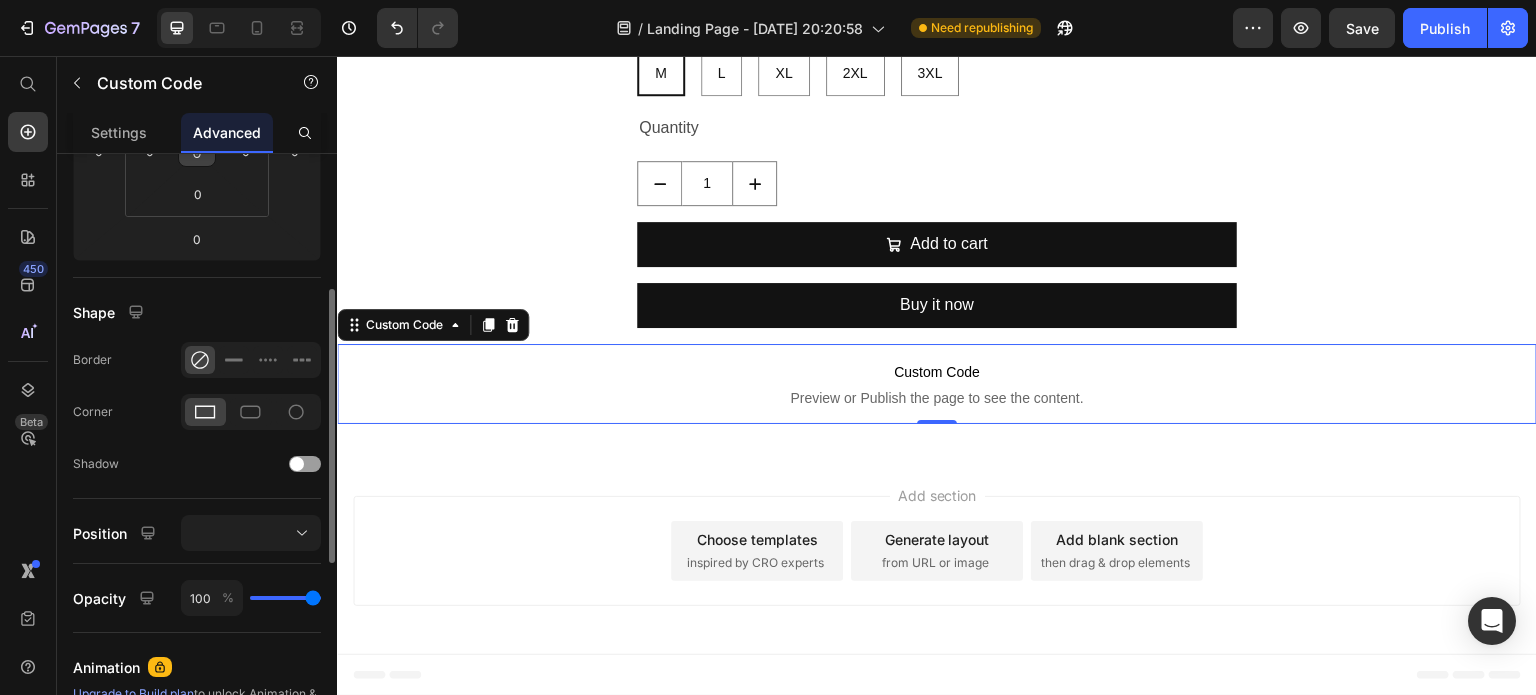 scroll, scrollTop: 349, scrollLeft: 0, axis: vertical 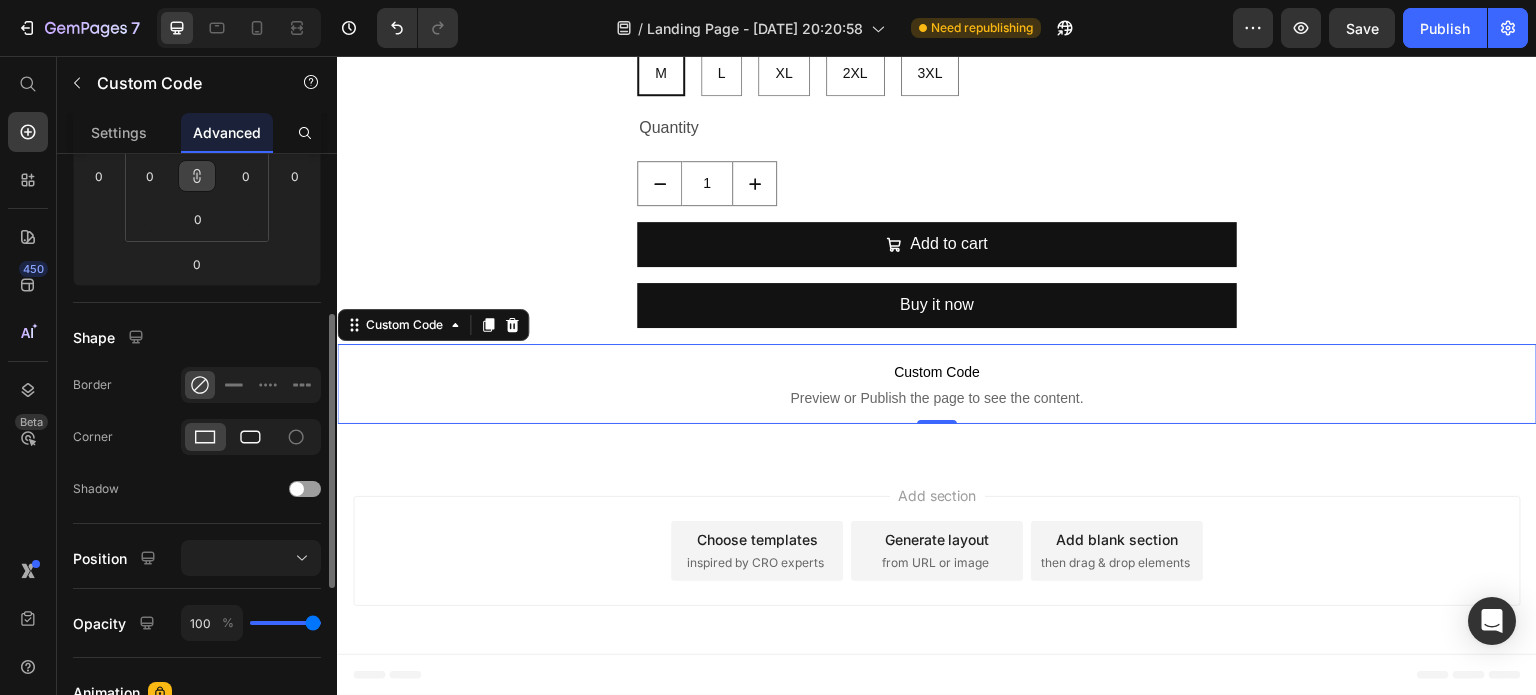 click 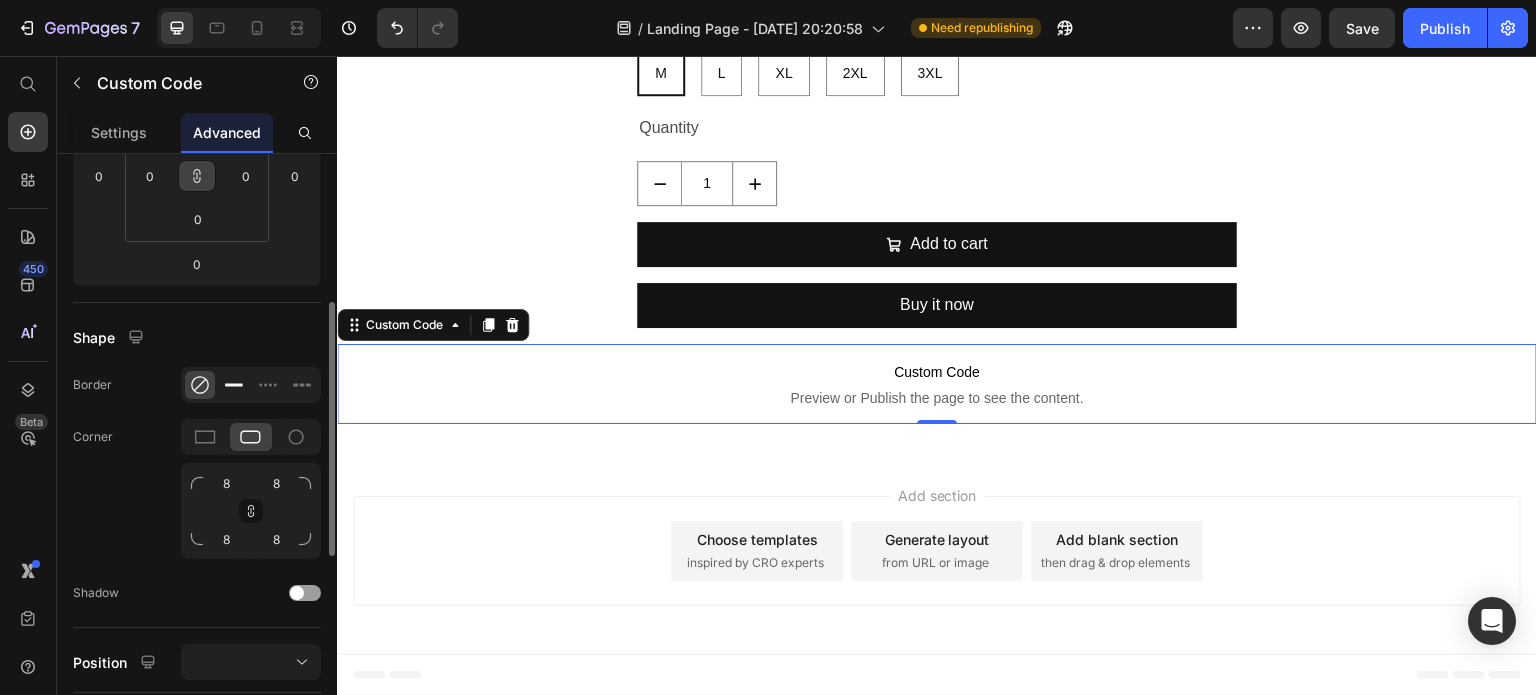 click 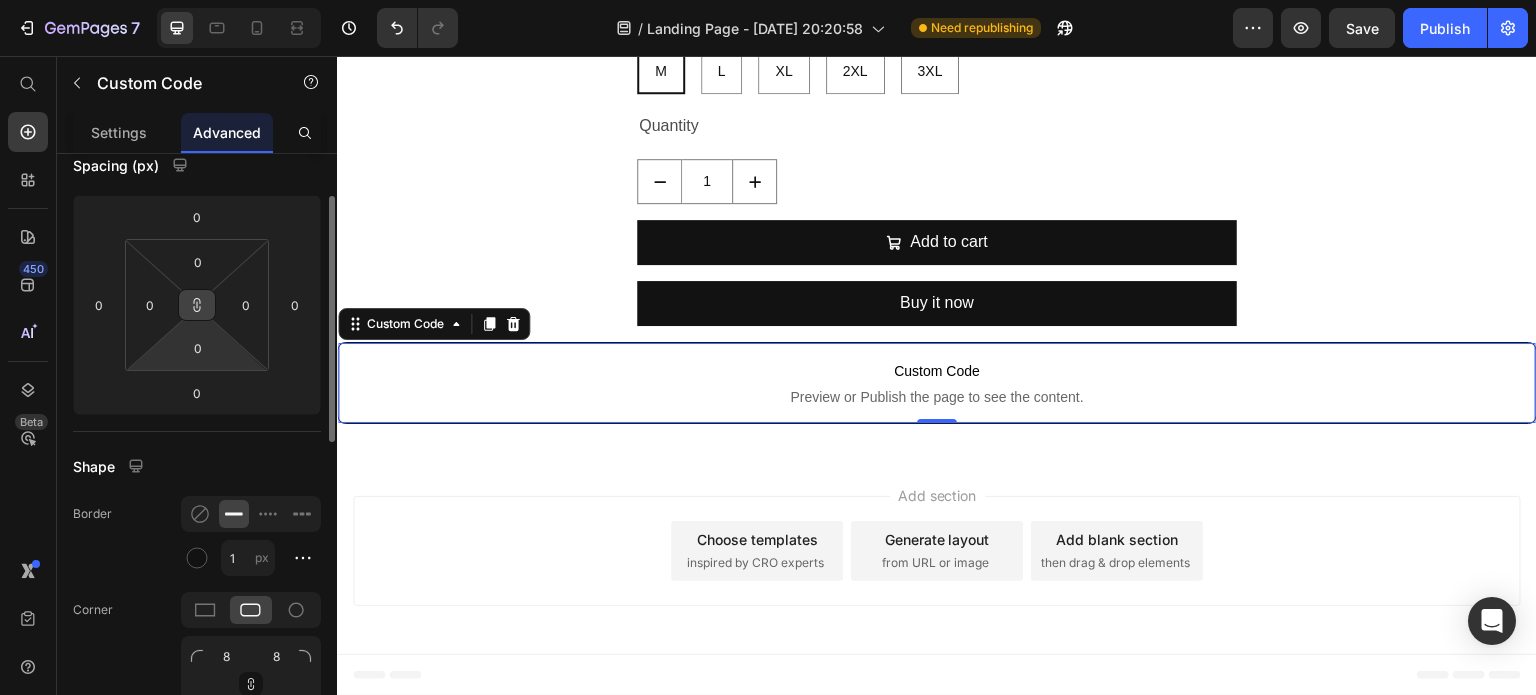 scroll, scrollTop: 186, scrollLeft: 0, axis: vertical 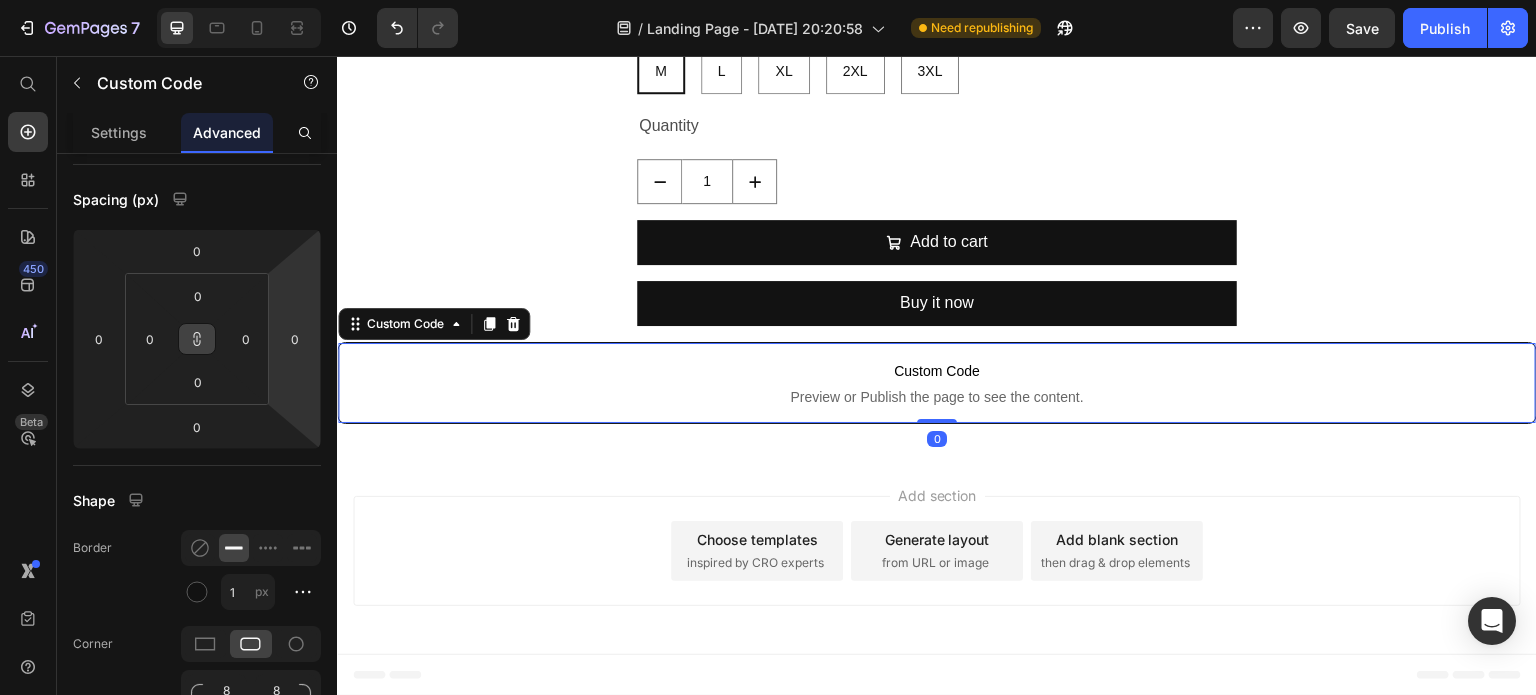 click on "7   /  Landing Page - Jul 10, 20:20:58 Need republishing Preview  Save   Publish  450 Beta Start with Sections Elements Hero Section Product Detail Brands Trusted Badges Guarantee Product Breakdown How to use Testimonials Compare Bundle FAQs Social Proof Brand Story Product List Collection Blog List Contact Sticky Add to Cart Custom Footer Browse Library 450 Layout
Row
Row
Row
Row Text
Heading
Text Block Button
Button
Button
Sticky Back to top Media
Image" at bounding box center [768, 0] 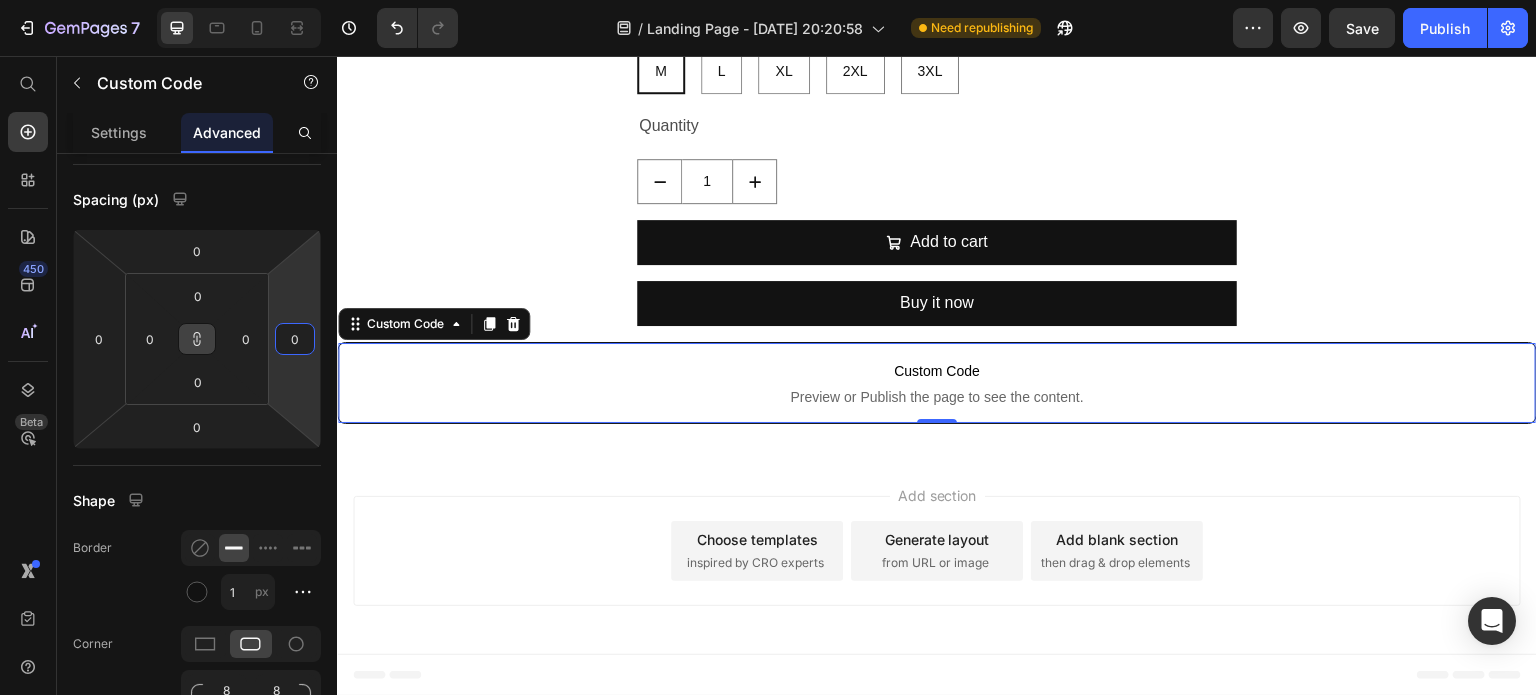 type on "2" 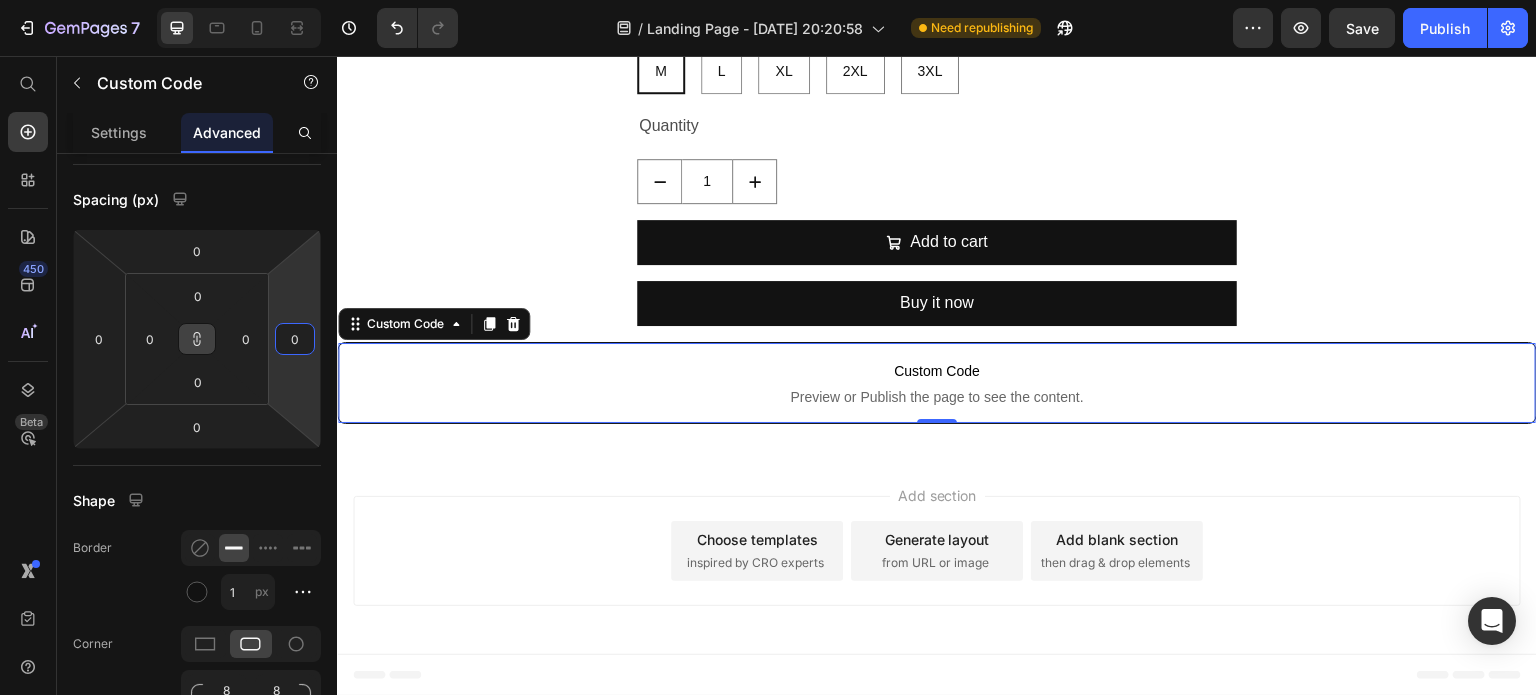 type on "2" 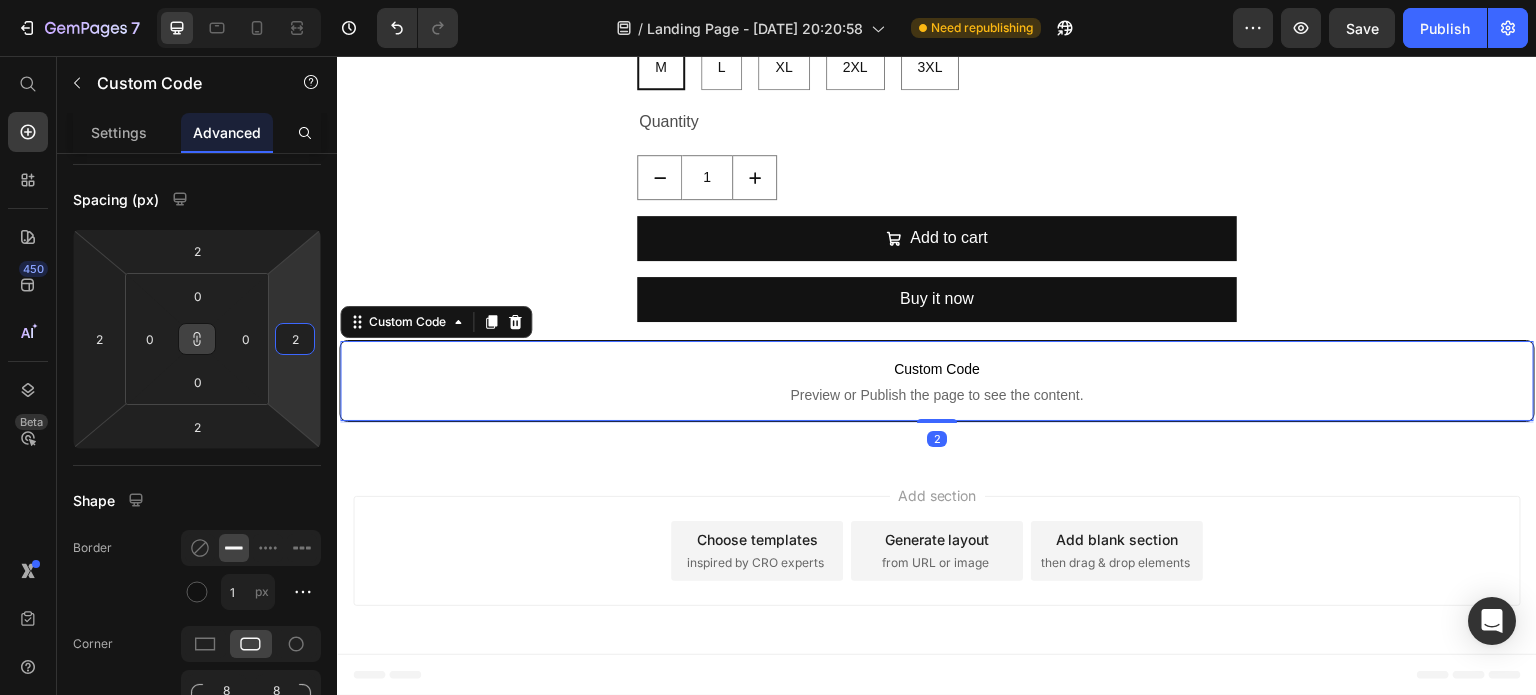 type on "20" 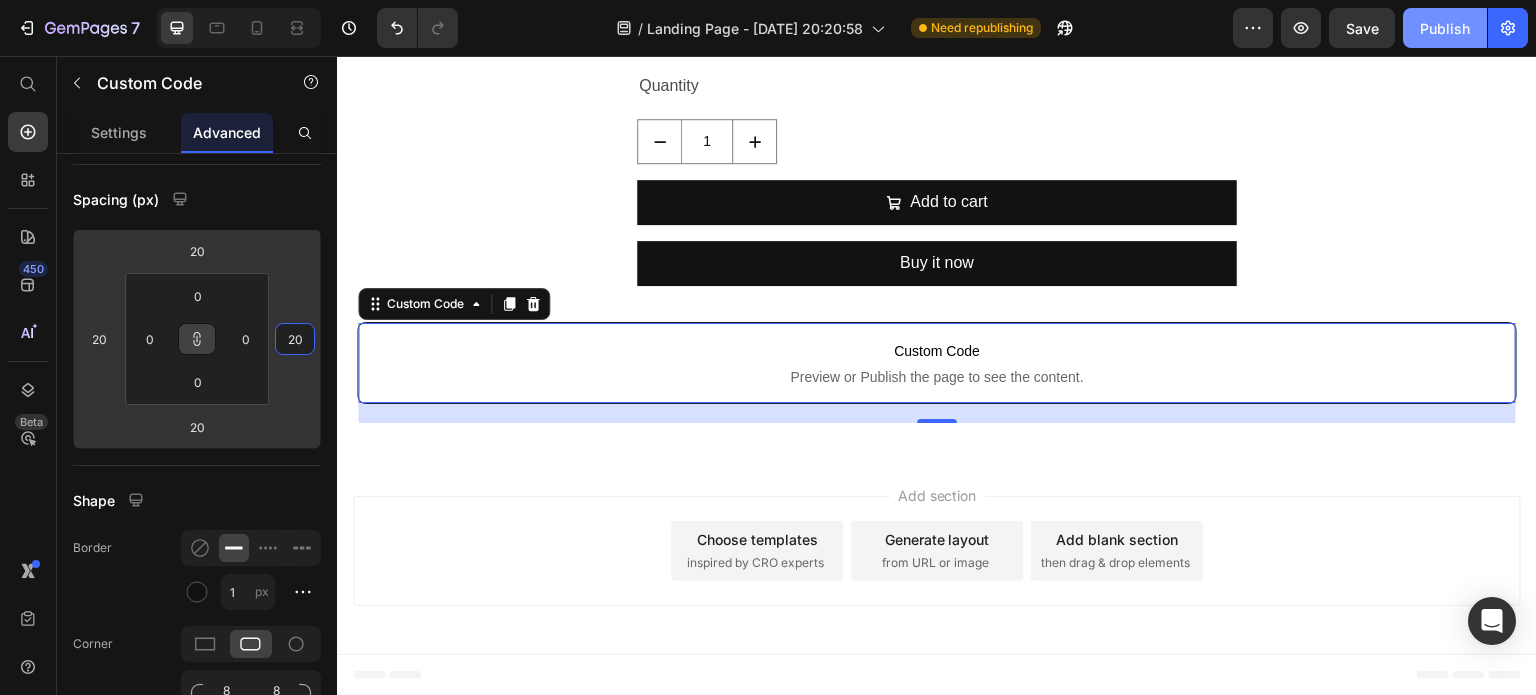 type on "20" 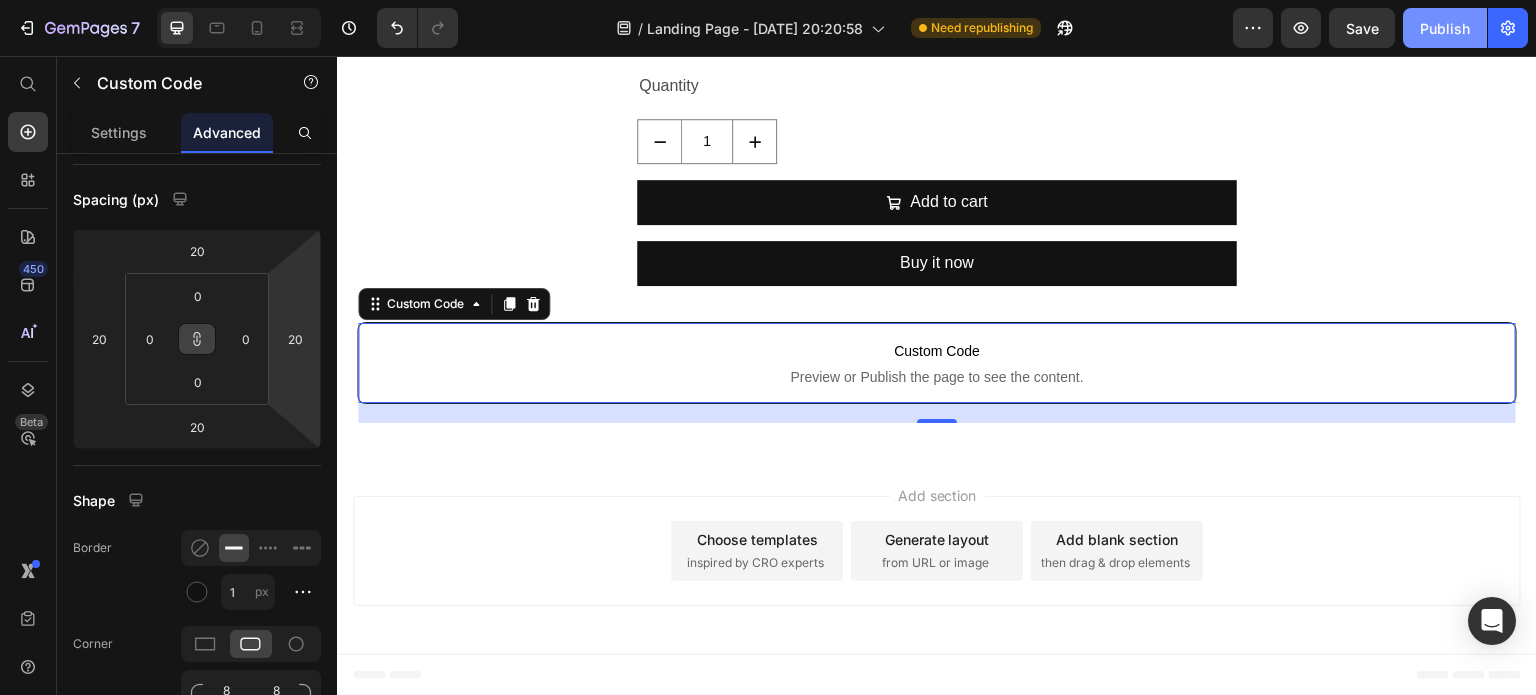 click on "Publish" at bounding box center [1445, 28] 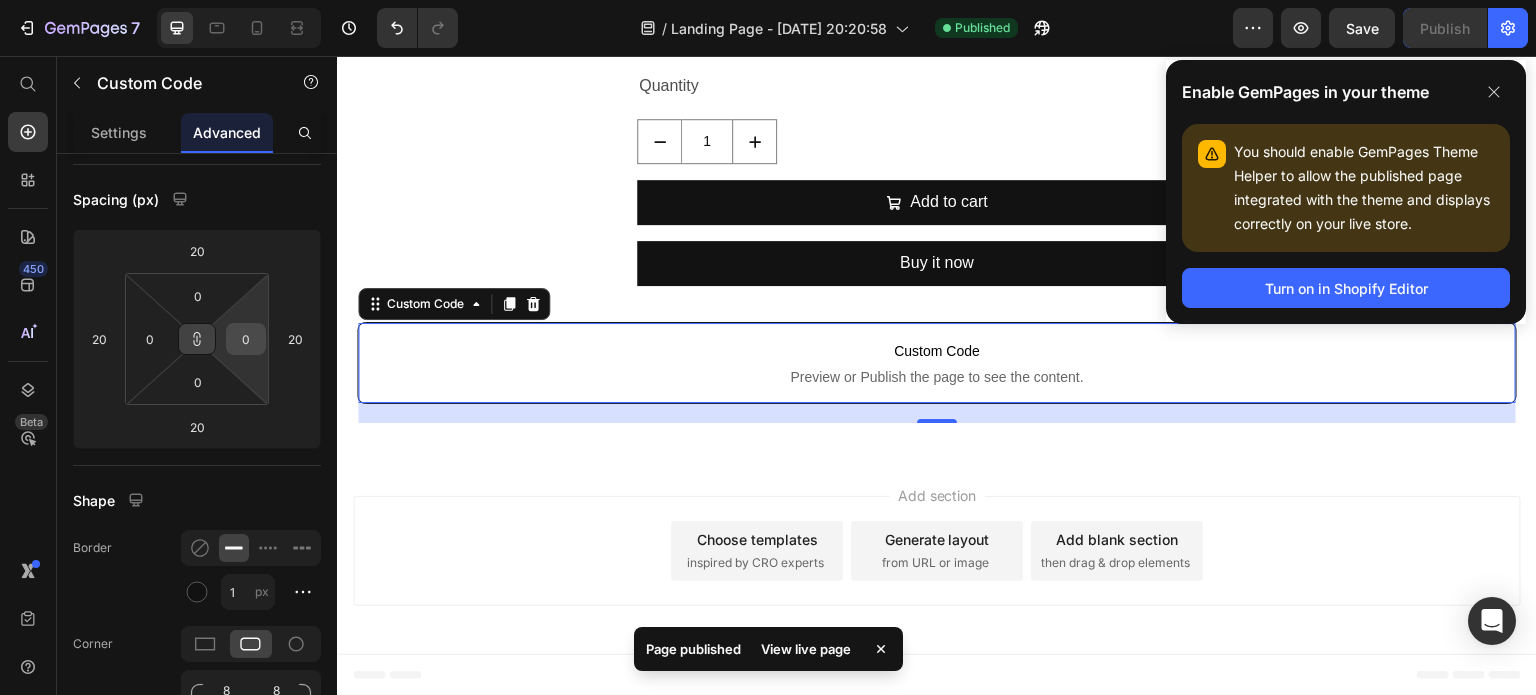 click on "0" at bounding box center (246, 339) 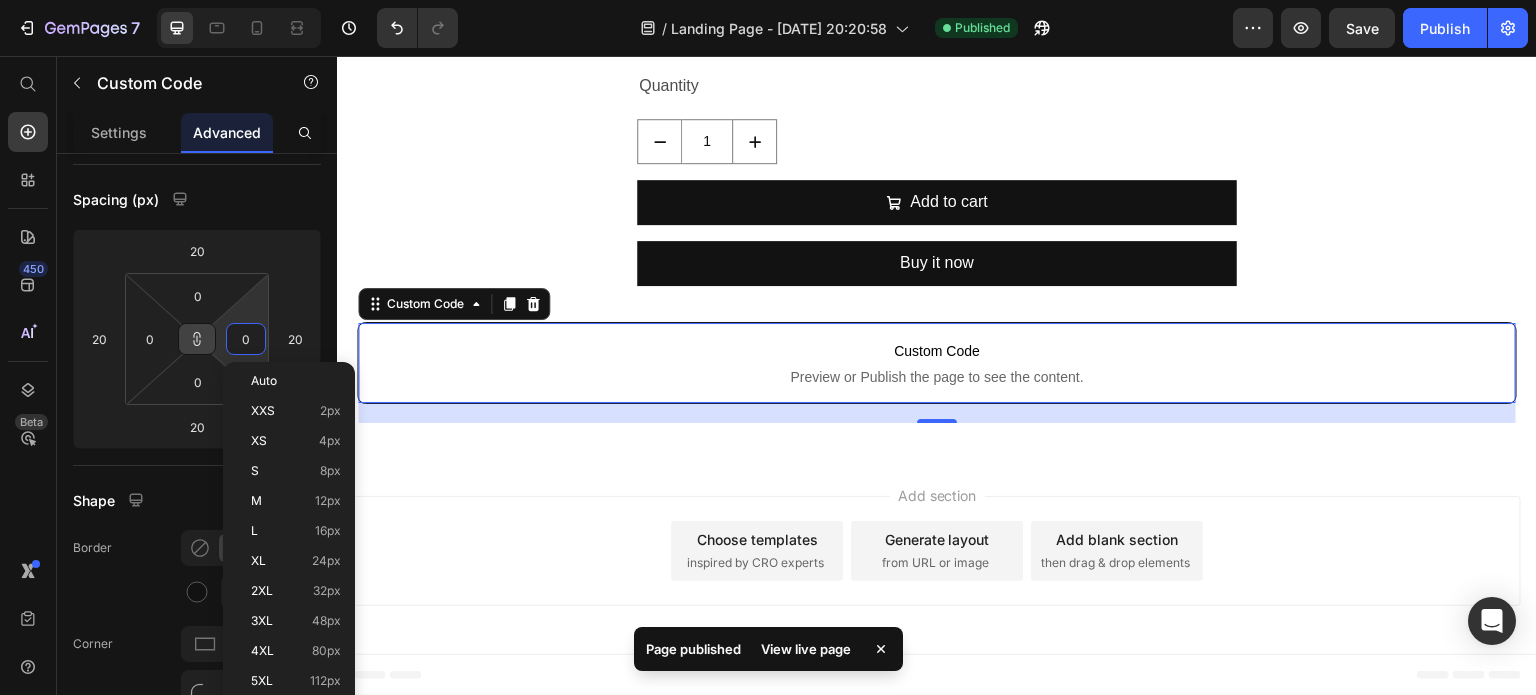 click on "0" at bounding box center [246, 339] 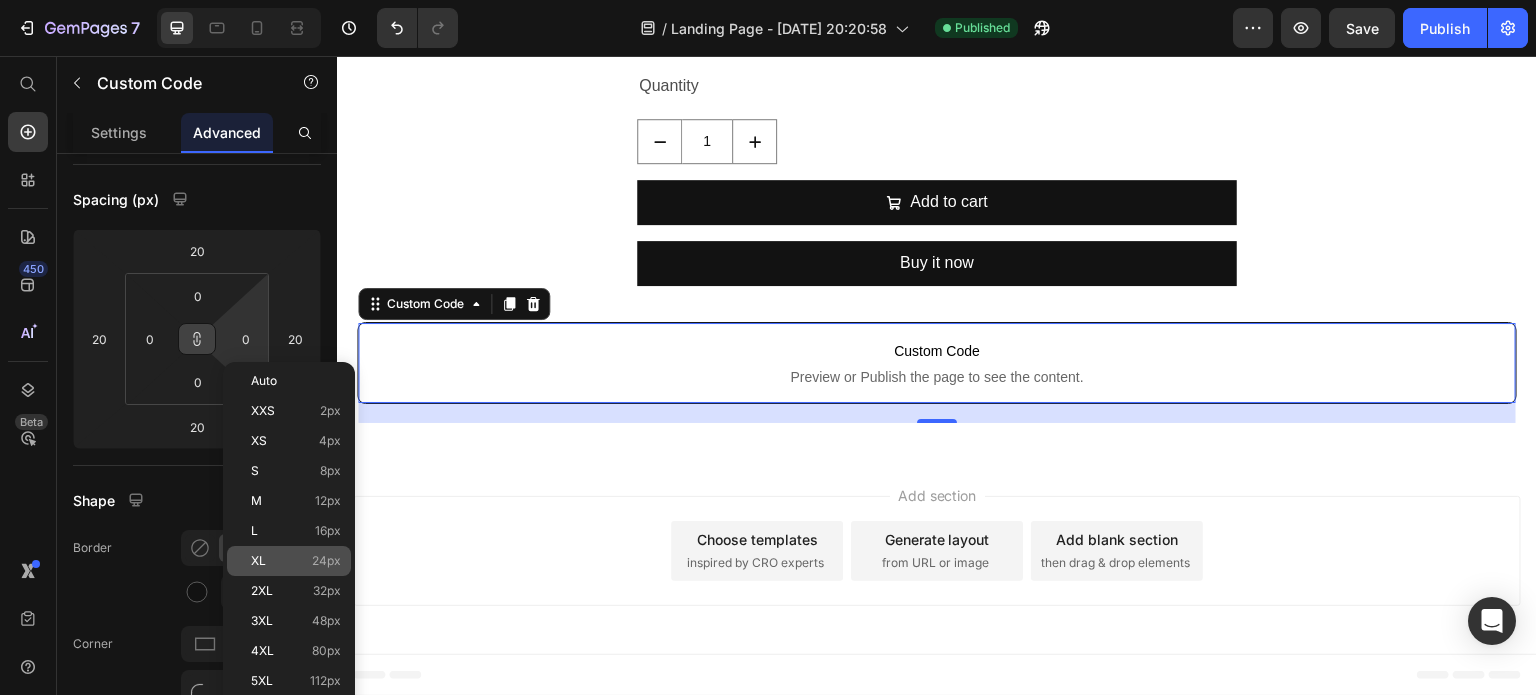 click on "XL 24px" 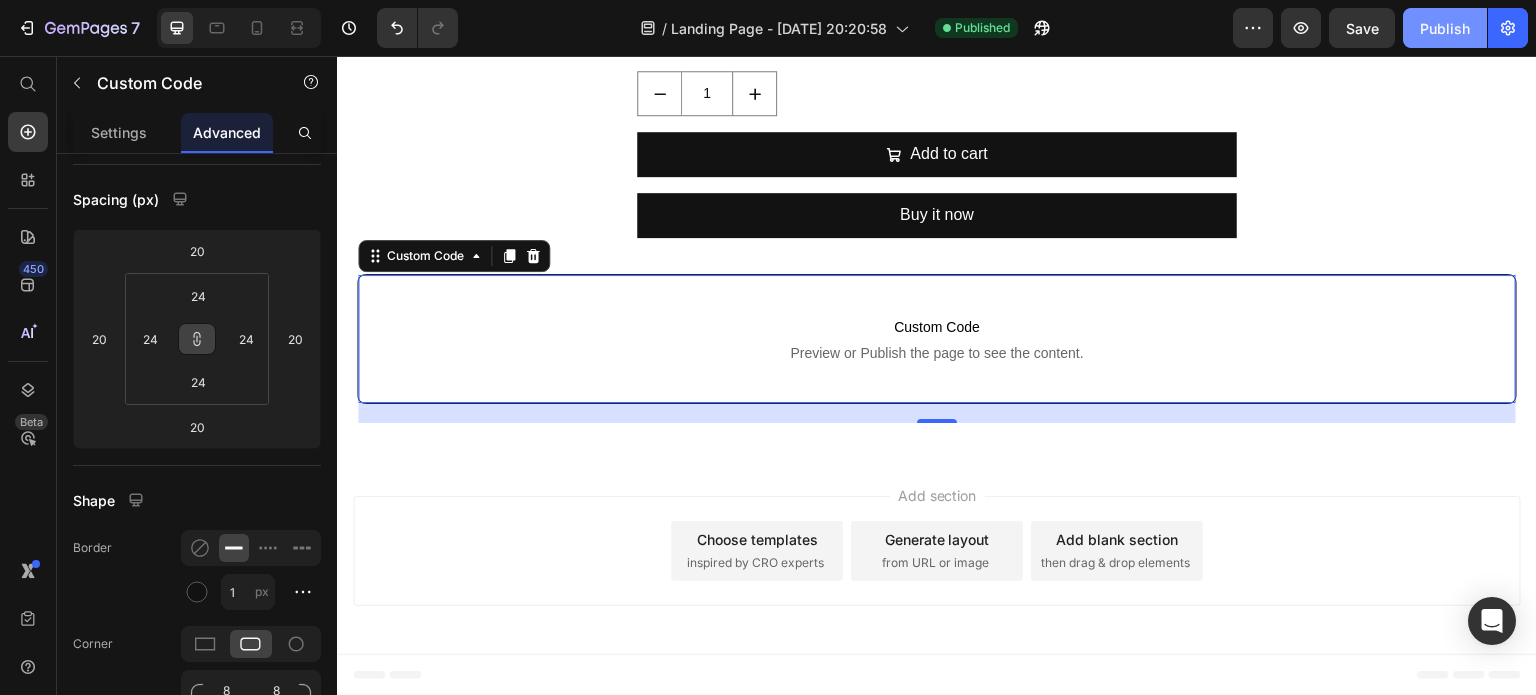 click on "Publish" at bounding box center (1445, 28) 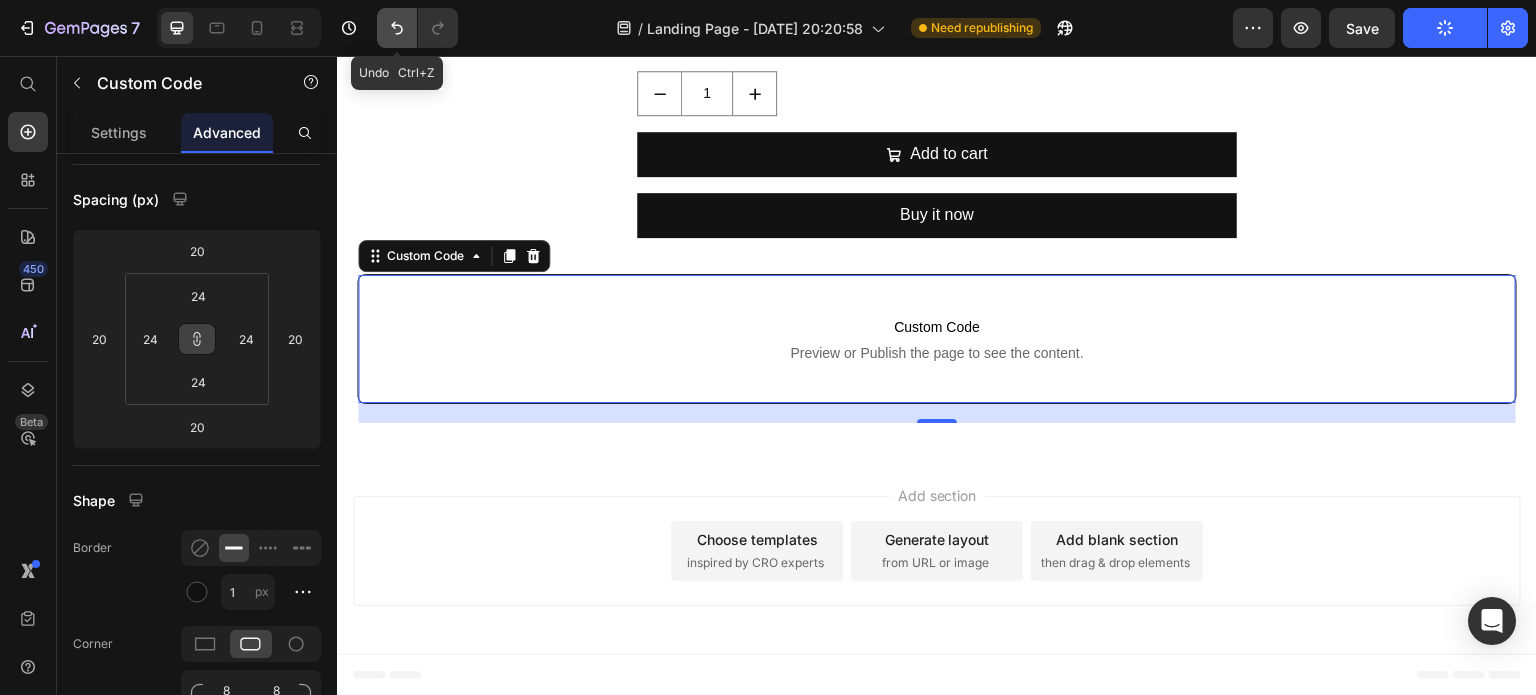 click 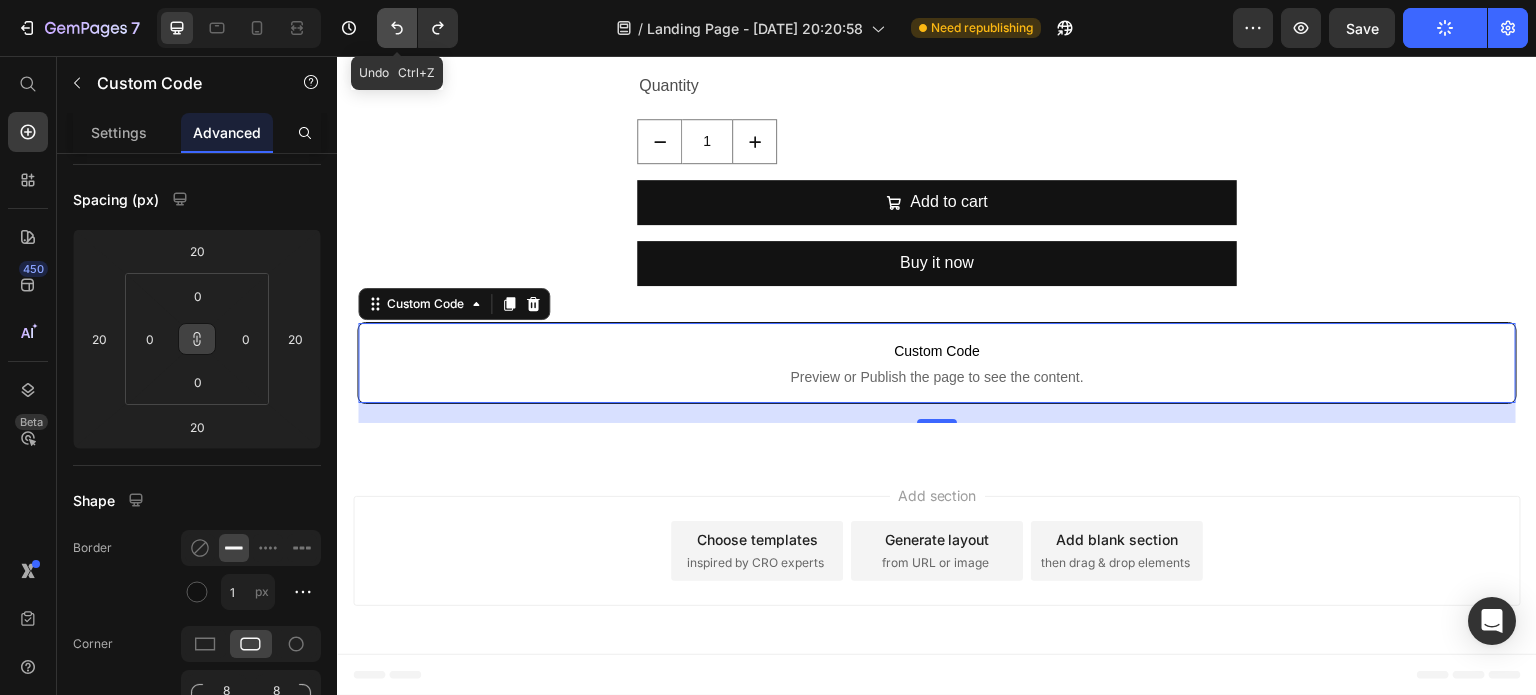 click 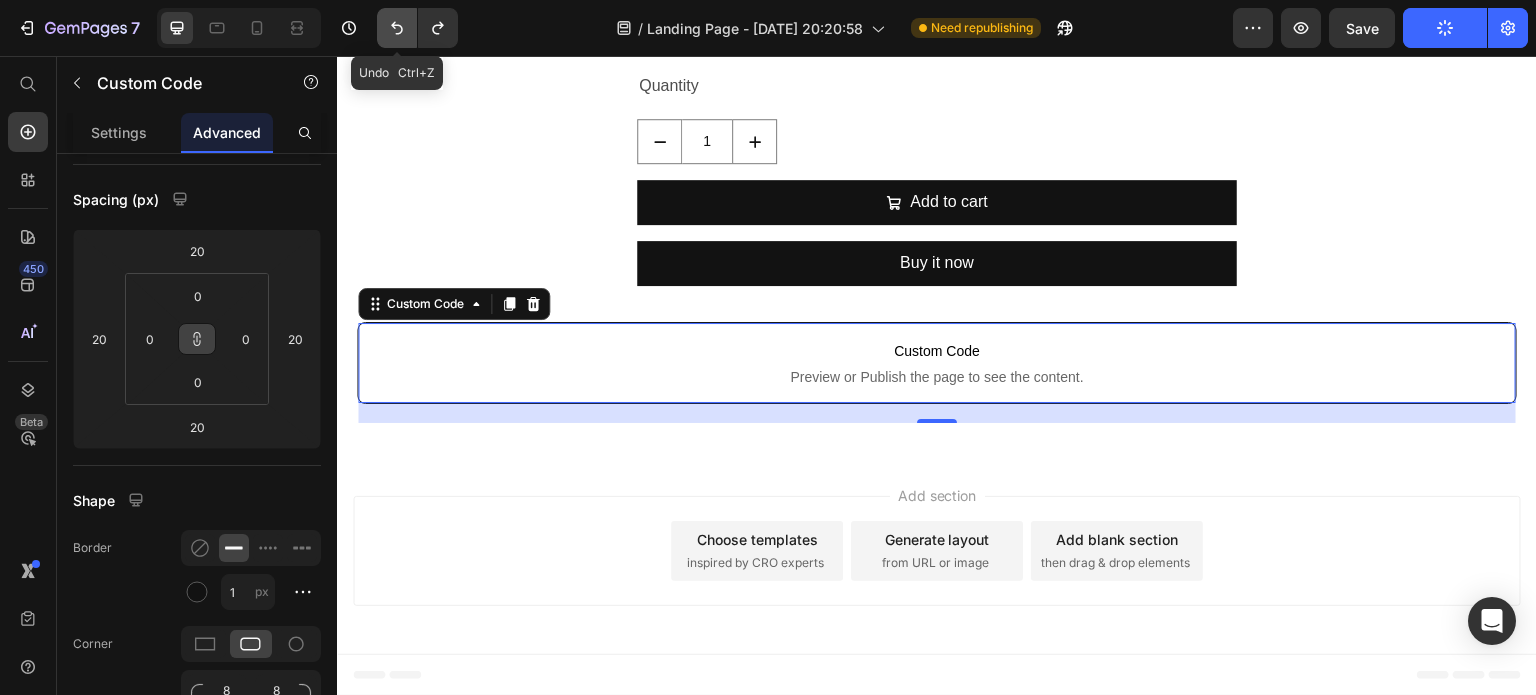 click 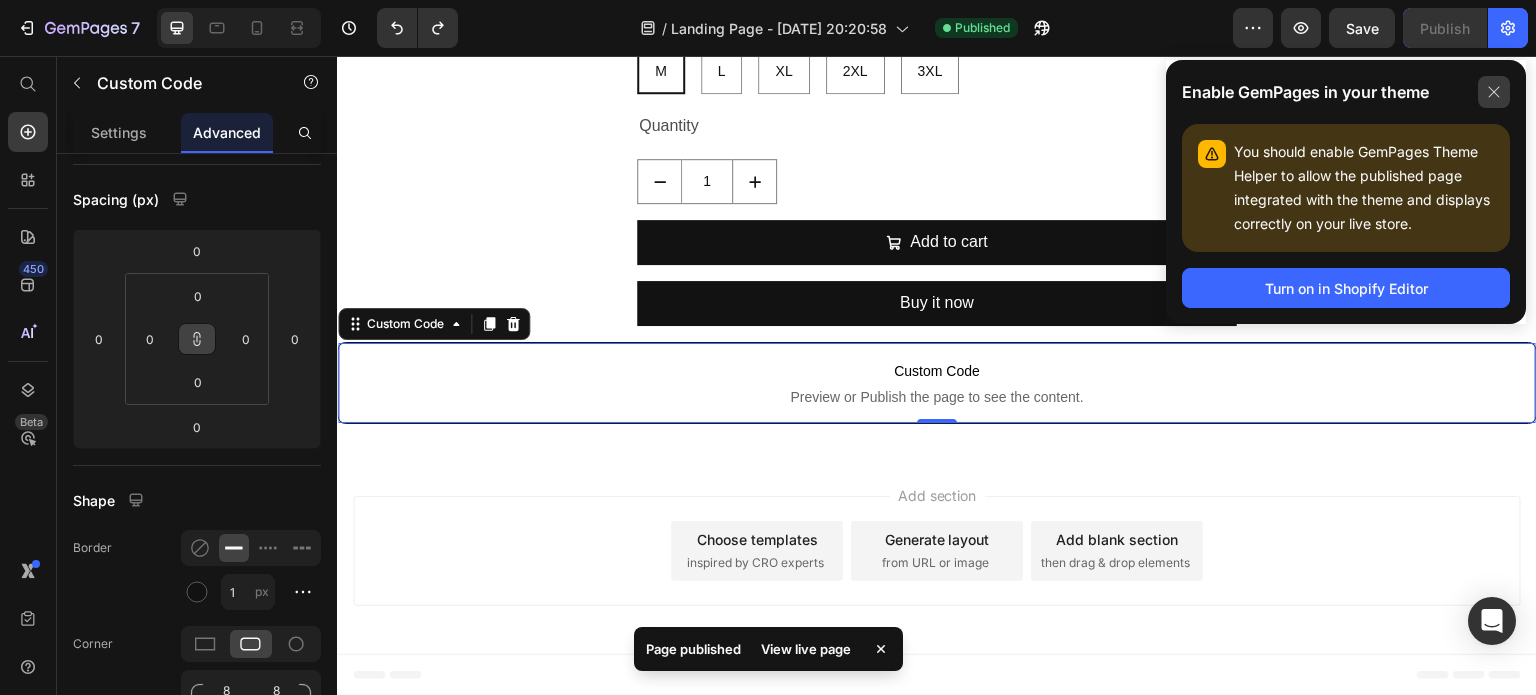click 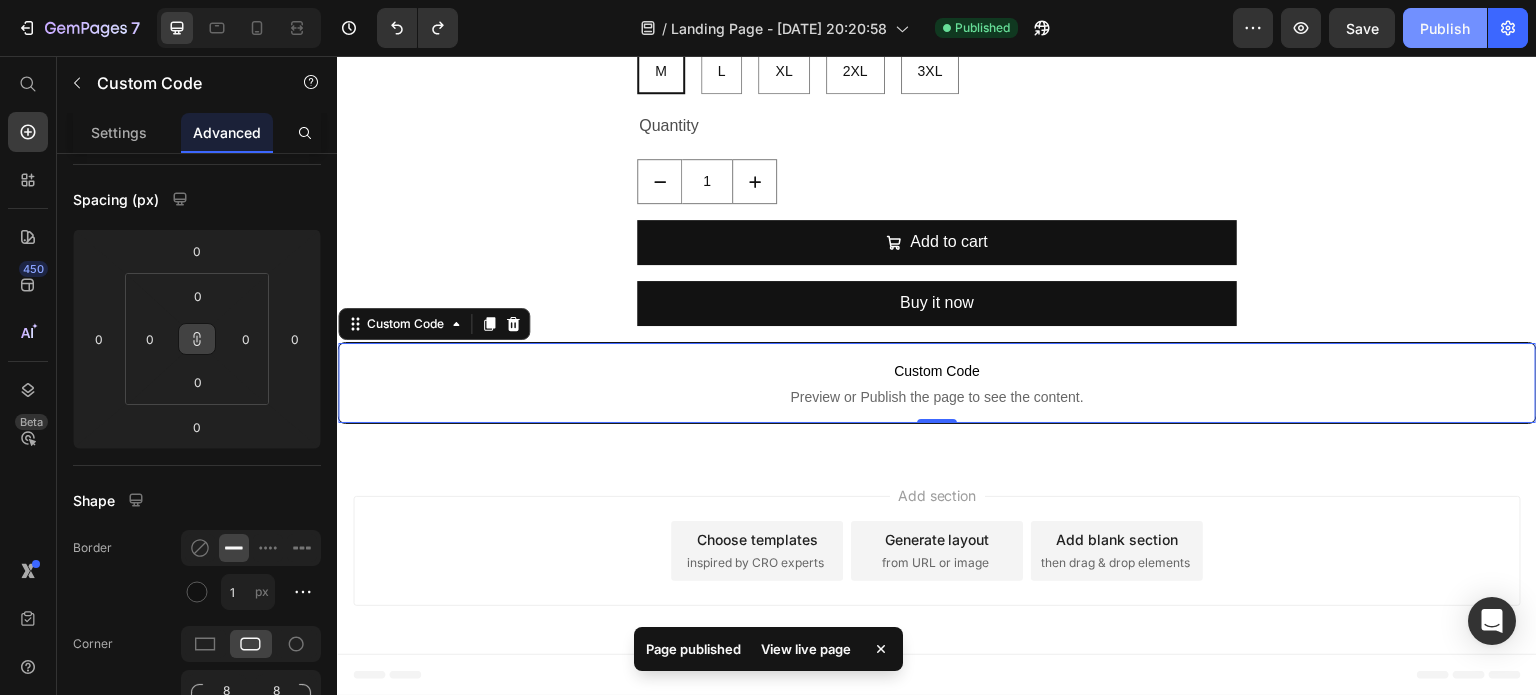click on "Publish" 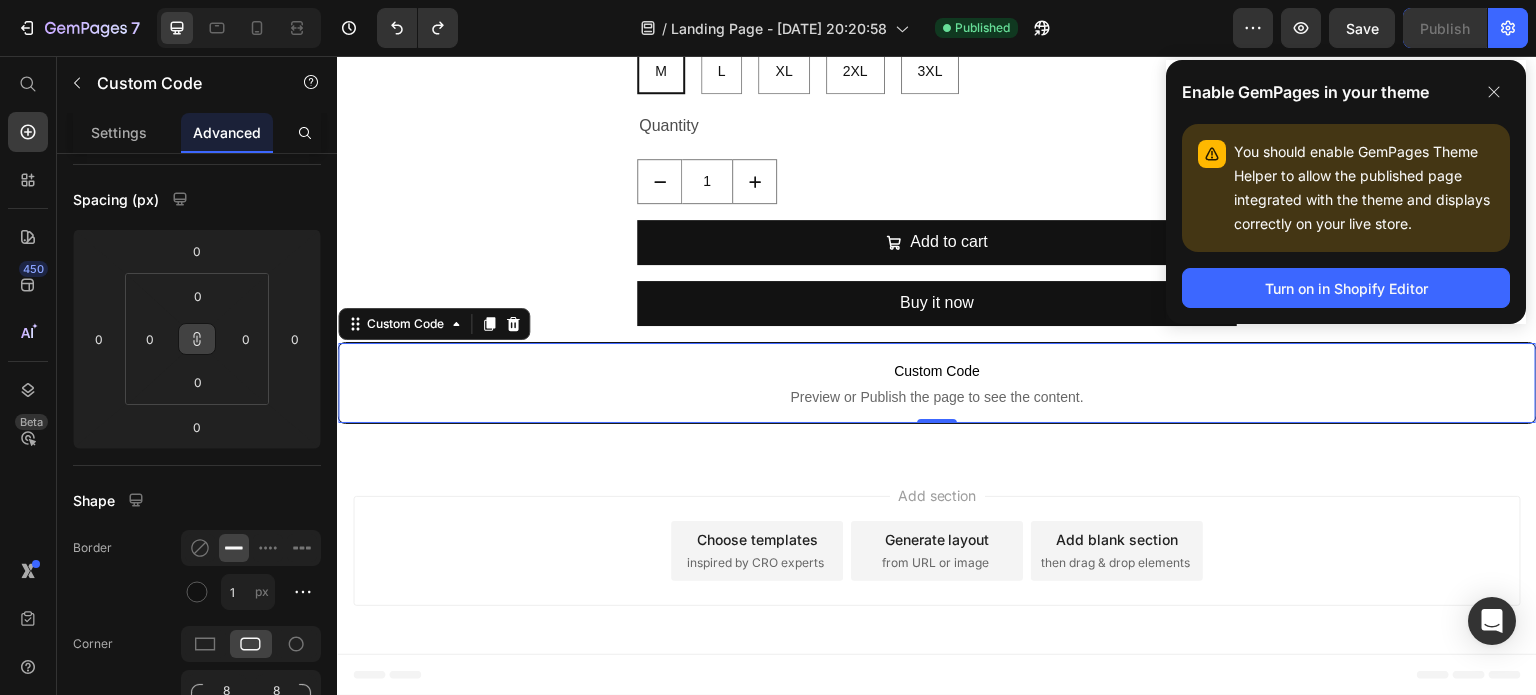 scroll, scrollTop: 1314, scrollLeft: 0, axis: vertical 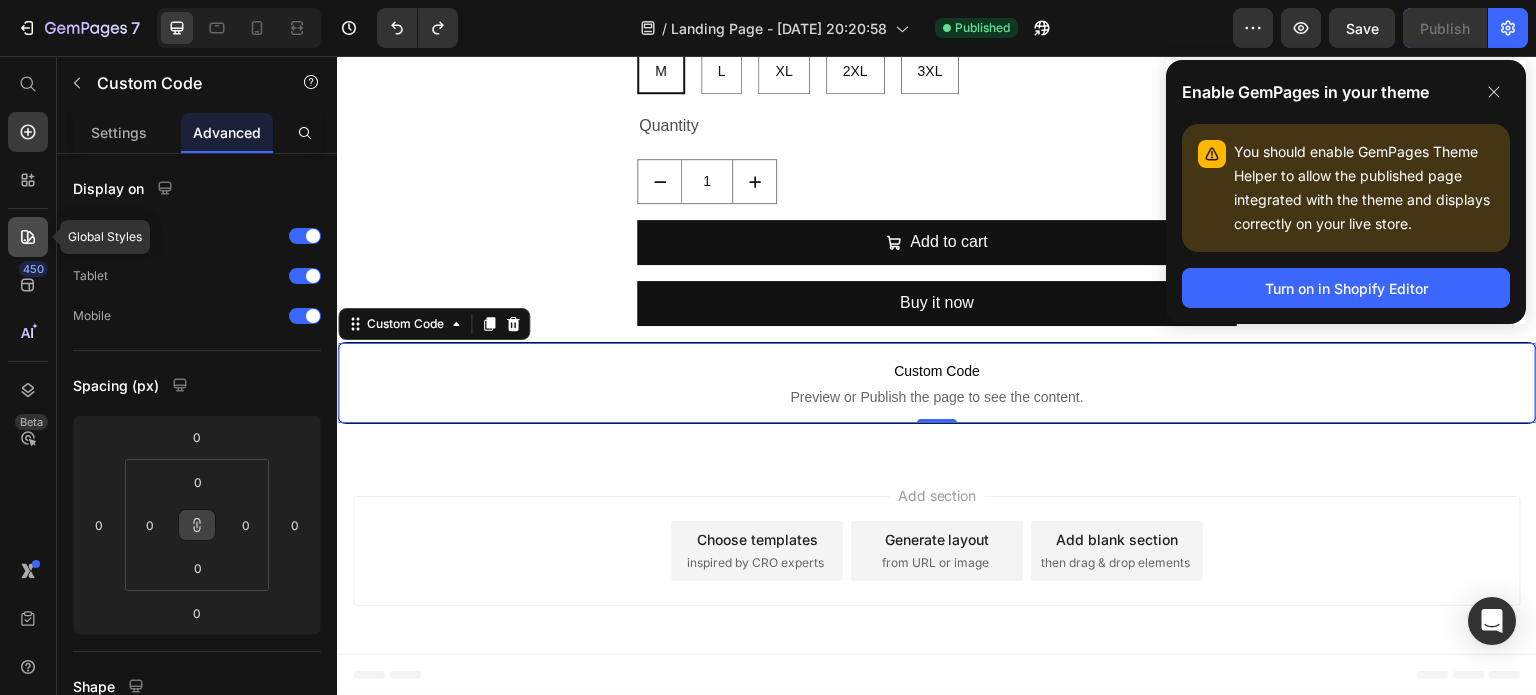 click 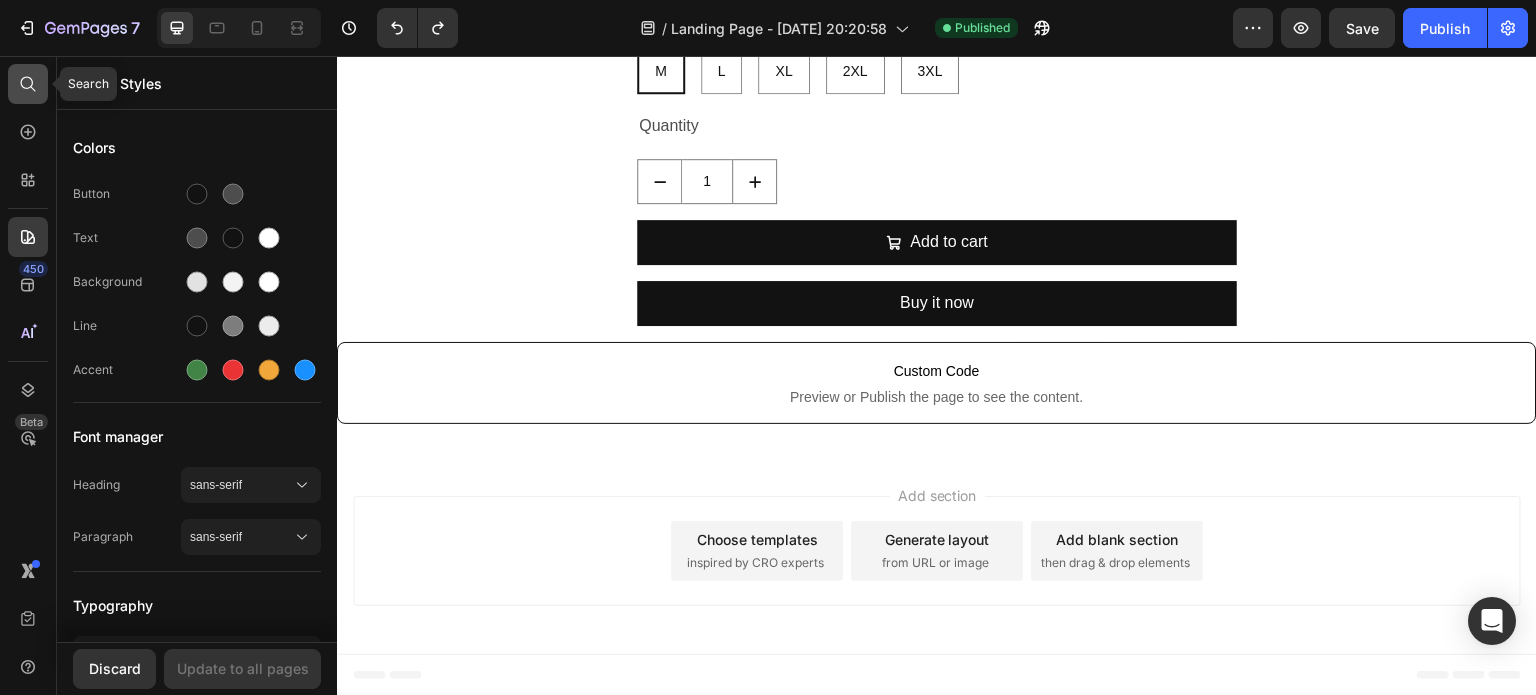 click 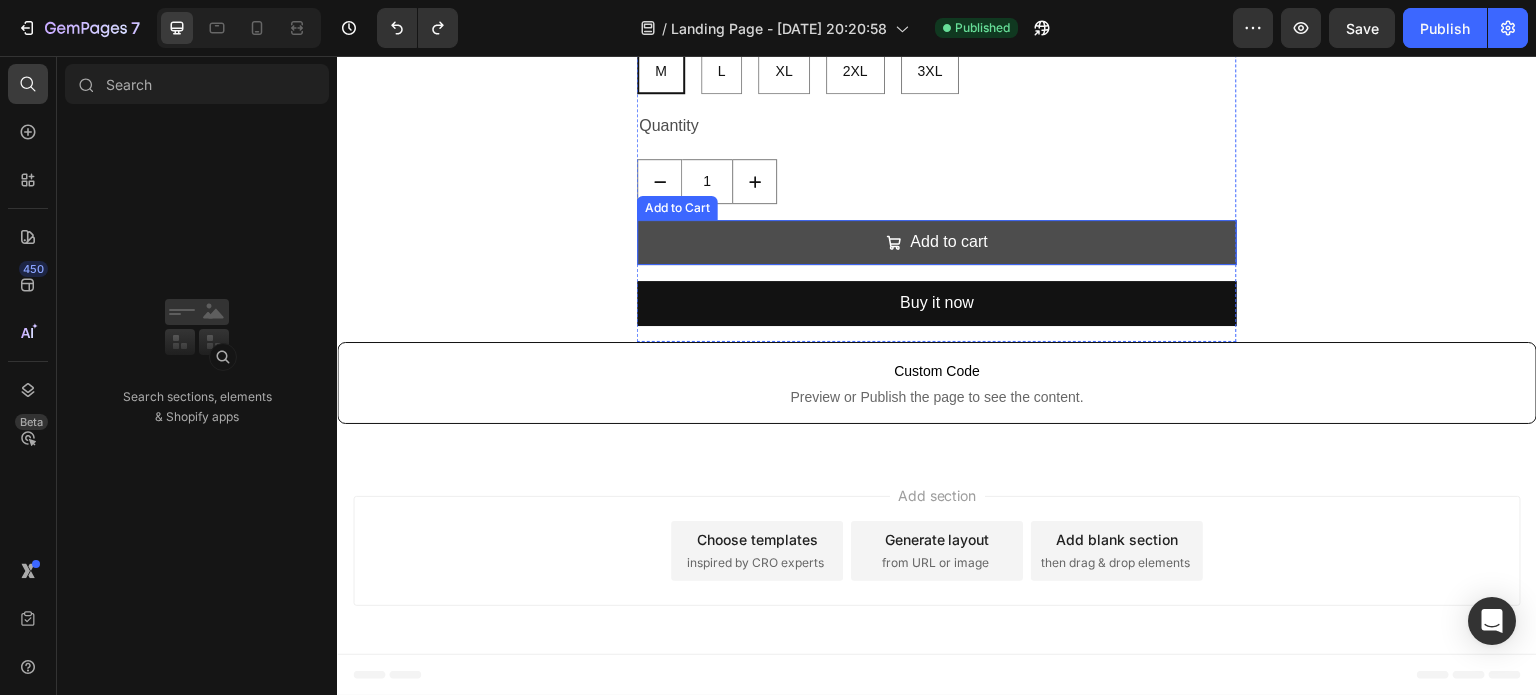 scroll, scrollTop: 1186, scrollLeft: 0, axis: vertical 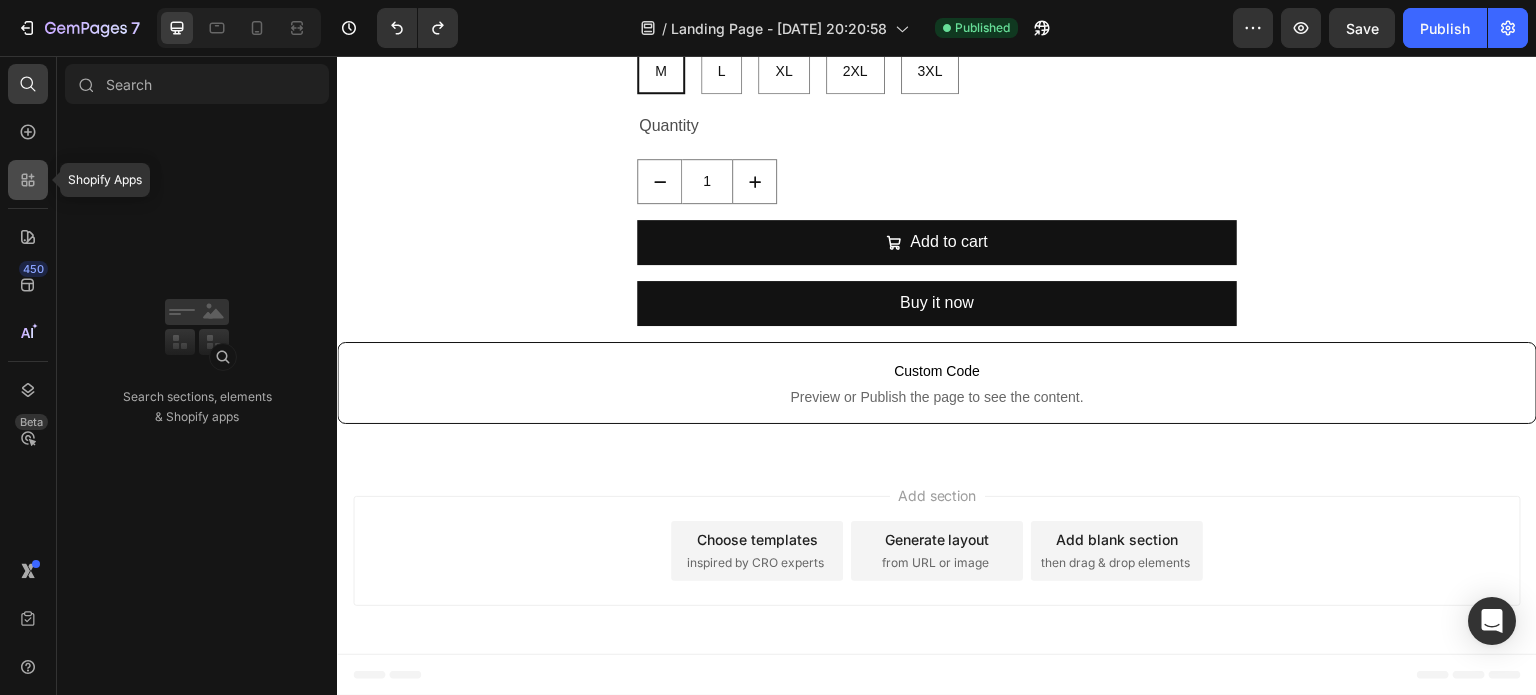 click 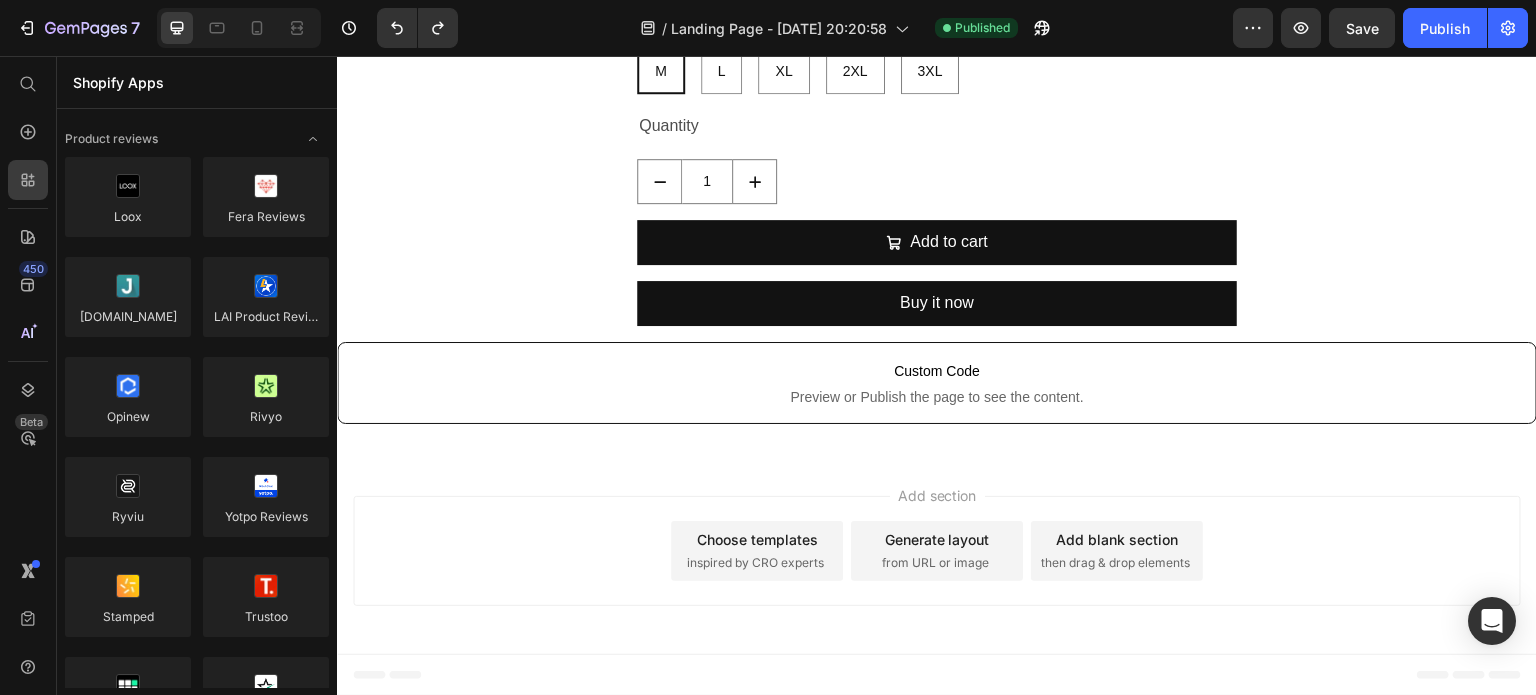 click on "Shopify Apps" at bounding box center (197, 82) 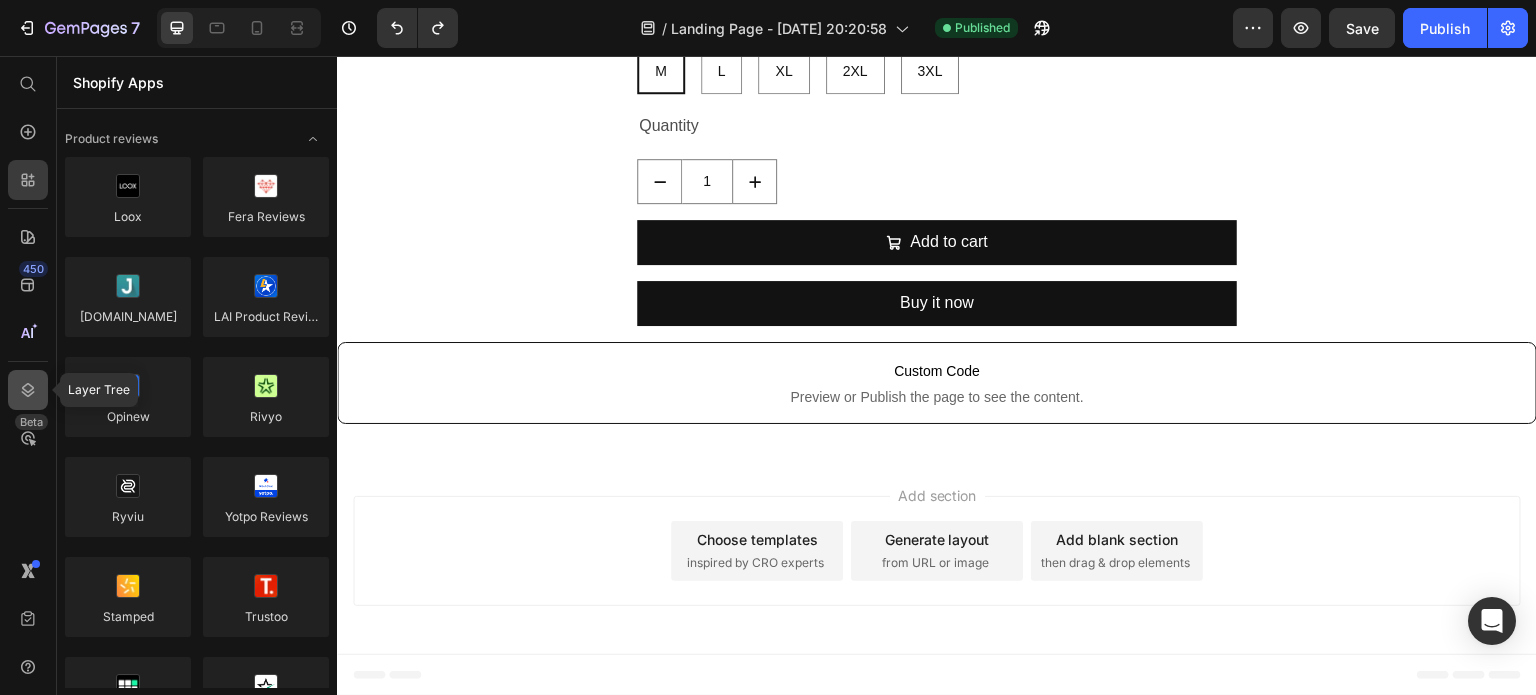 click 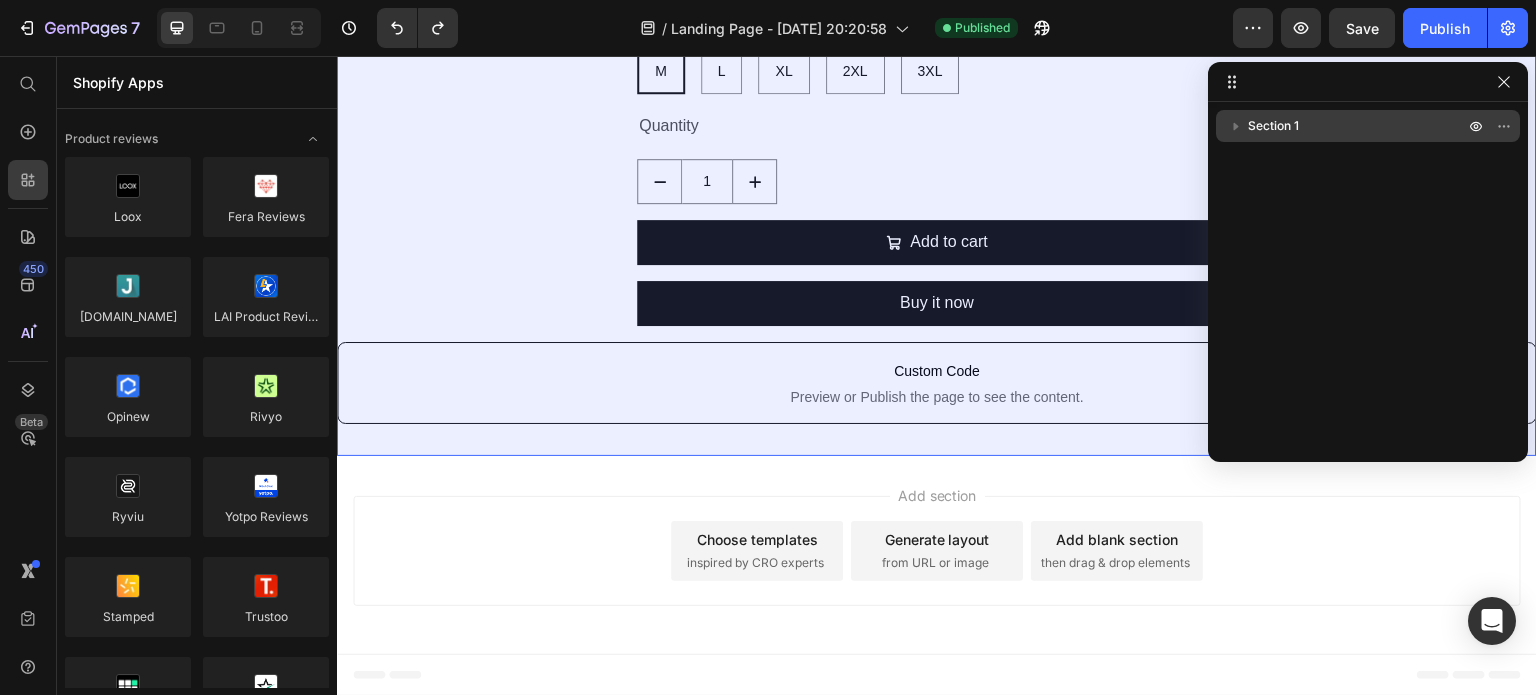 click 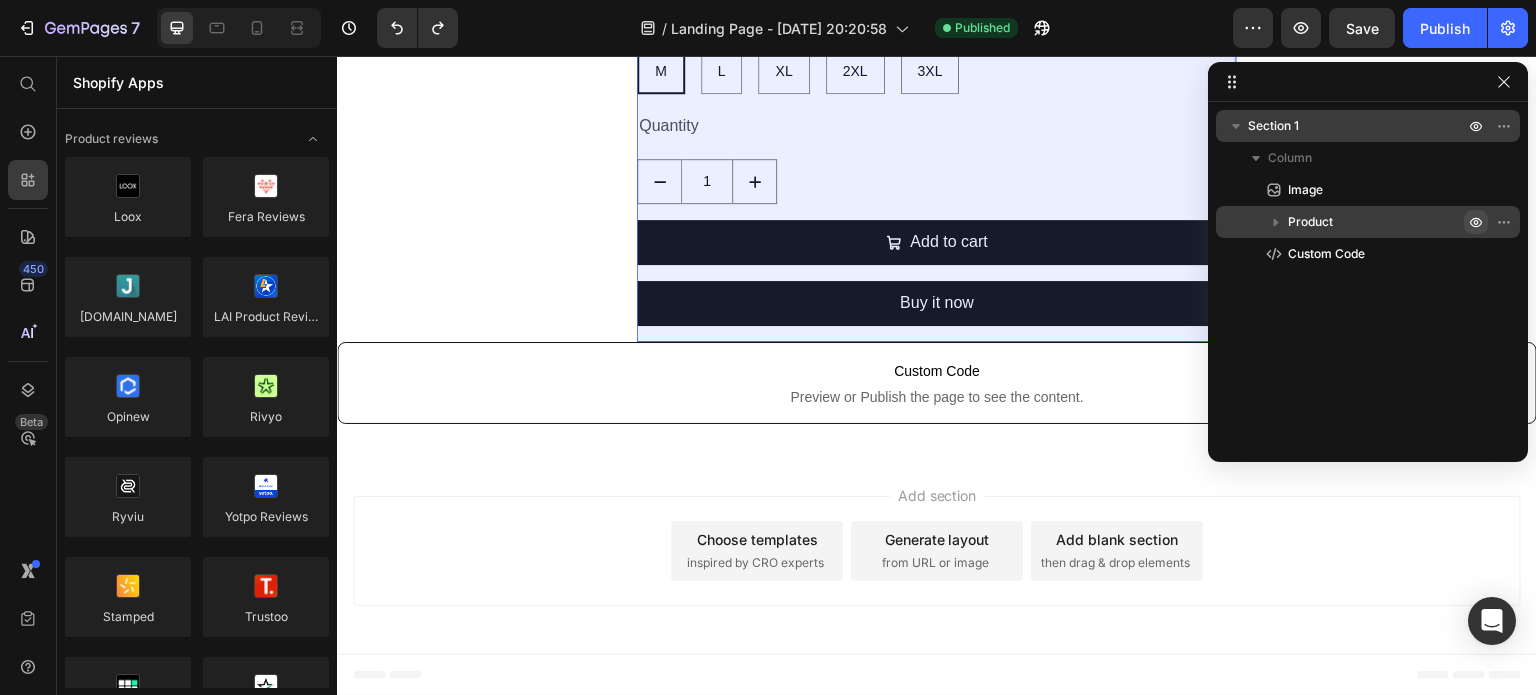 click 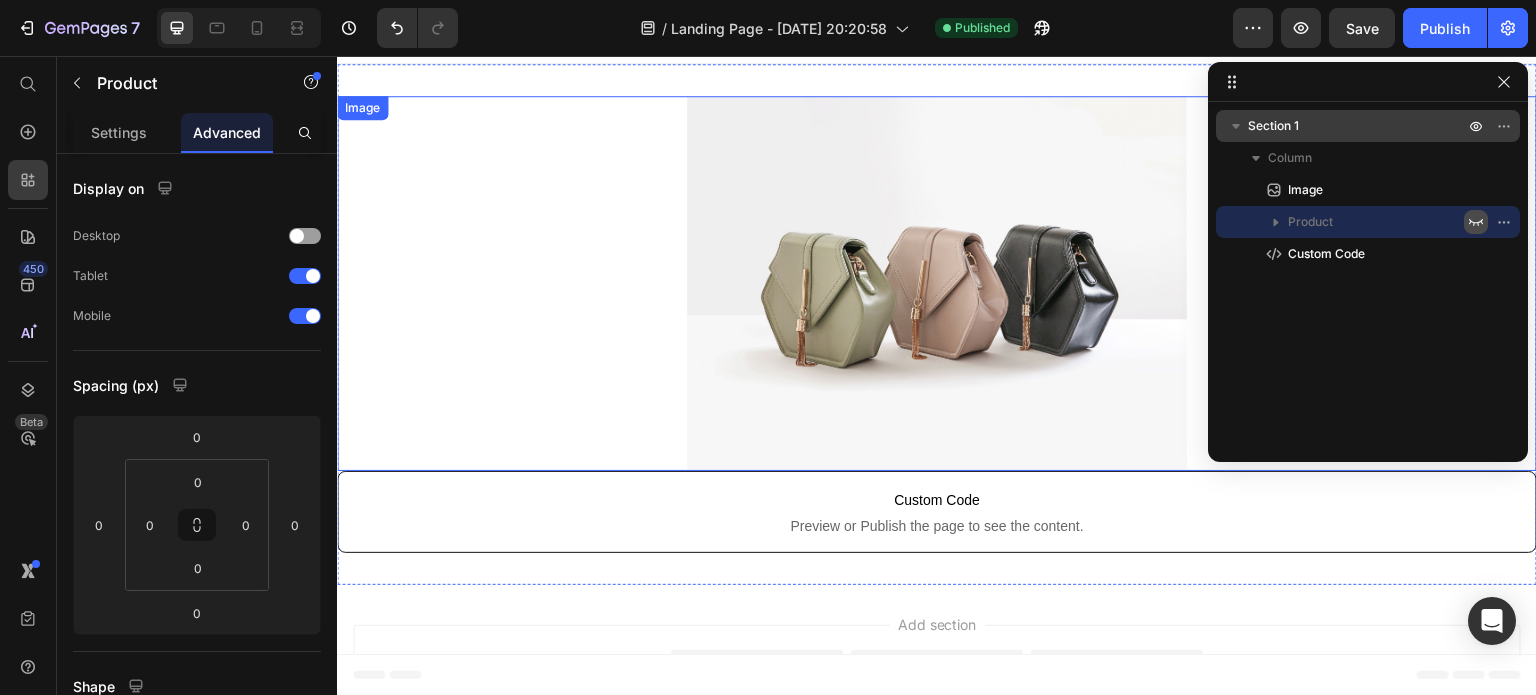 scroll, scrollTop: 0, scrollLeft: 0, axis: both 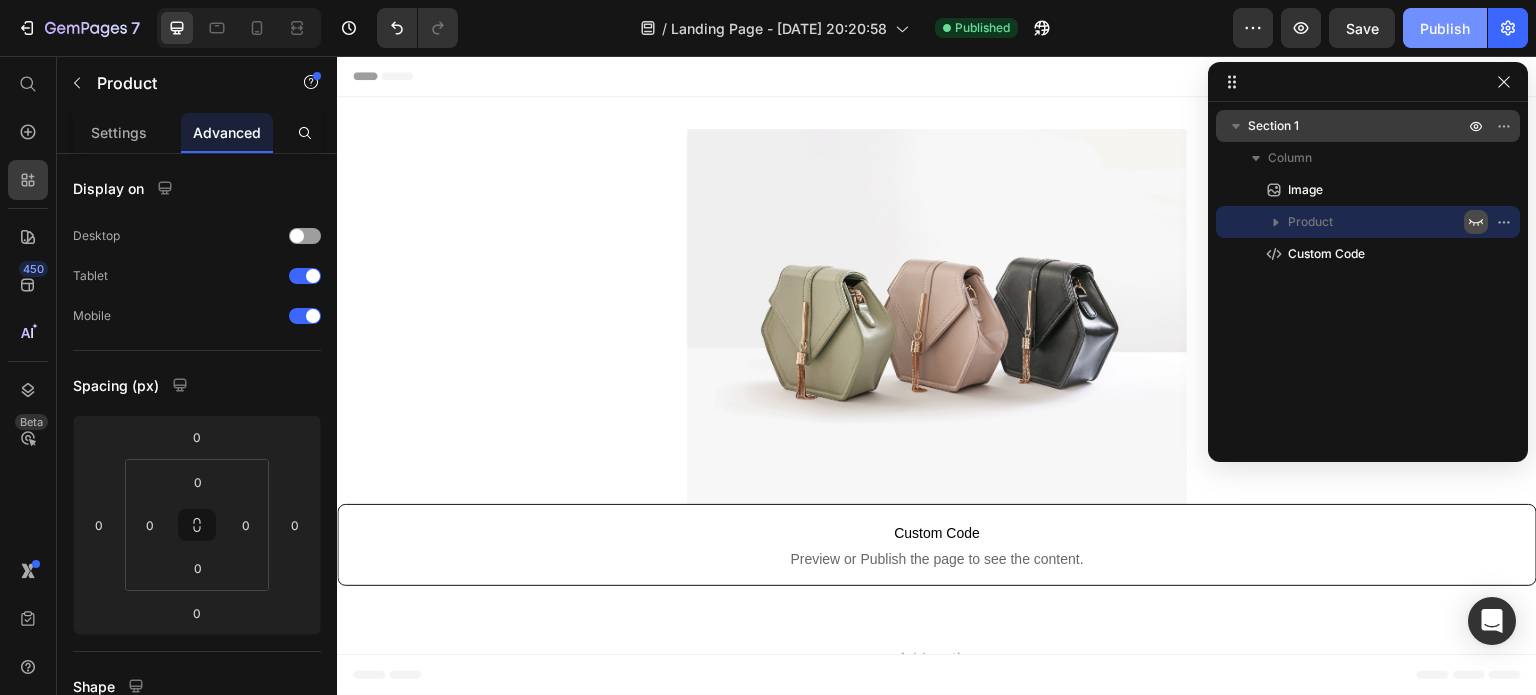 click on "Publish" at bounding box center [1445, 28] 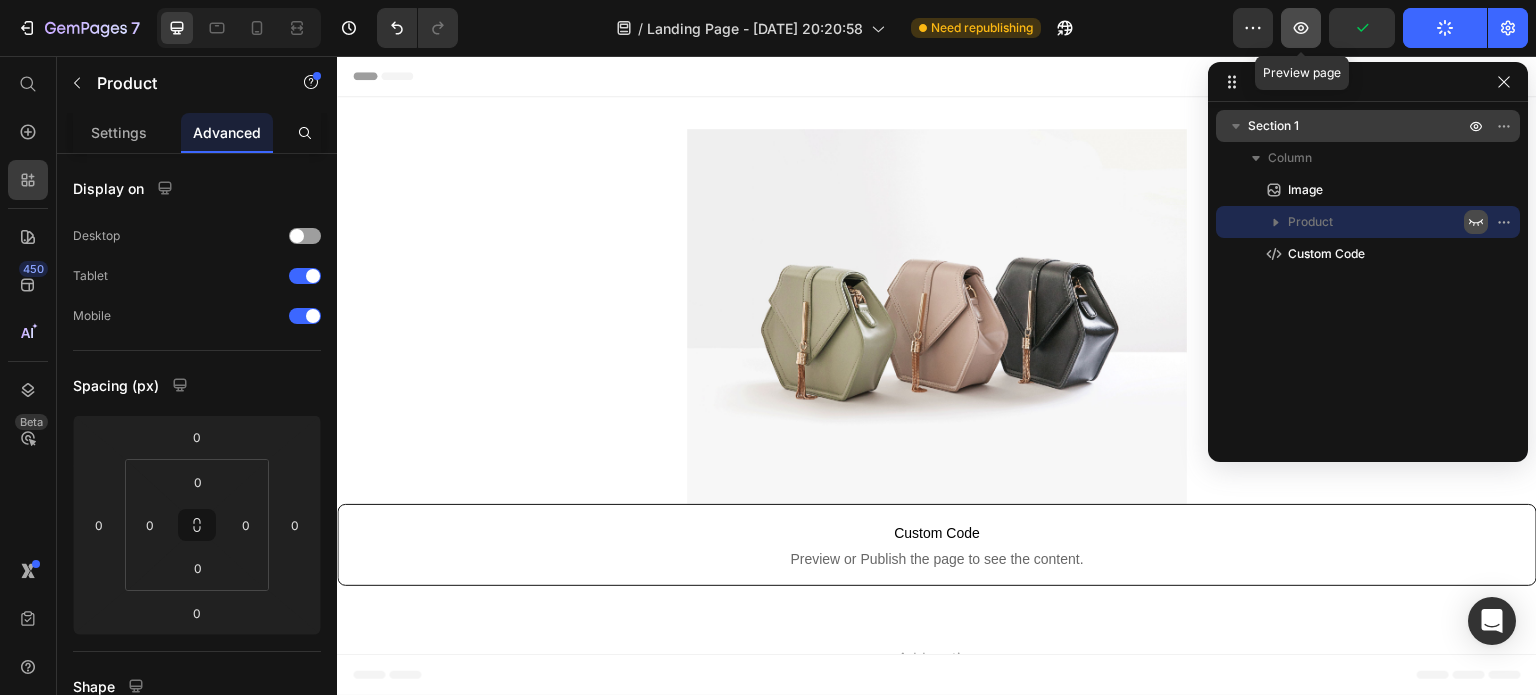 click 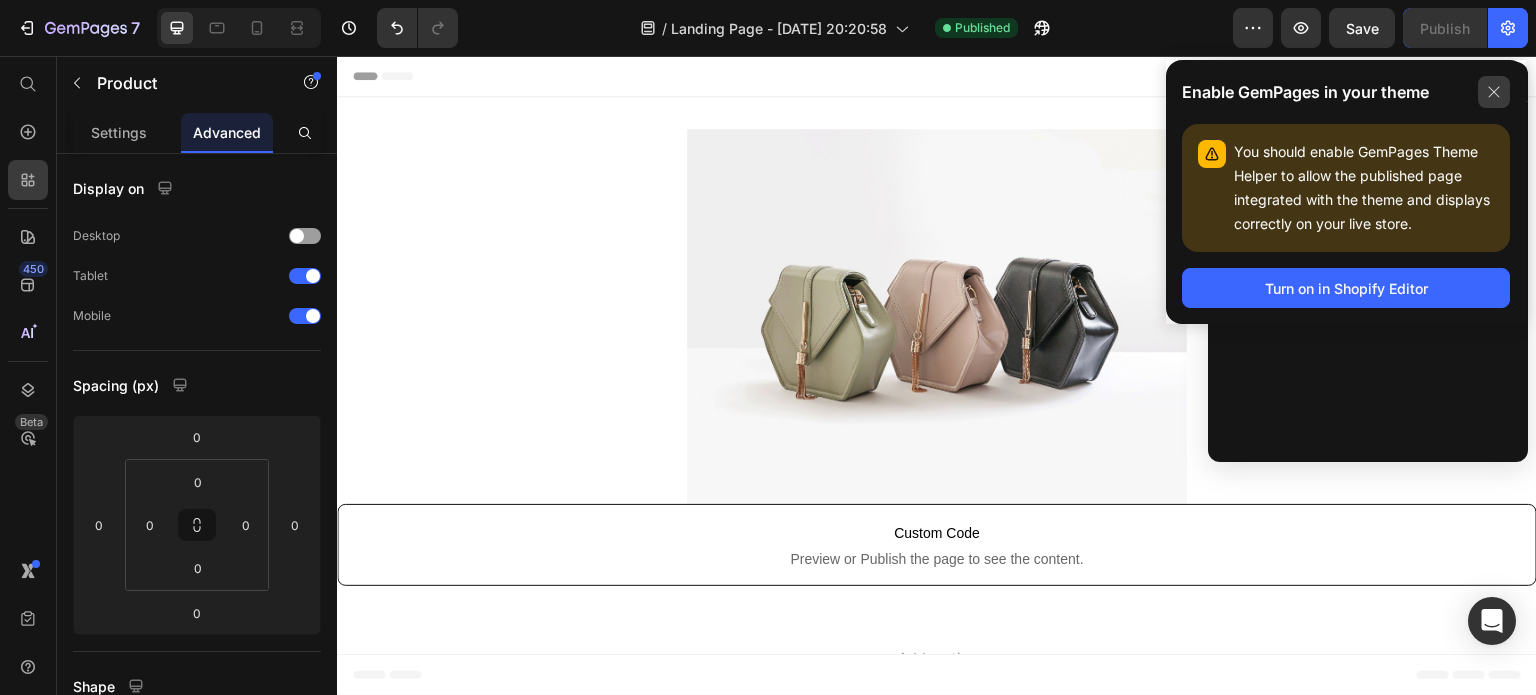 click 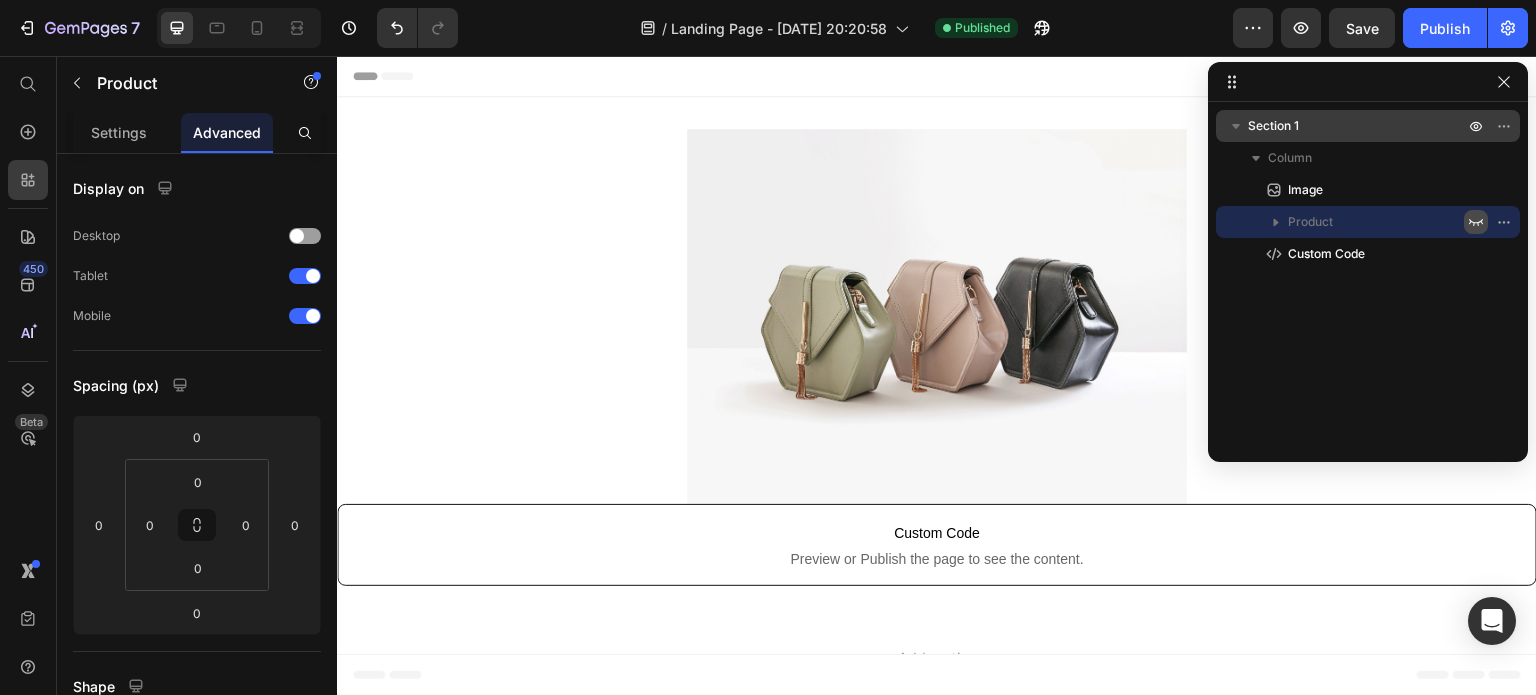 click at bounding box center [1476, 222] 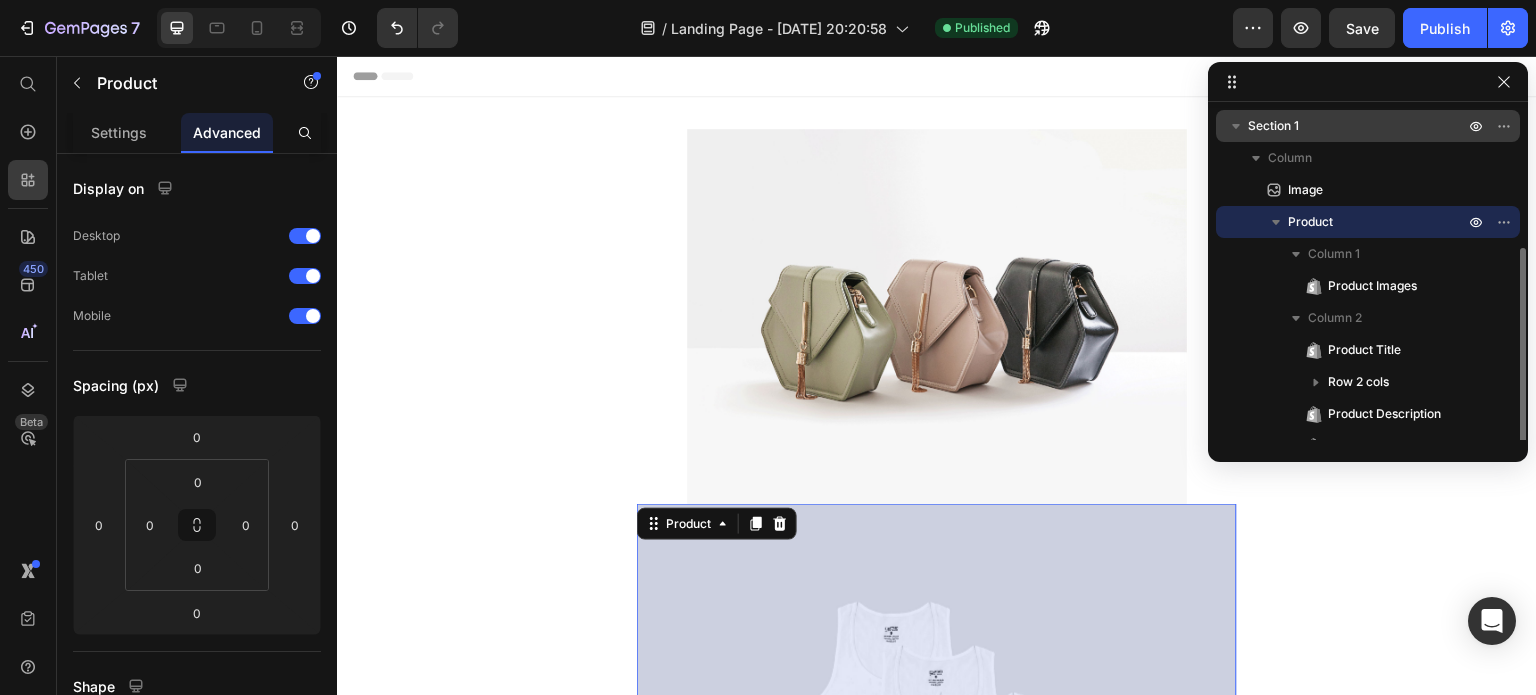 scroll, scrollTop: 94, scrollLeft: 0, axis: vertical 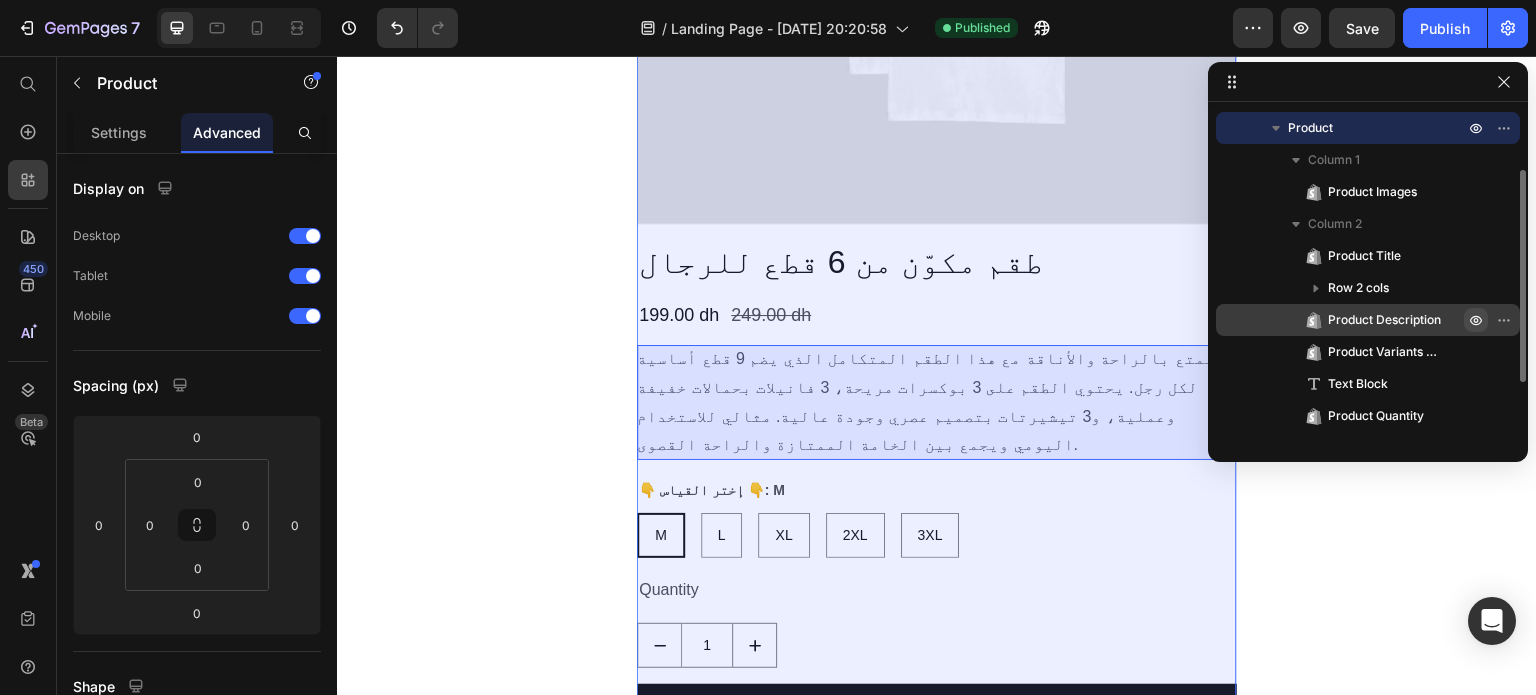 click 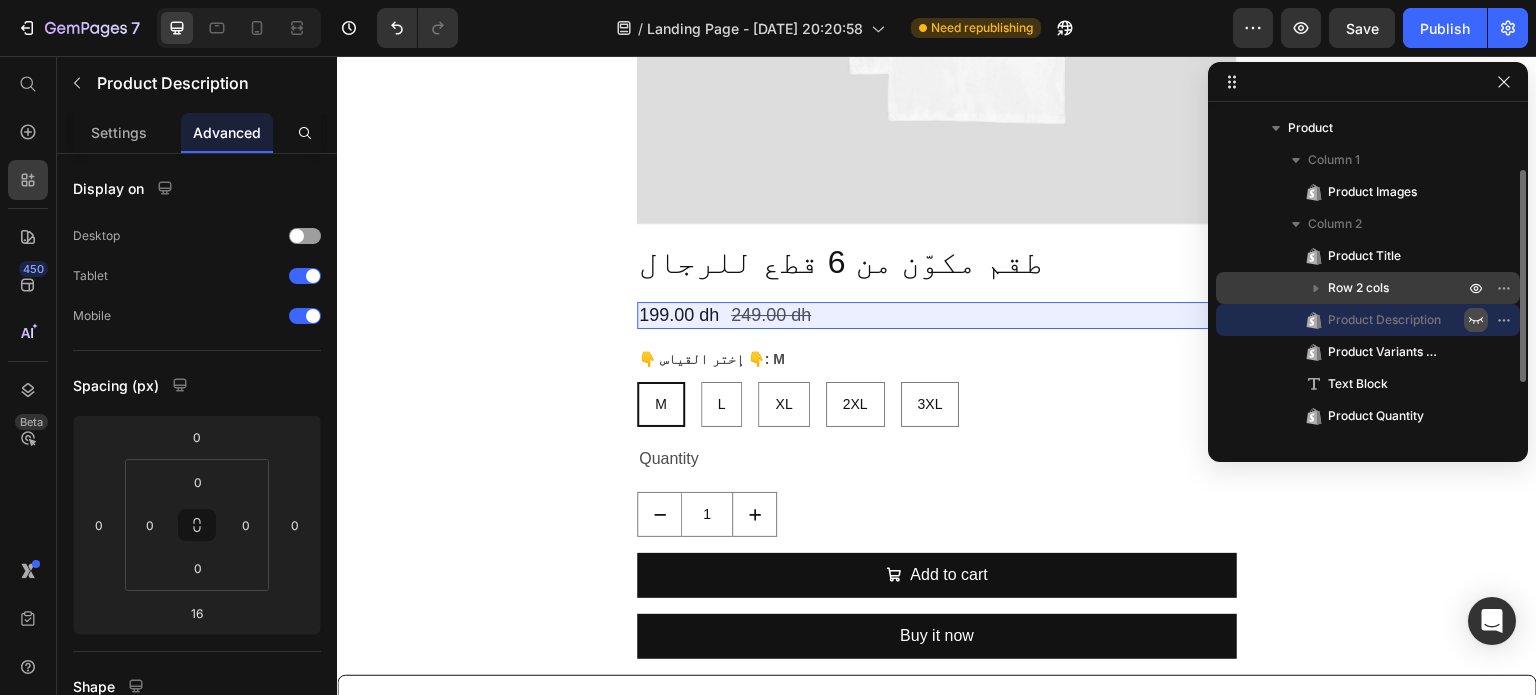 click on "Row 2 cols" at bounding box center (1398, 288) 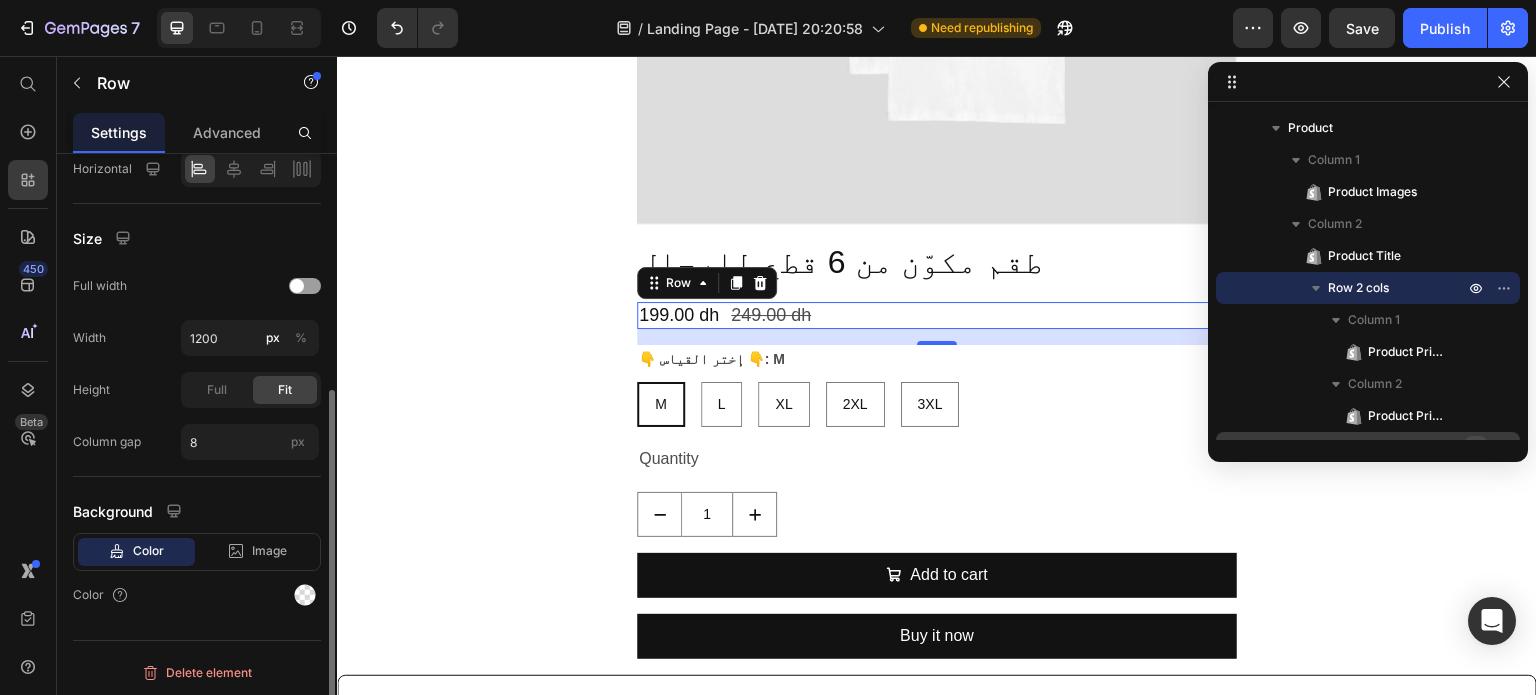 scroll, scrollTop: 0, scrollLeft: 0, axis: both 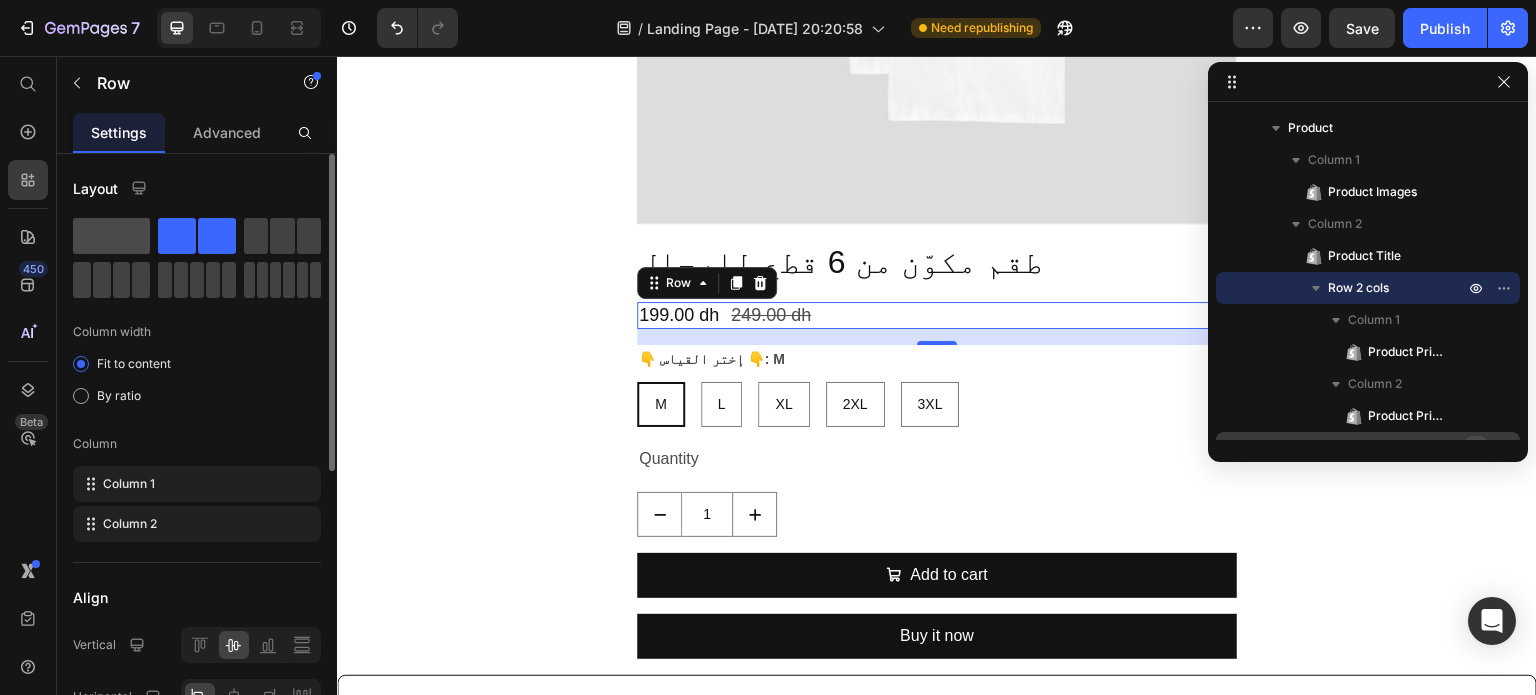 click 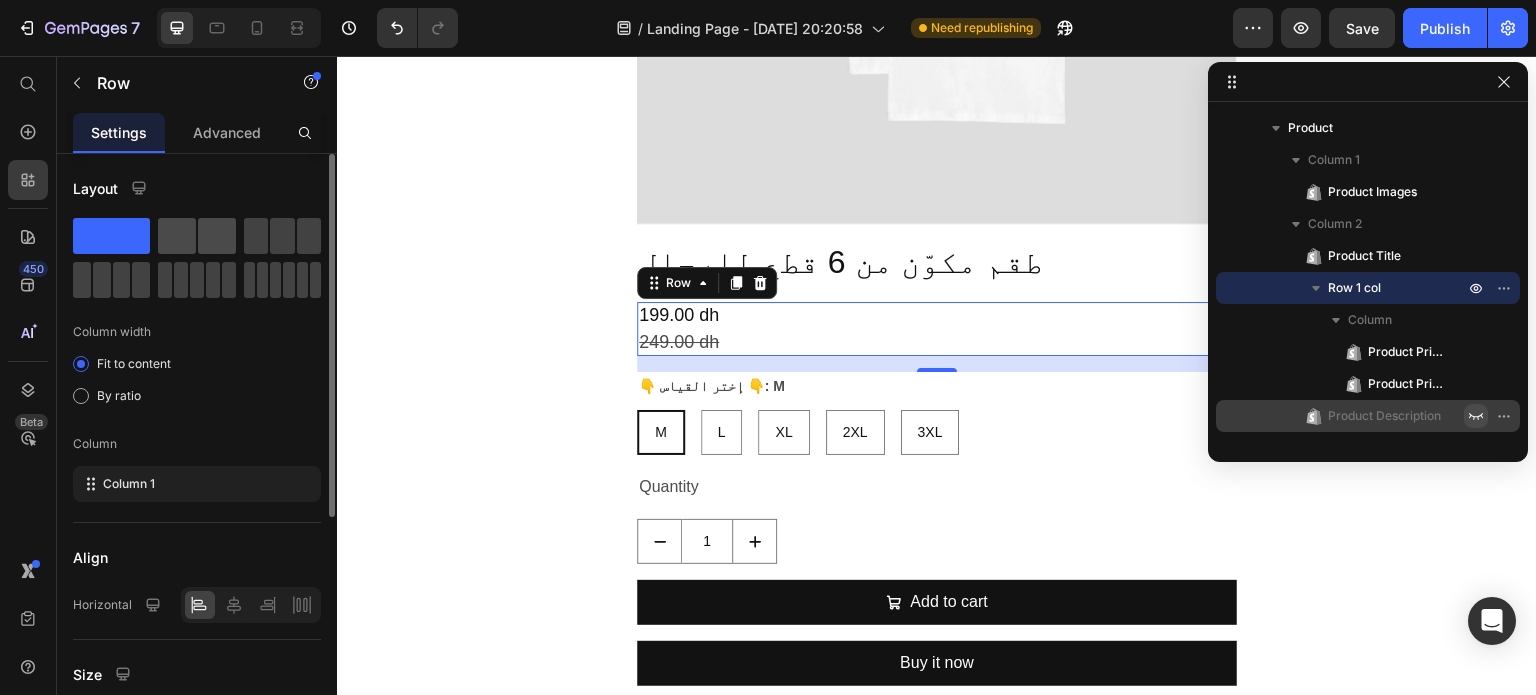 click 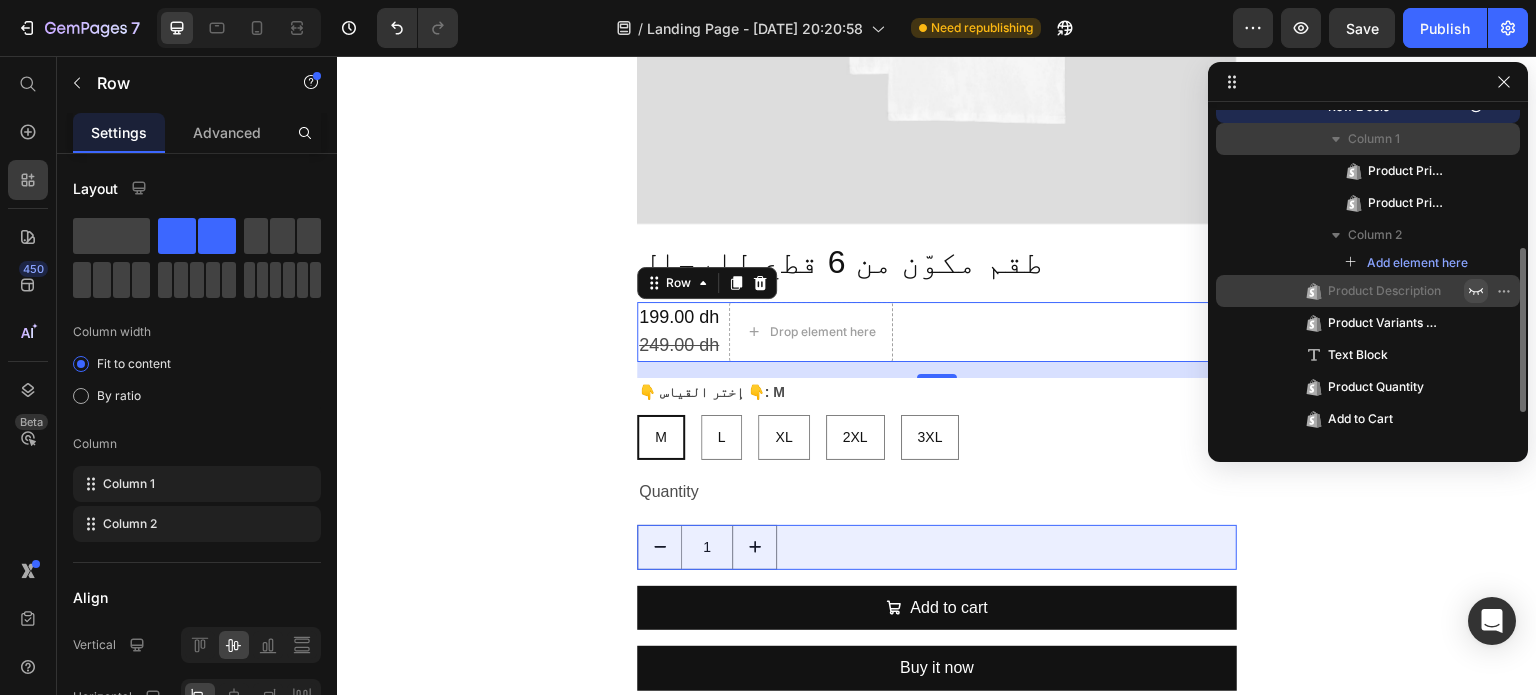 scroll, scrollTop: 333, scrollLeft: 0, axis: vertical 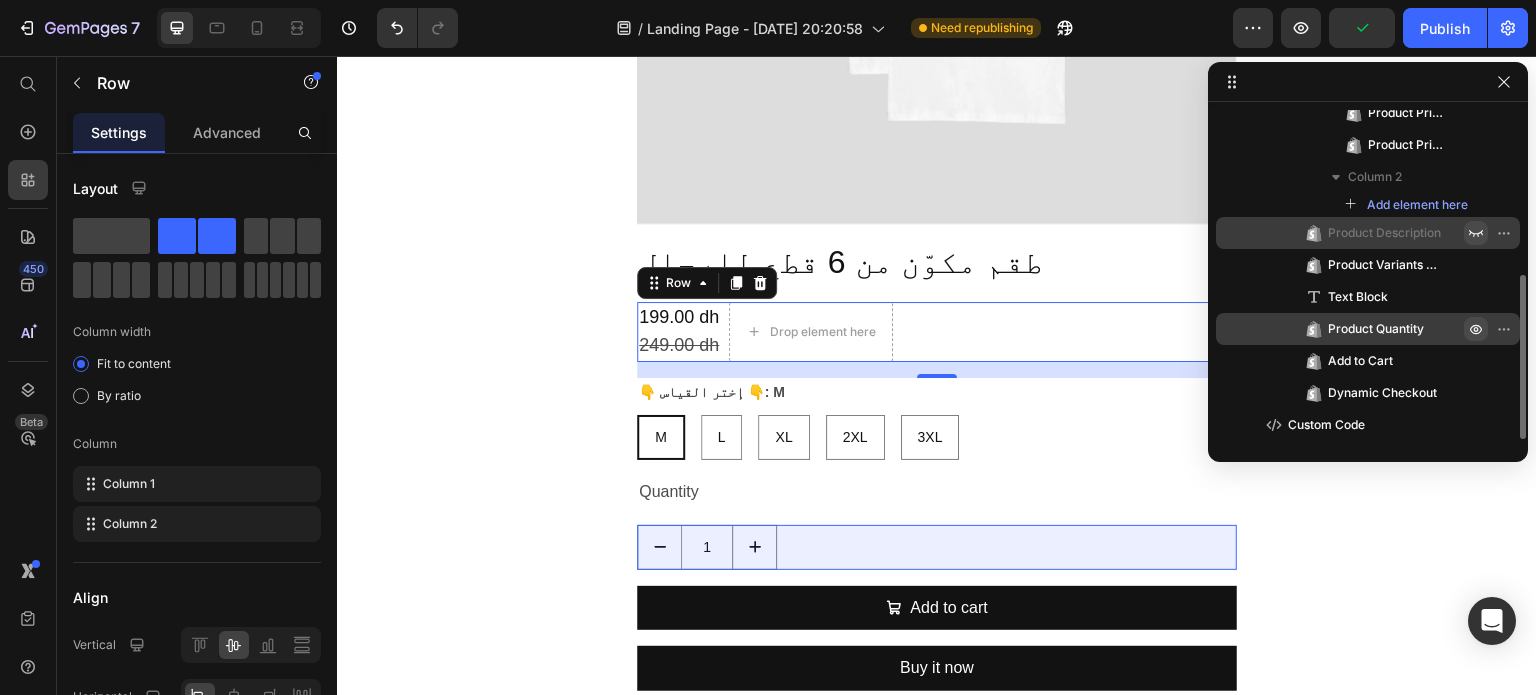 click 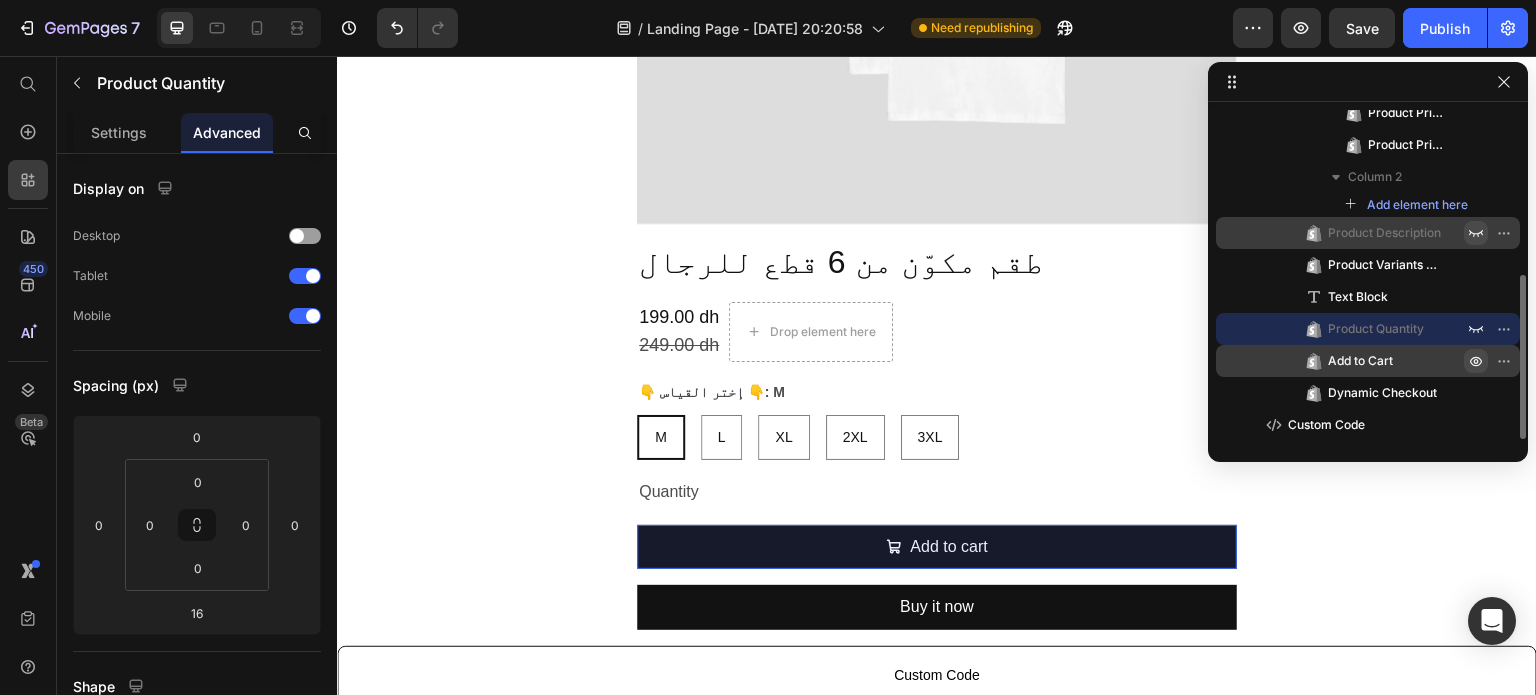 click 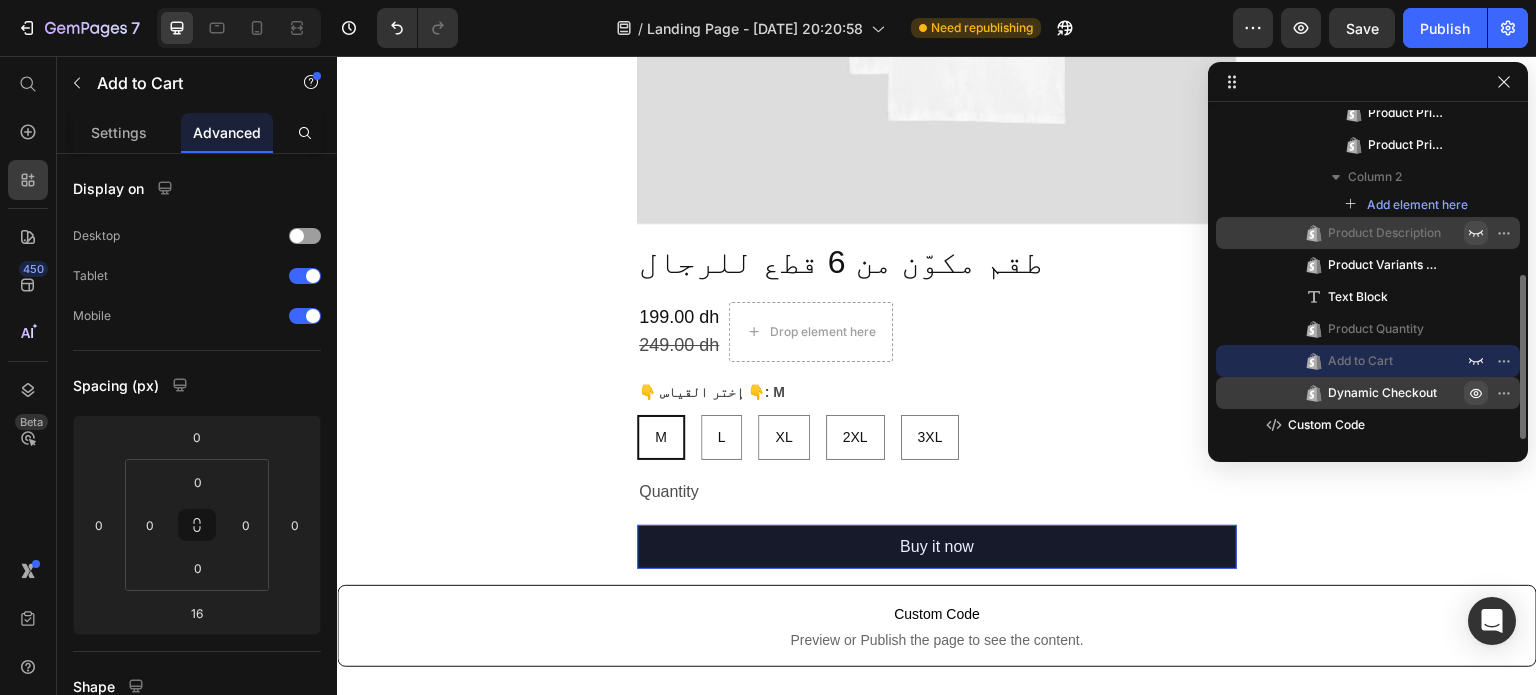 click 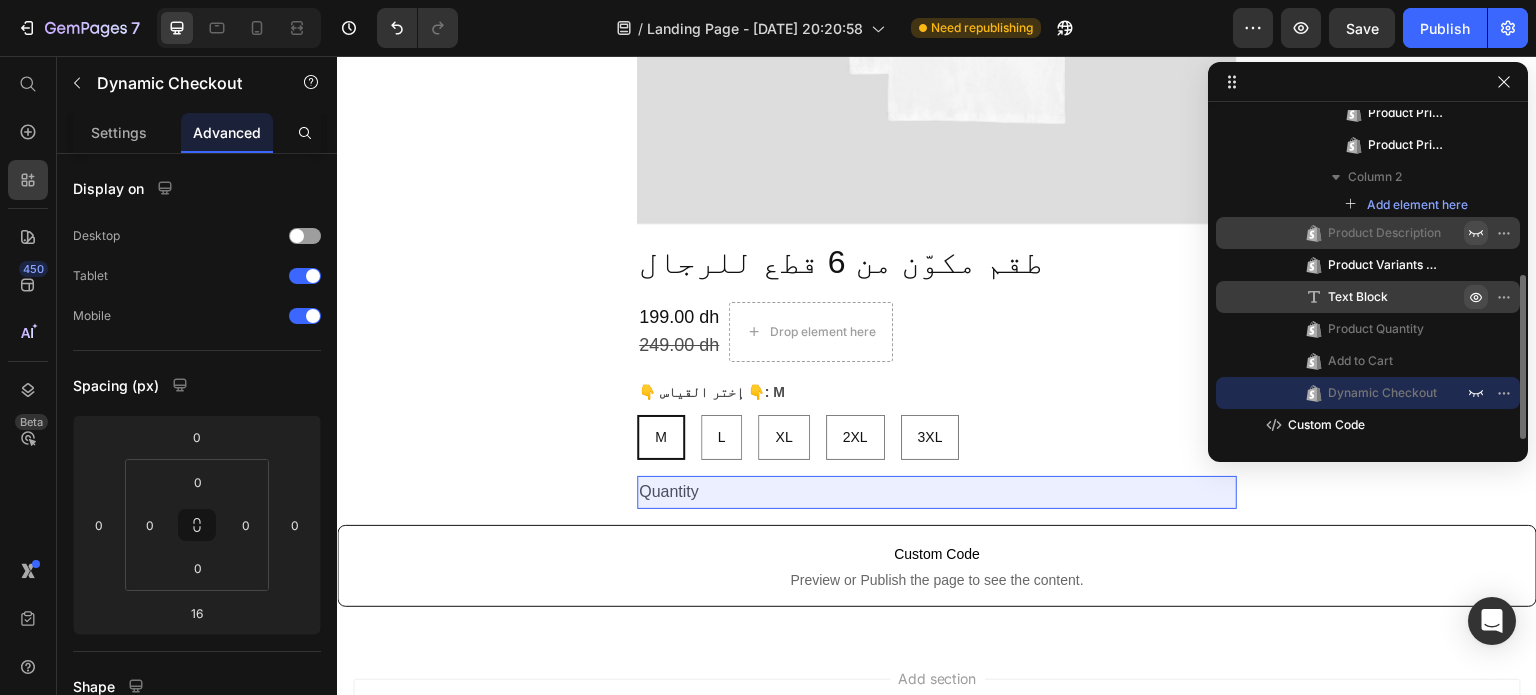 click 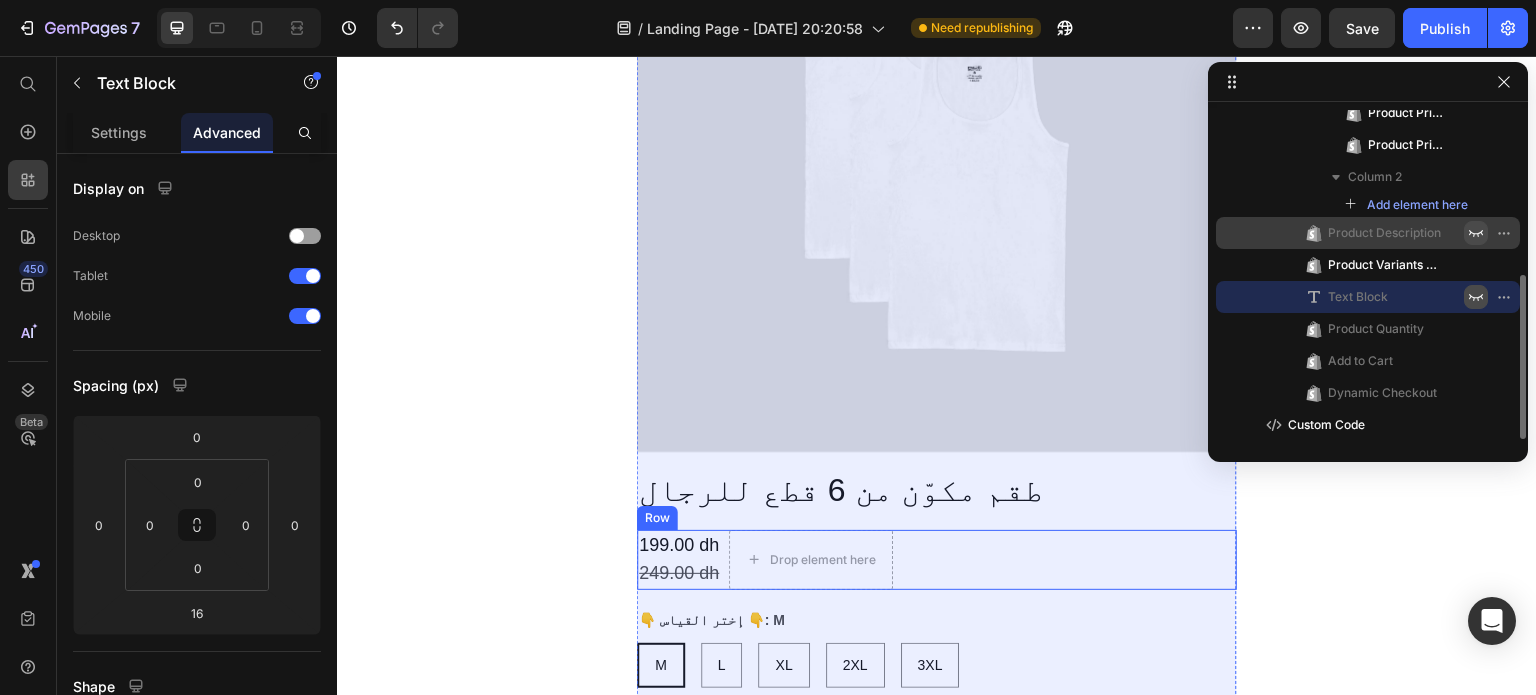 scroll, scrollTop: 650, scrollLeft: 0, axis: vertical 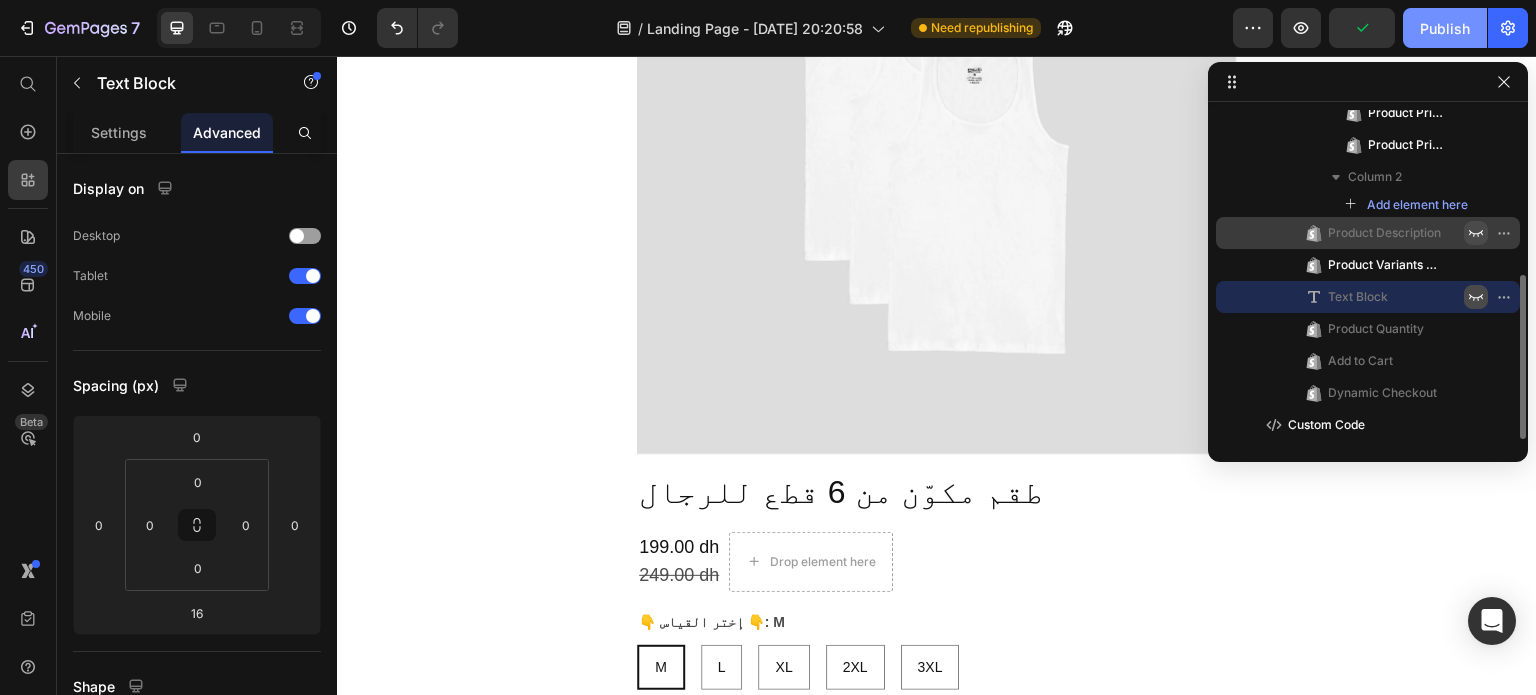 click on "Publish" at bounding box center [1445, 28] 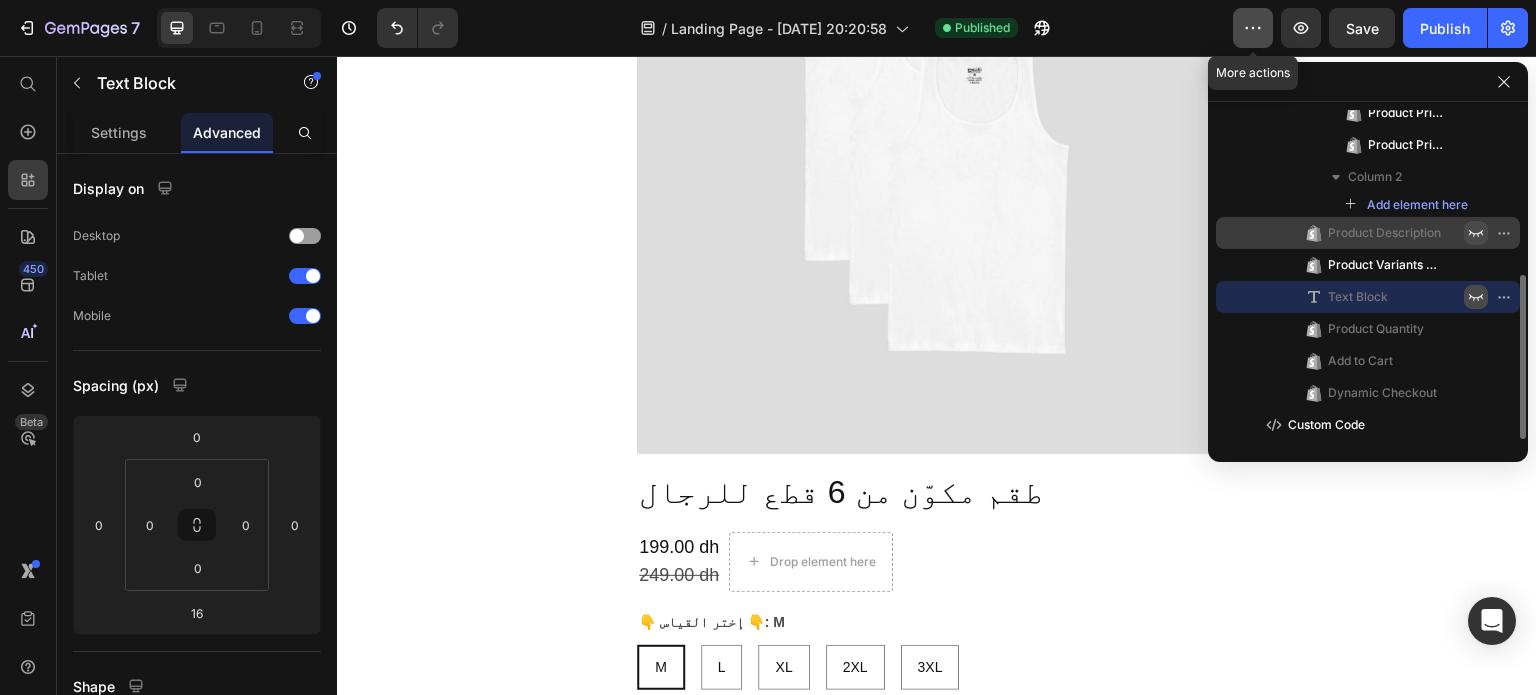 click 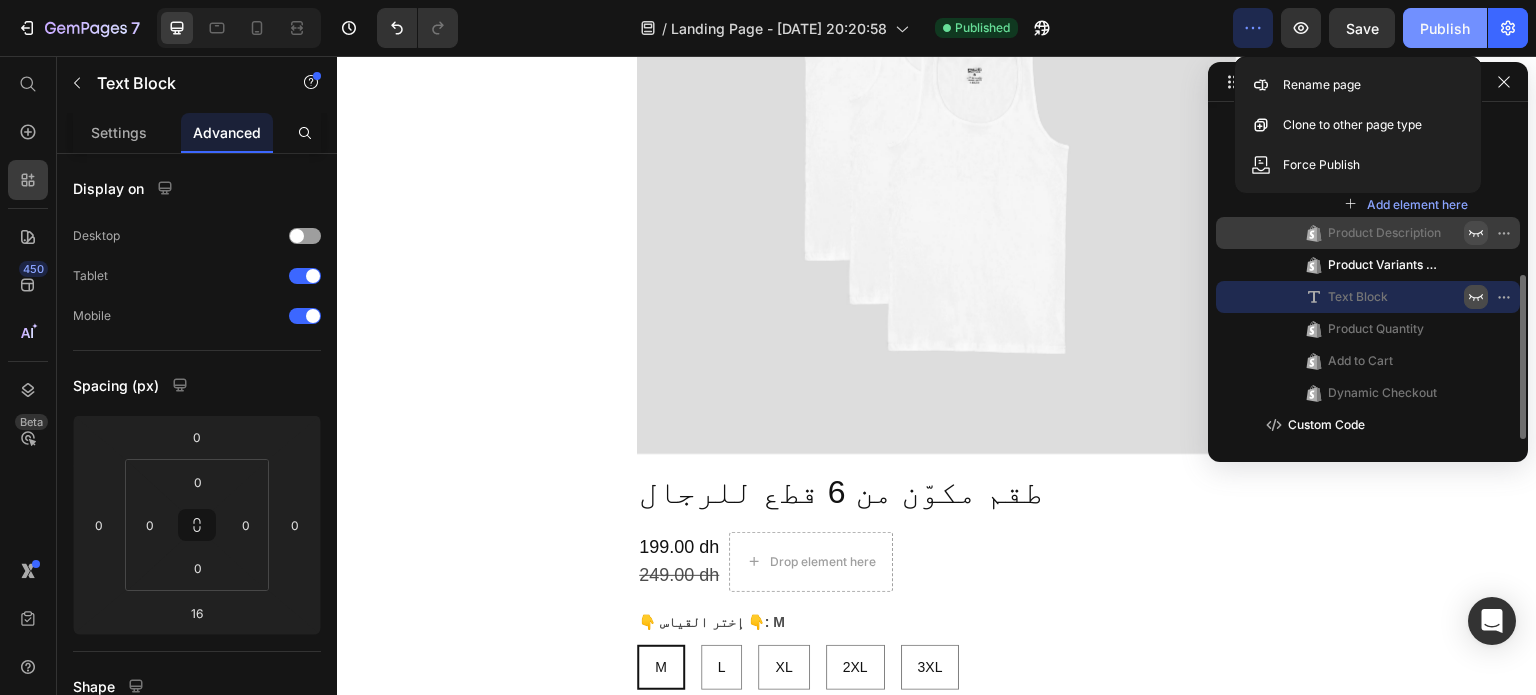 click on "Publish" 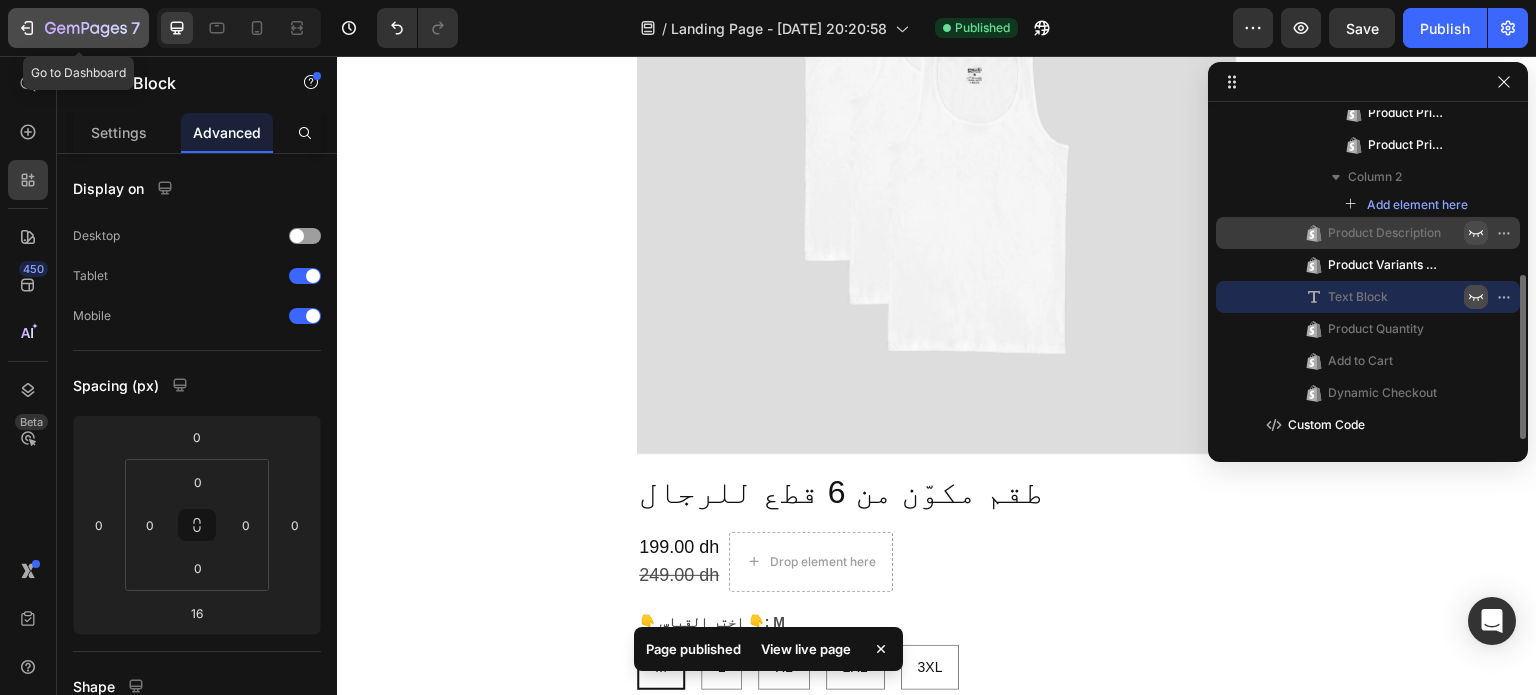 click 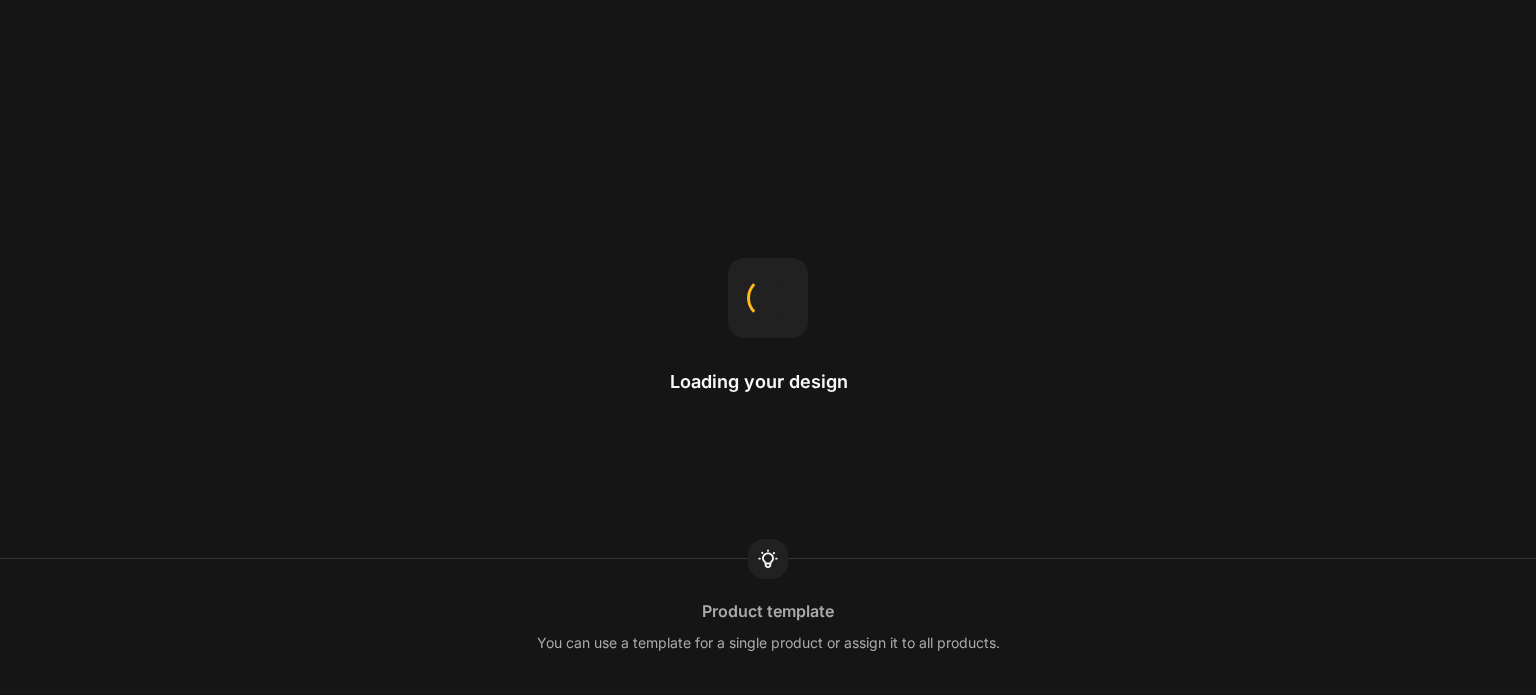 scroll, scrollTop: 0, scrollLeft: 0, axis: both 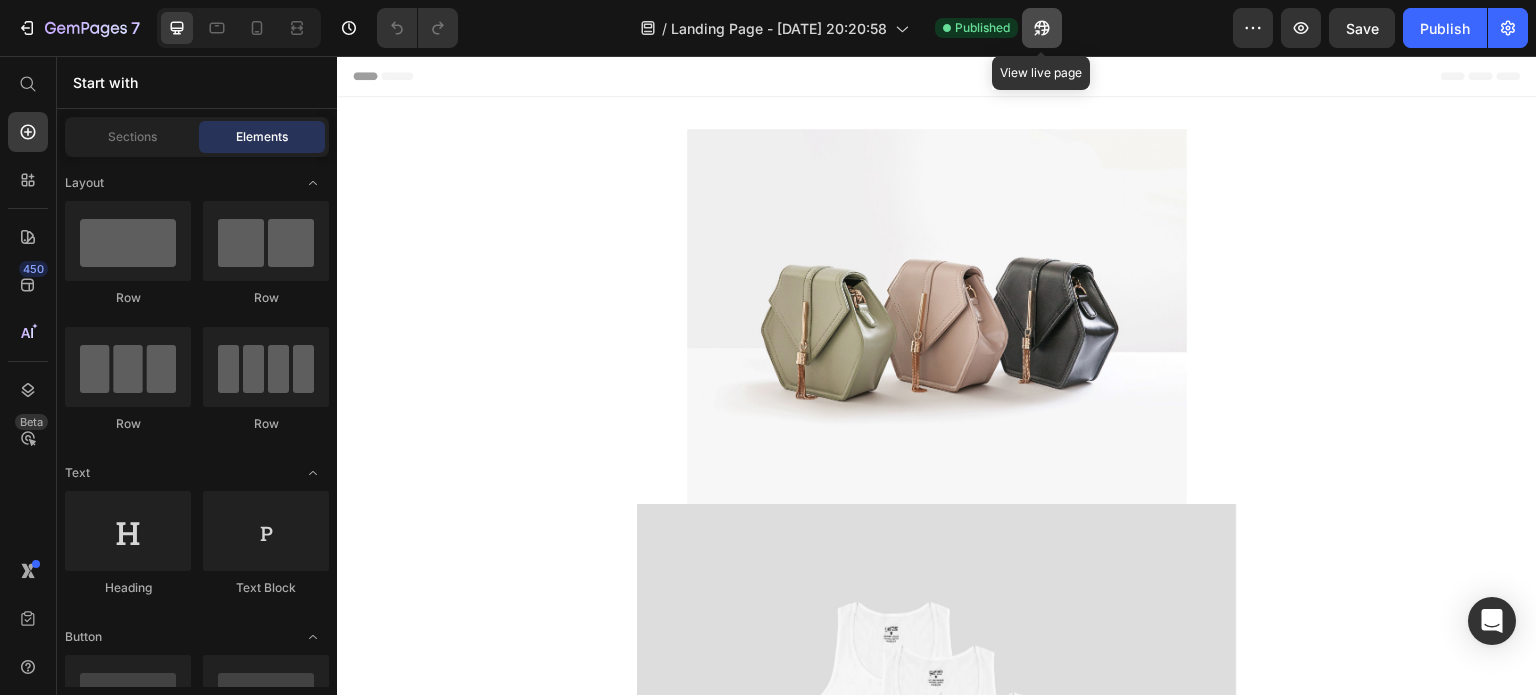 click 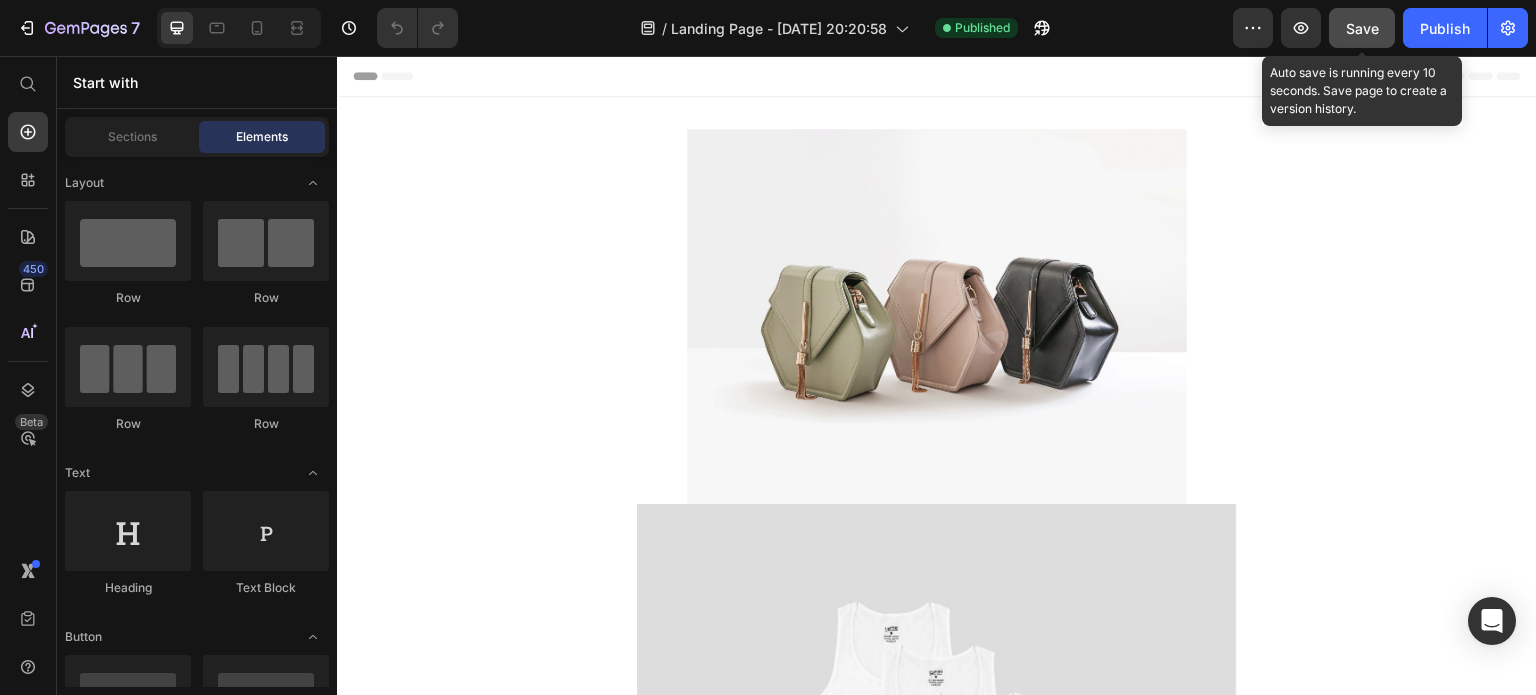 click on "Save" at bounding box center (1362, 28) 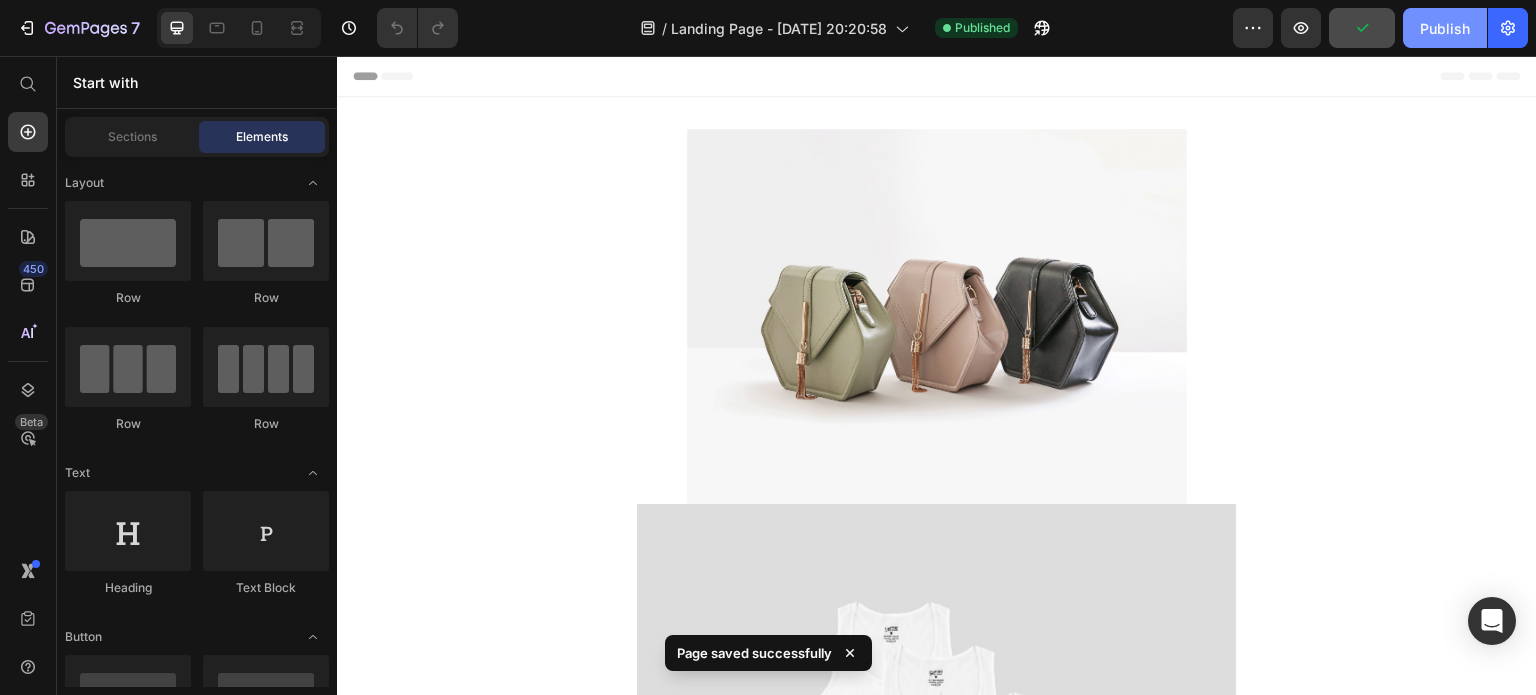 click on "Publish" at bounding box center [1445, 28] 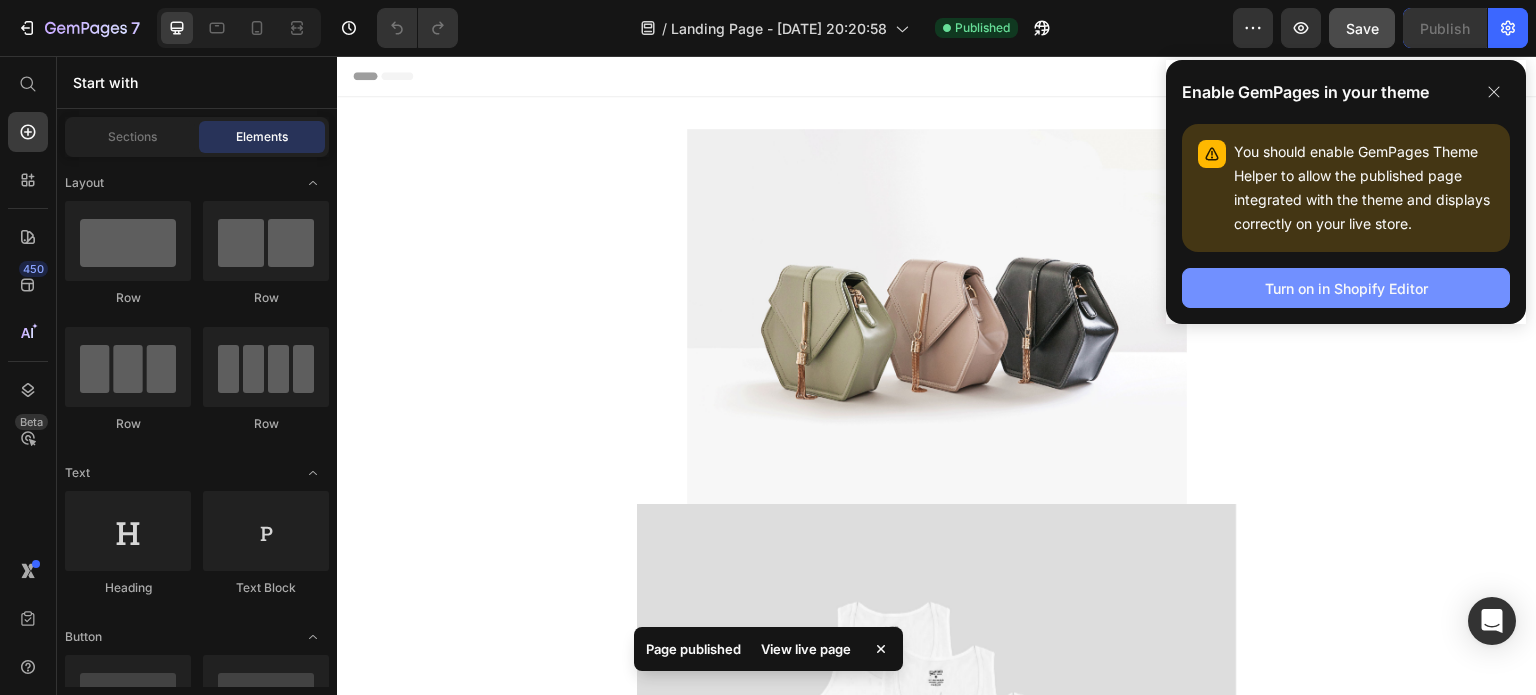 click on "Turn on in Shopify Editor" at bounding box center [1346, 288] 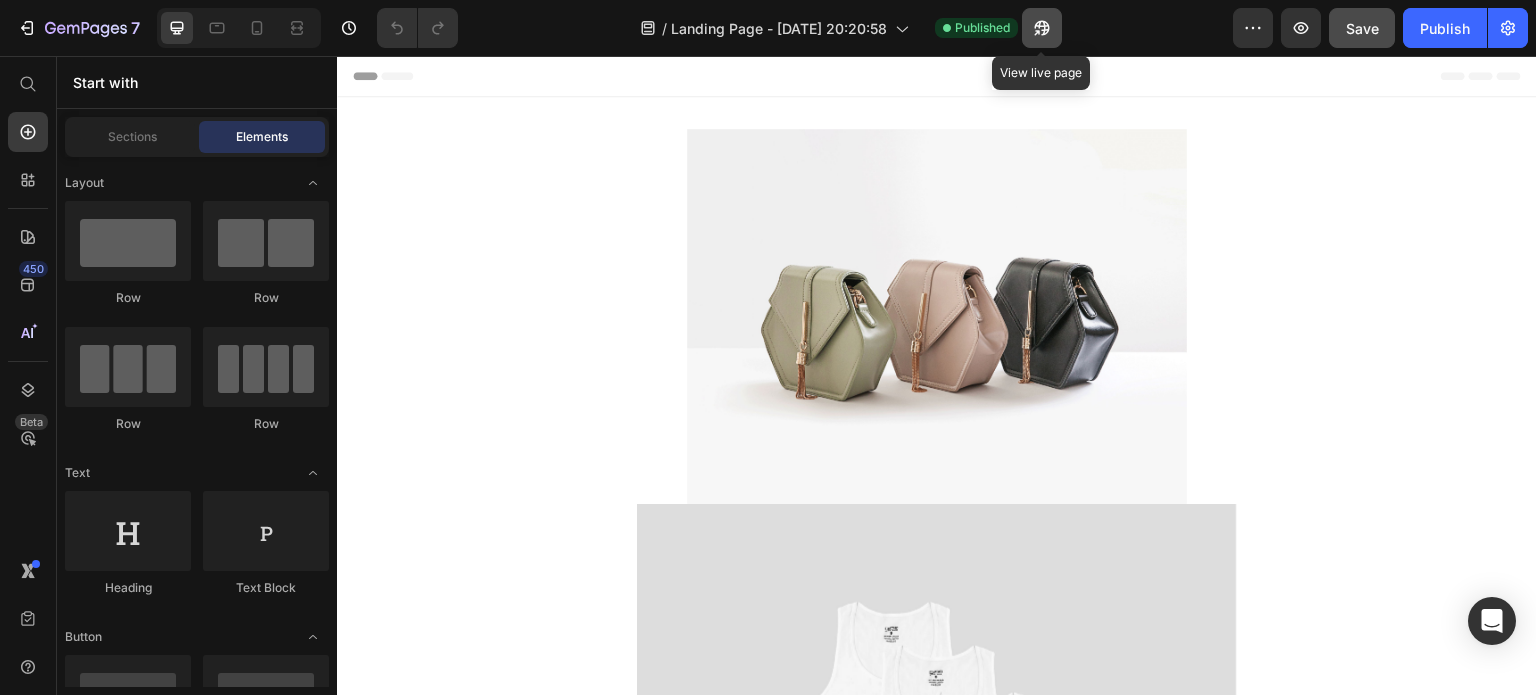 click 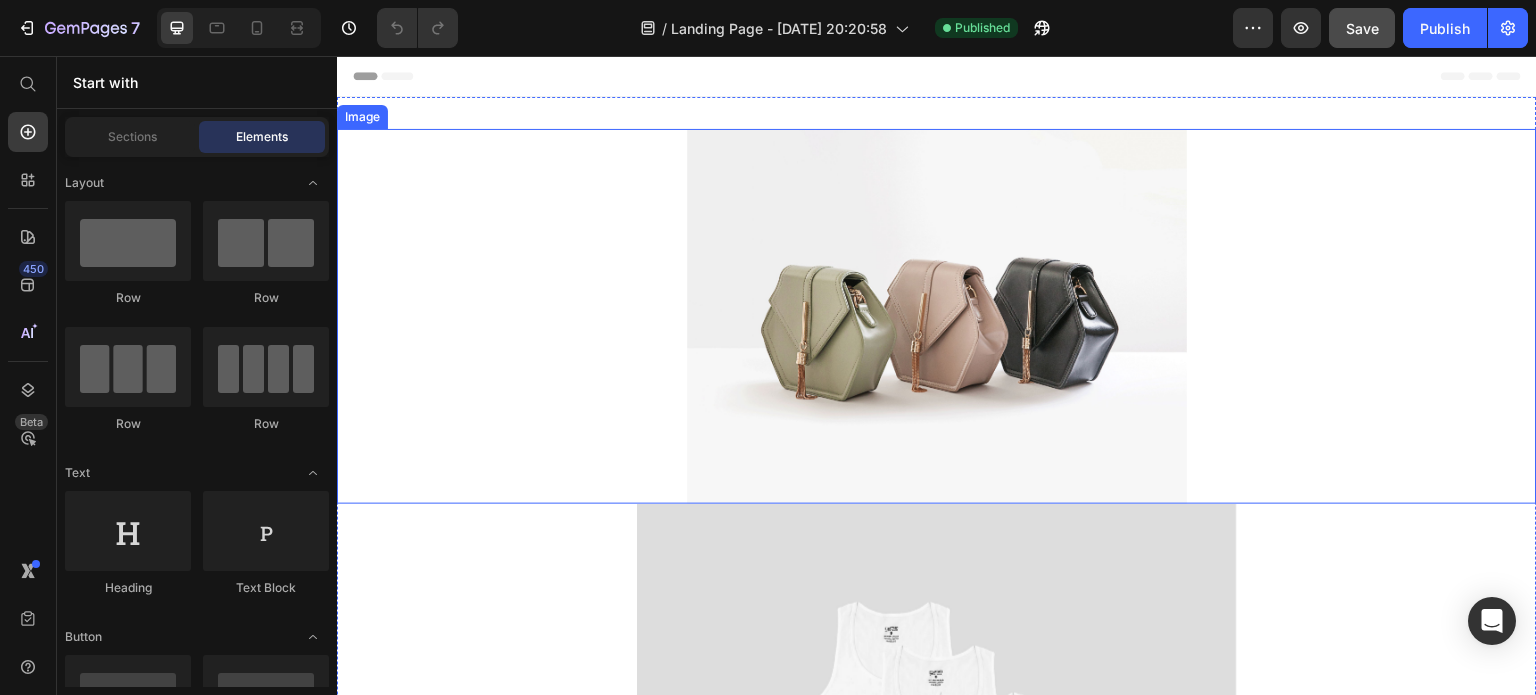 scroll, scrollTop: 1013, scrollLeft: 0, axis: vertical 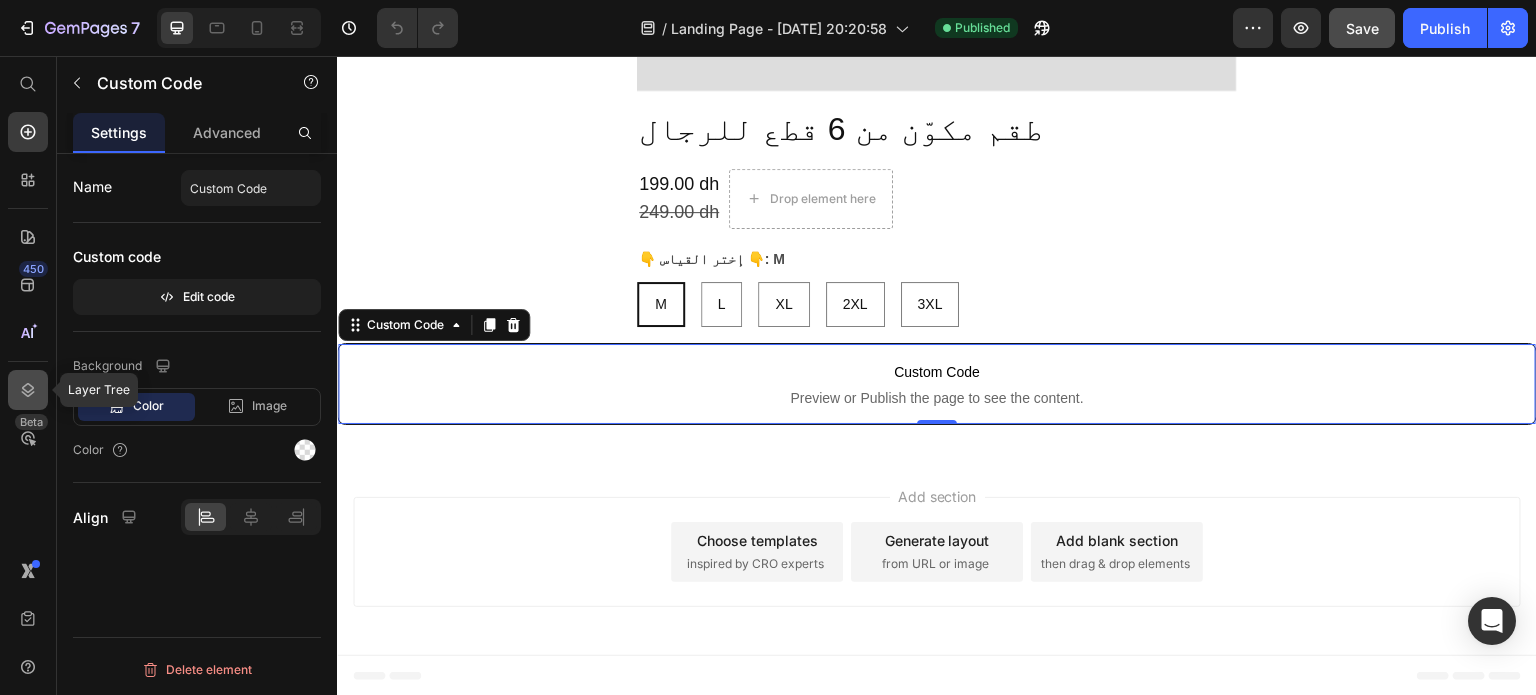 click 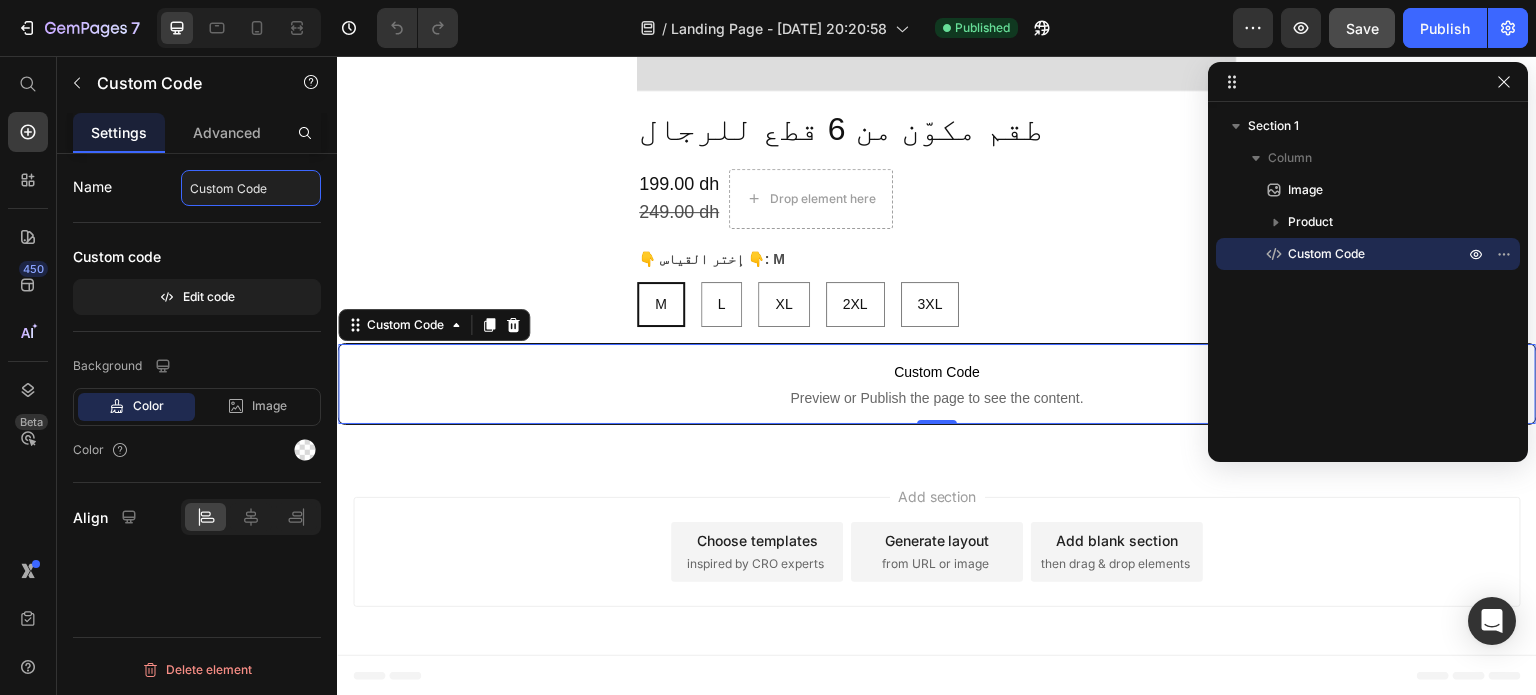 click on "Custom Code" 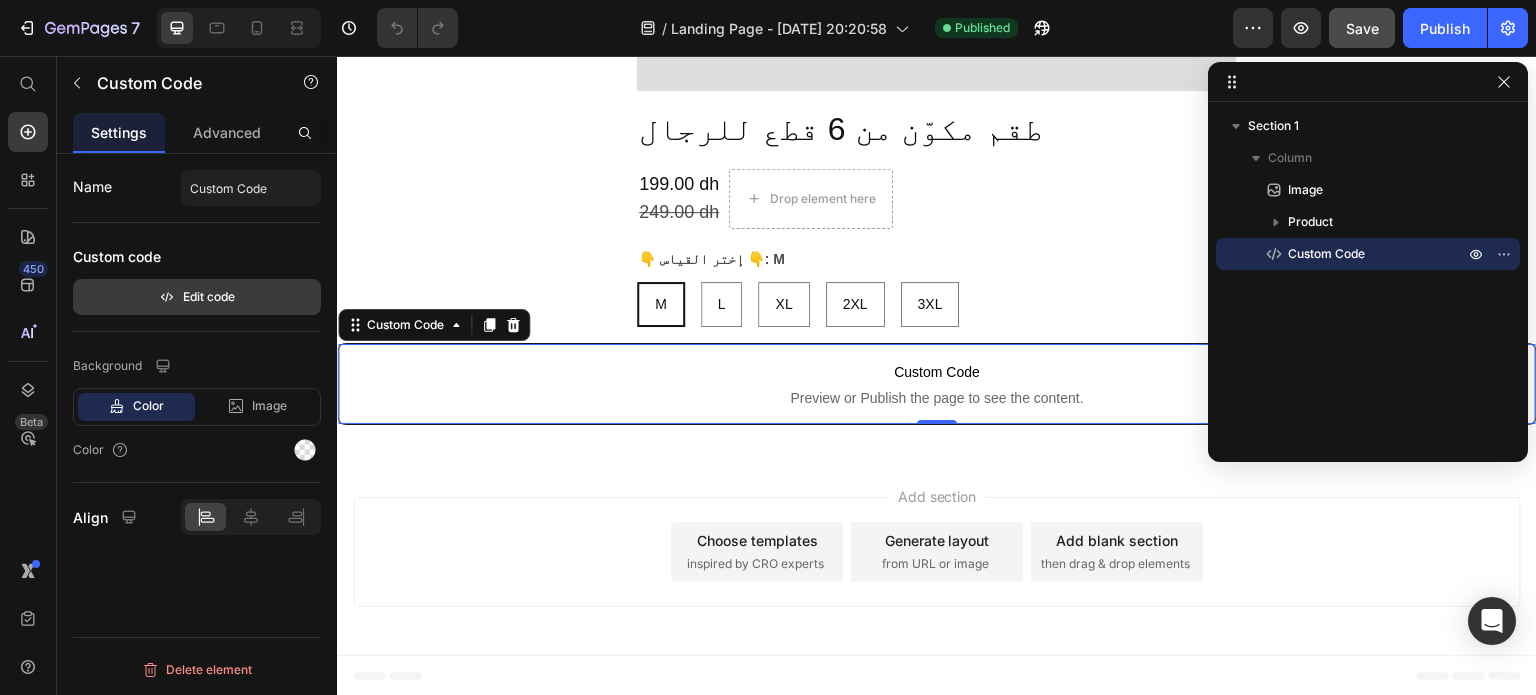 click on "Edit code" at bounding box center (197, 297) 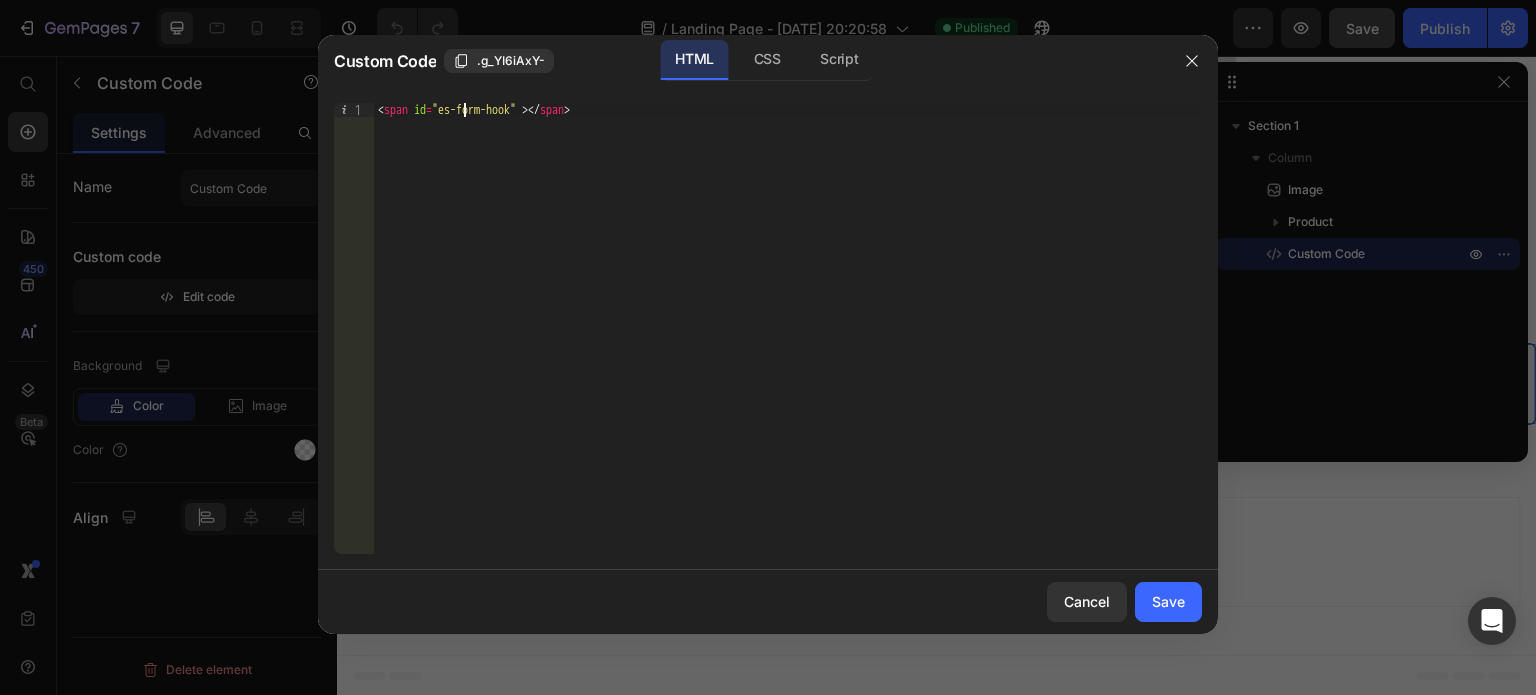 click on "< span   id = "es-form-hook"   > </ span >" at bounding box center (788, 342) 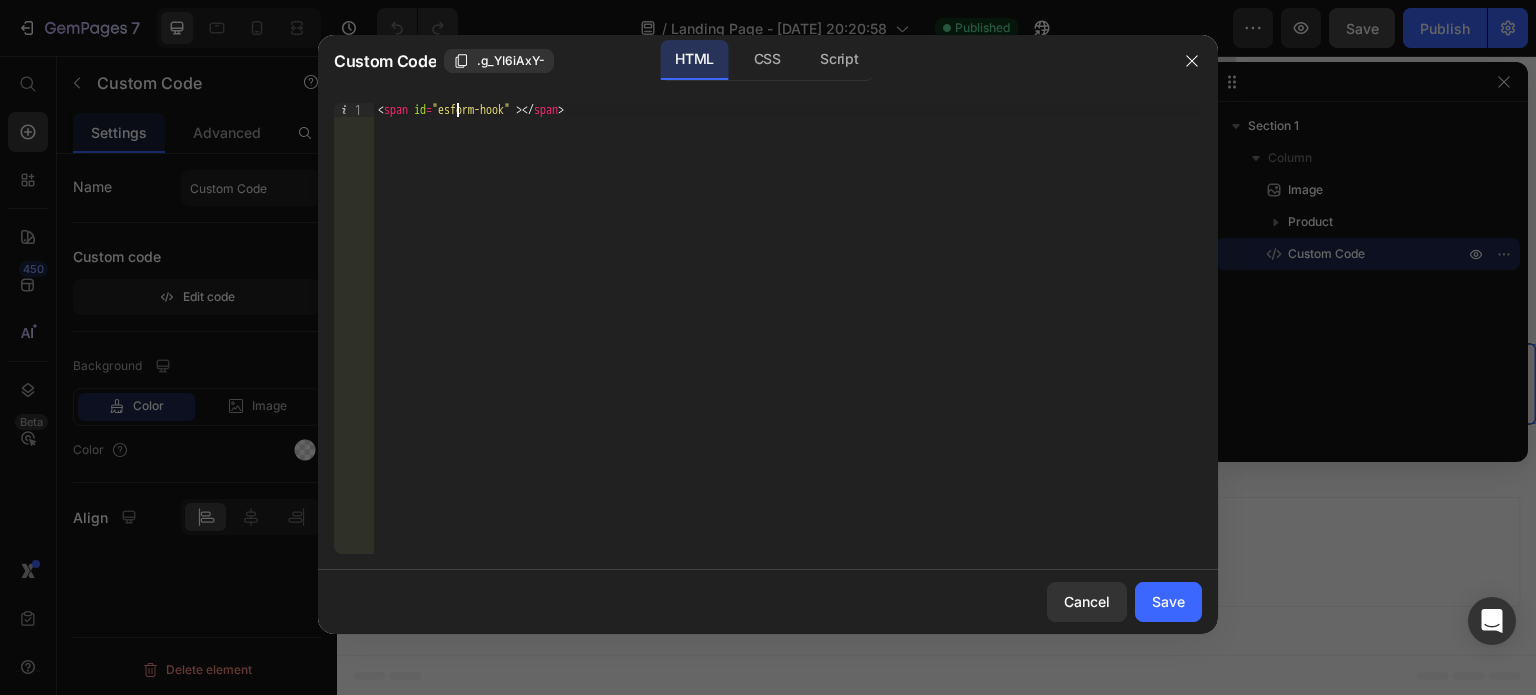 type on "<span id="form-hook" ></span>" 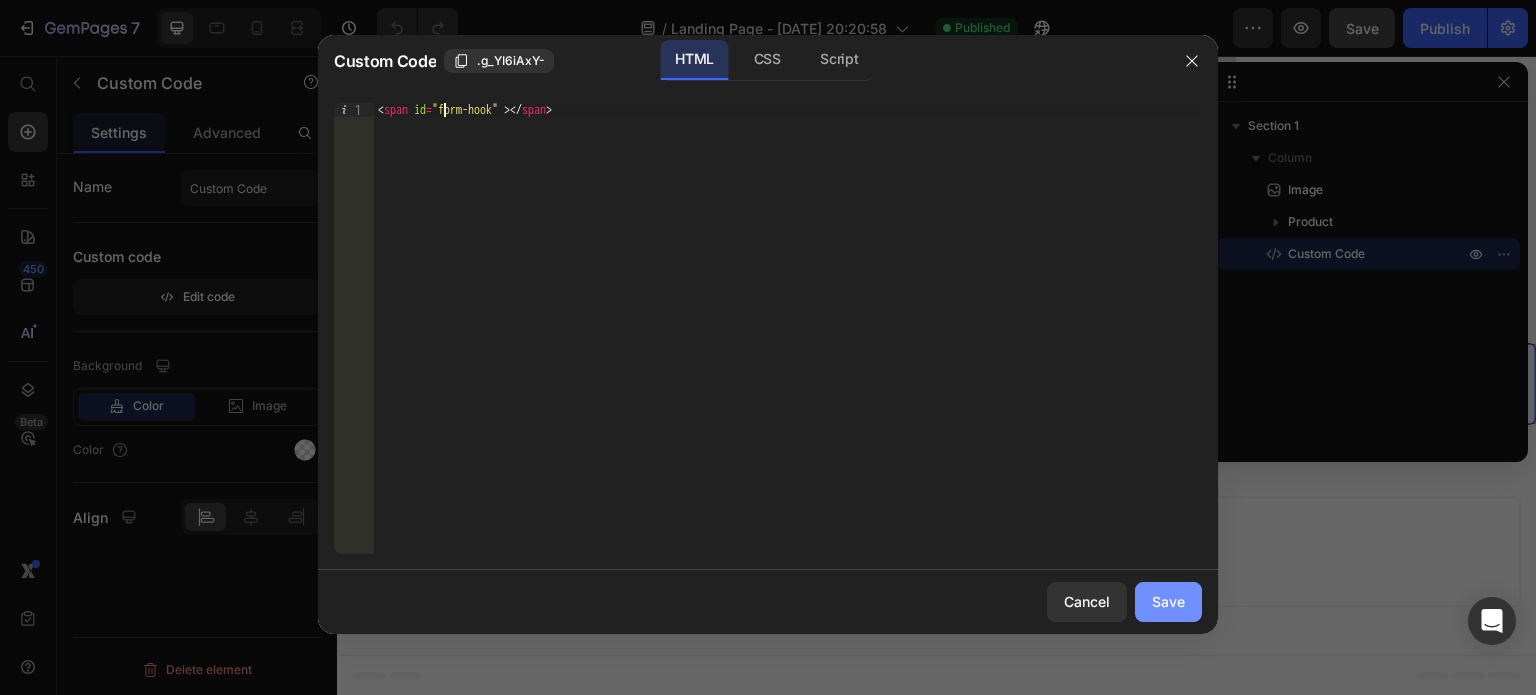 click on "Save" at bounding box center (1168, 601) 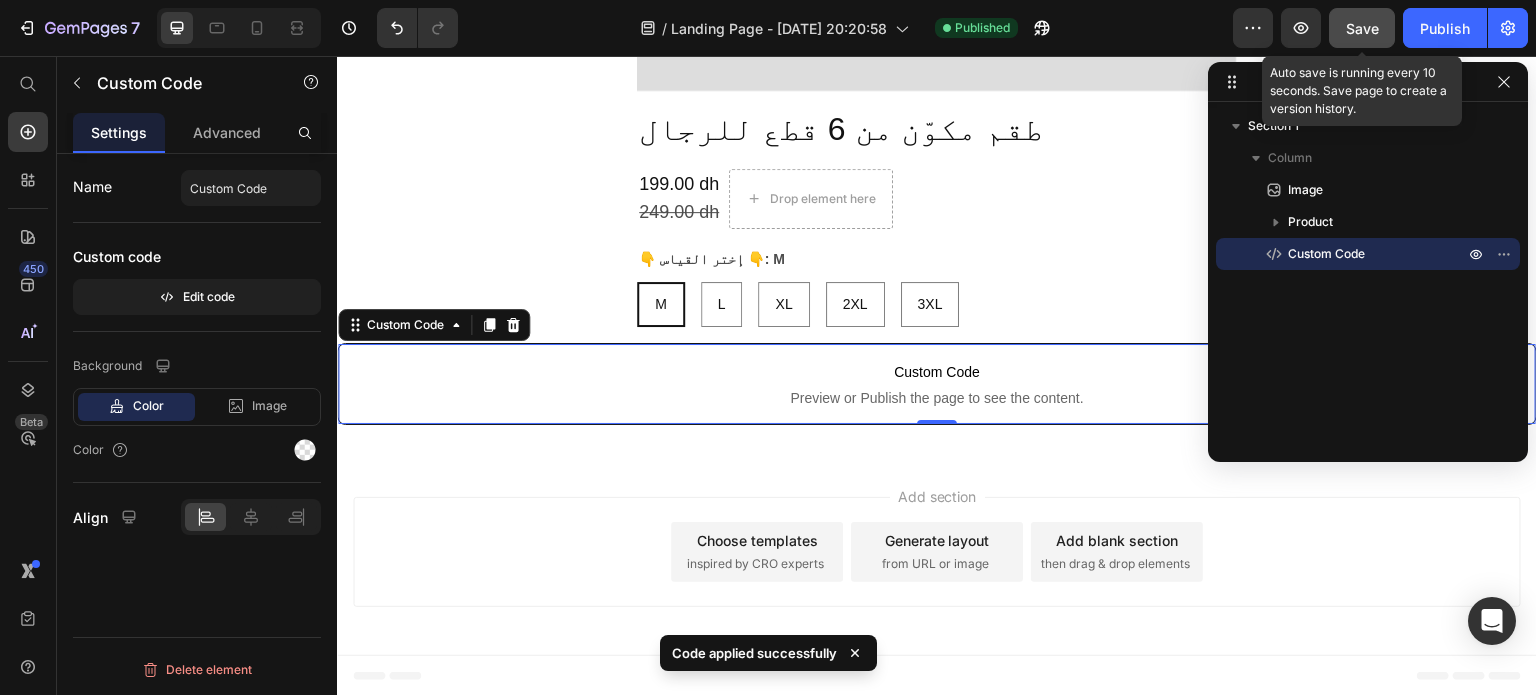 click on "Save" 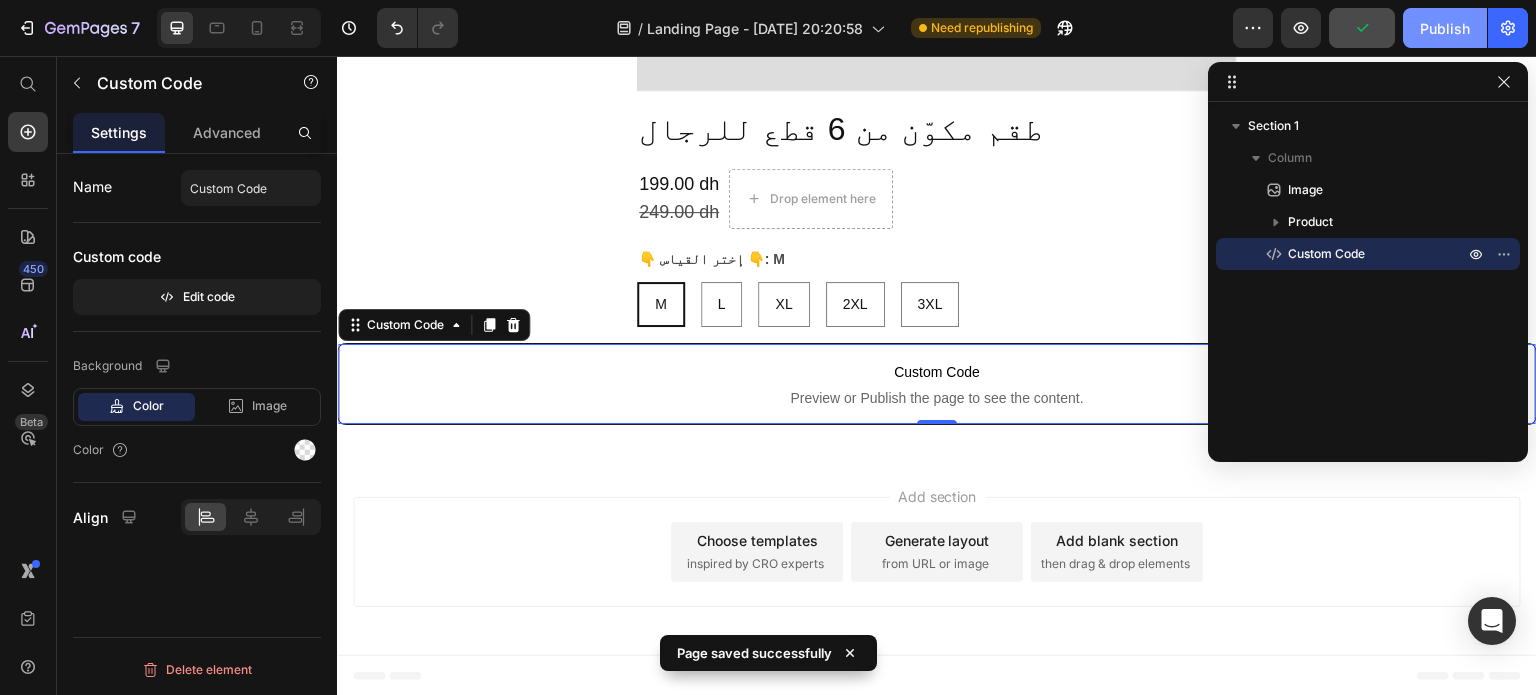 click on "Publish" at bounding box center [1445, 28] 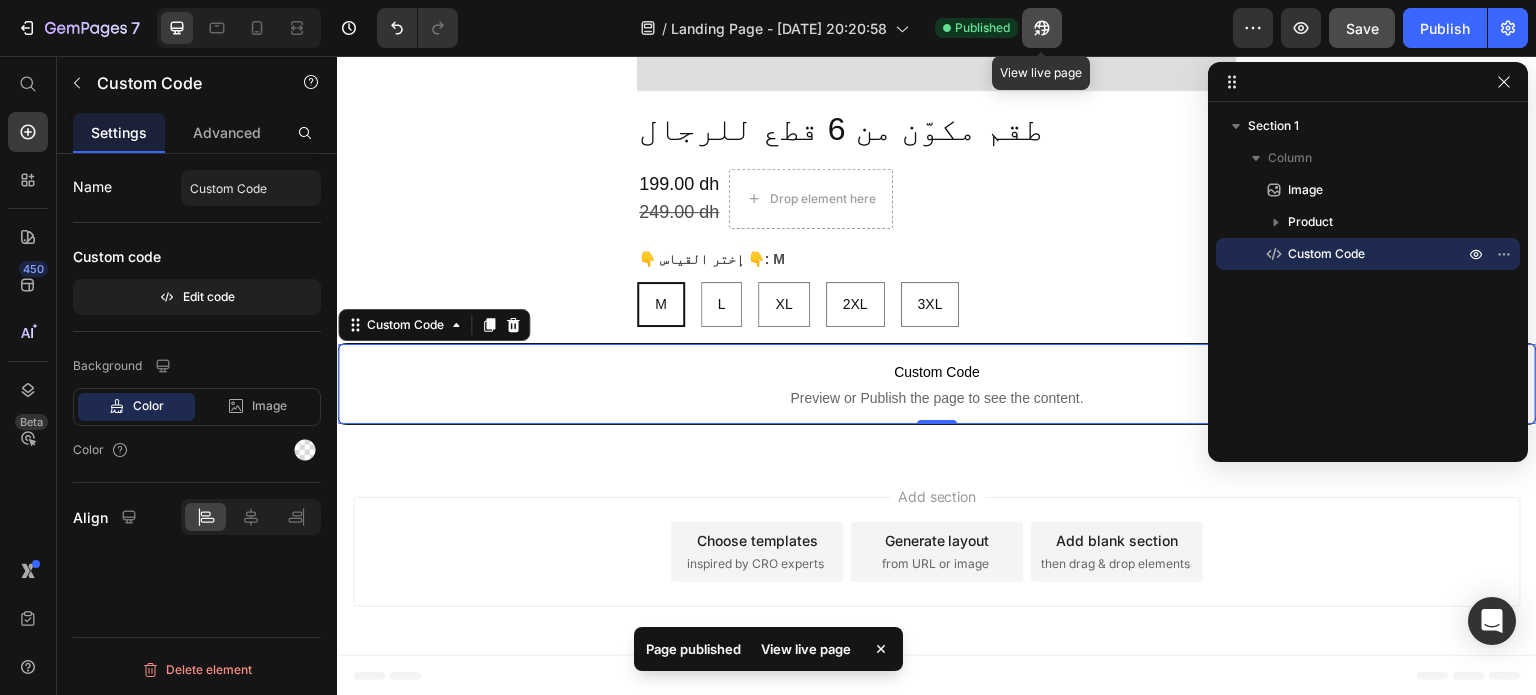 click 